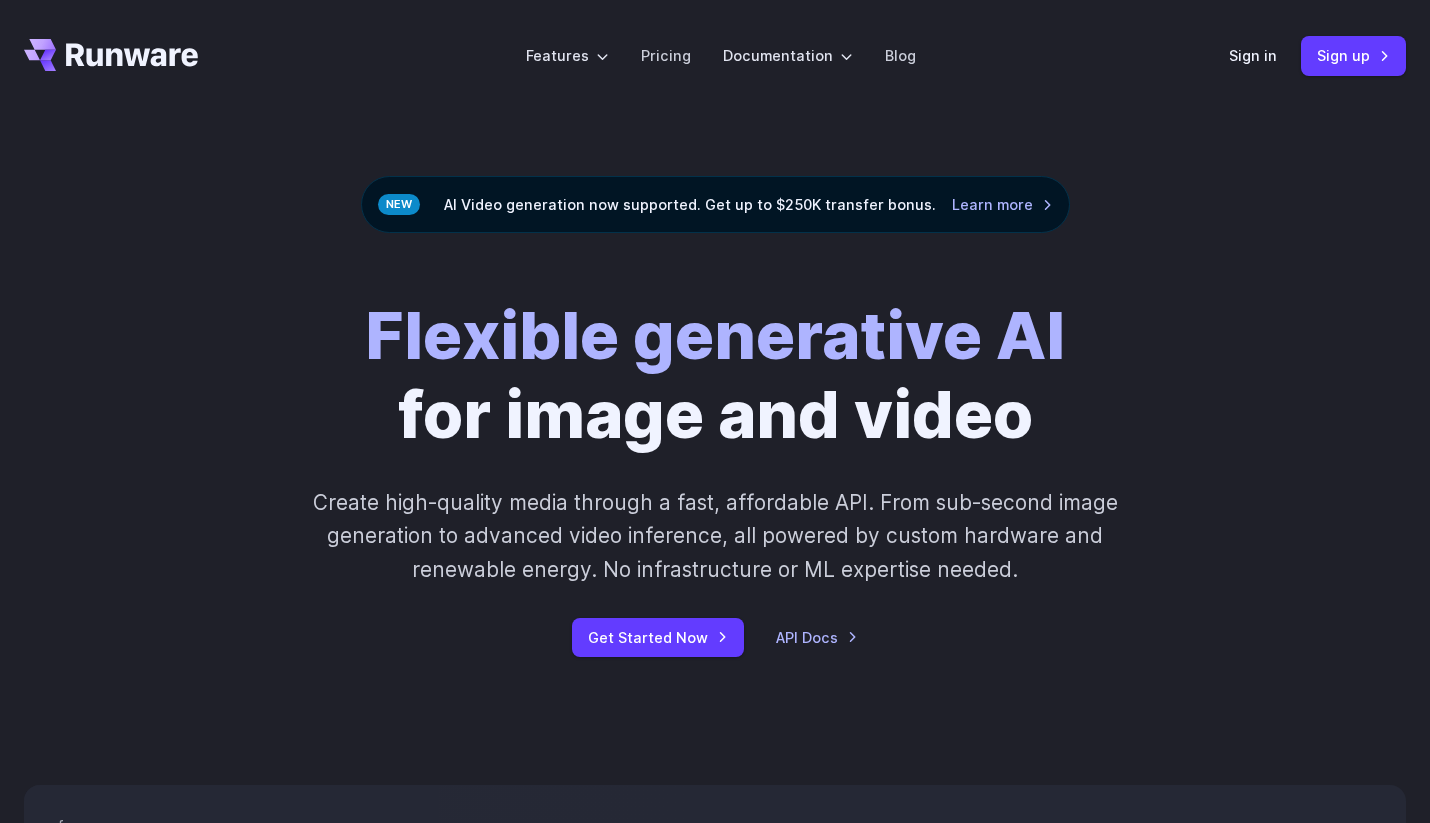 scroll, scrollTop: 0, scrollLeft: 0, axis: both 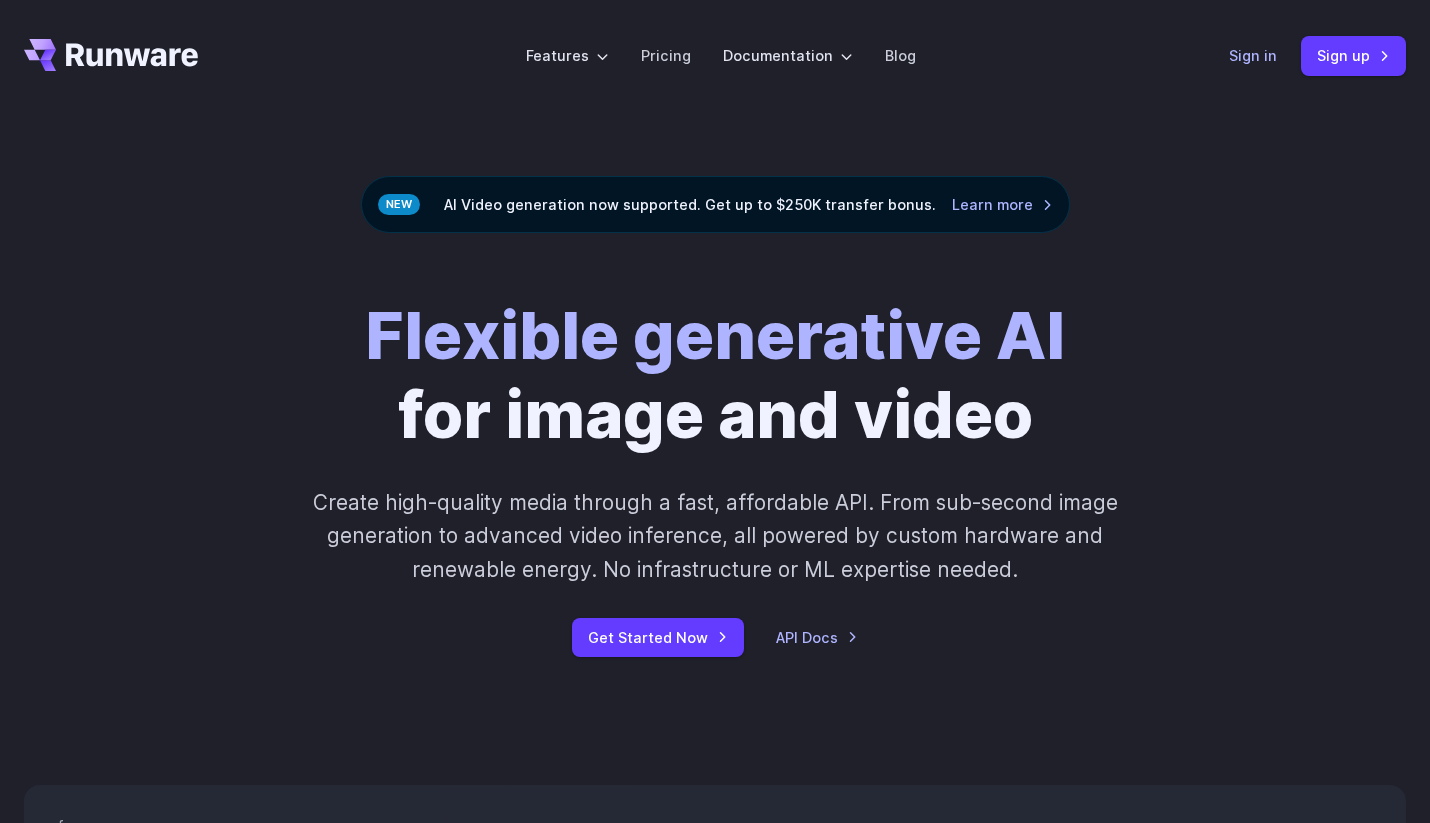 click on "Sign in" at bounding box center (1253, 55) 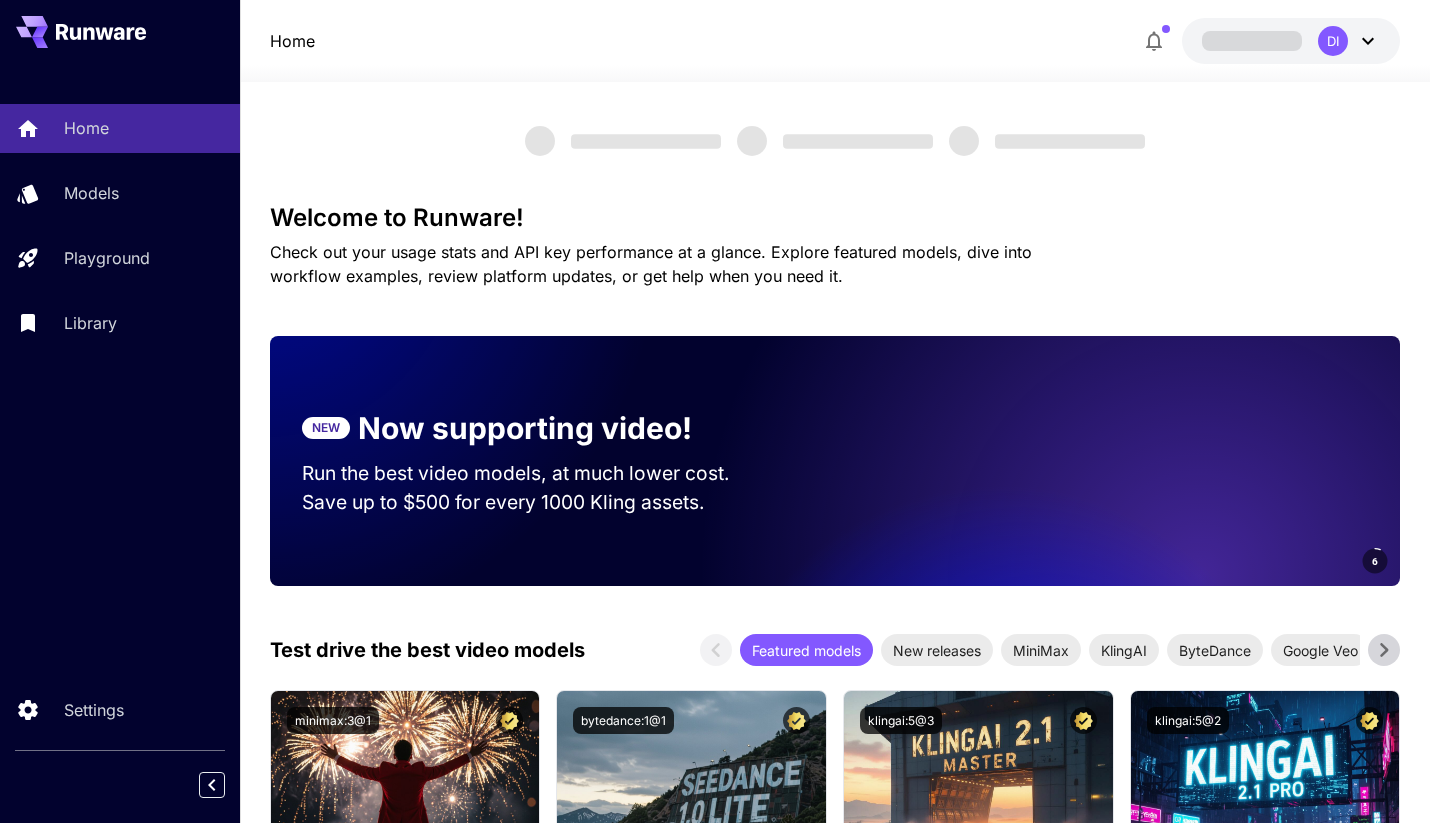 scroll, scrollTop: 0, scrollLeft: 0, axis: both 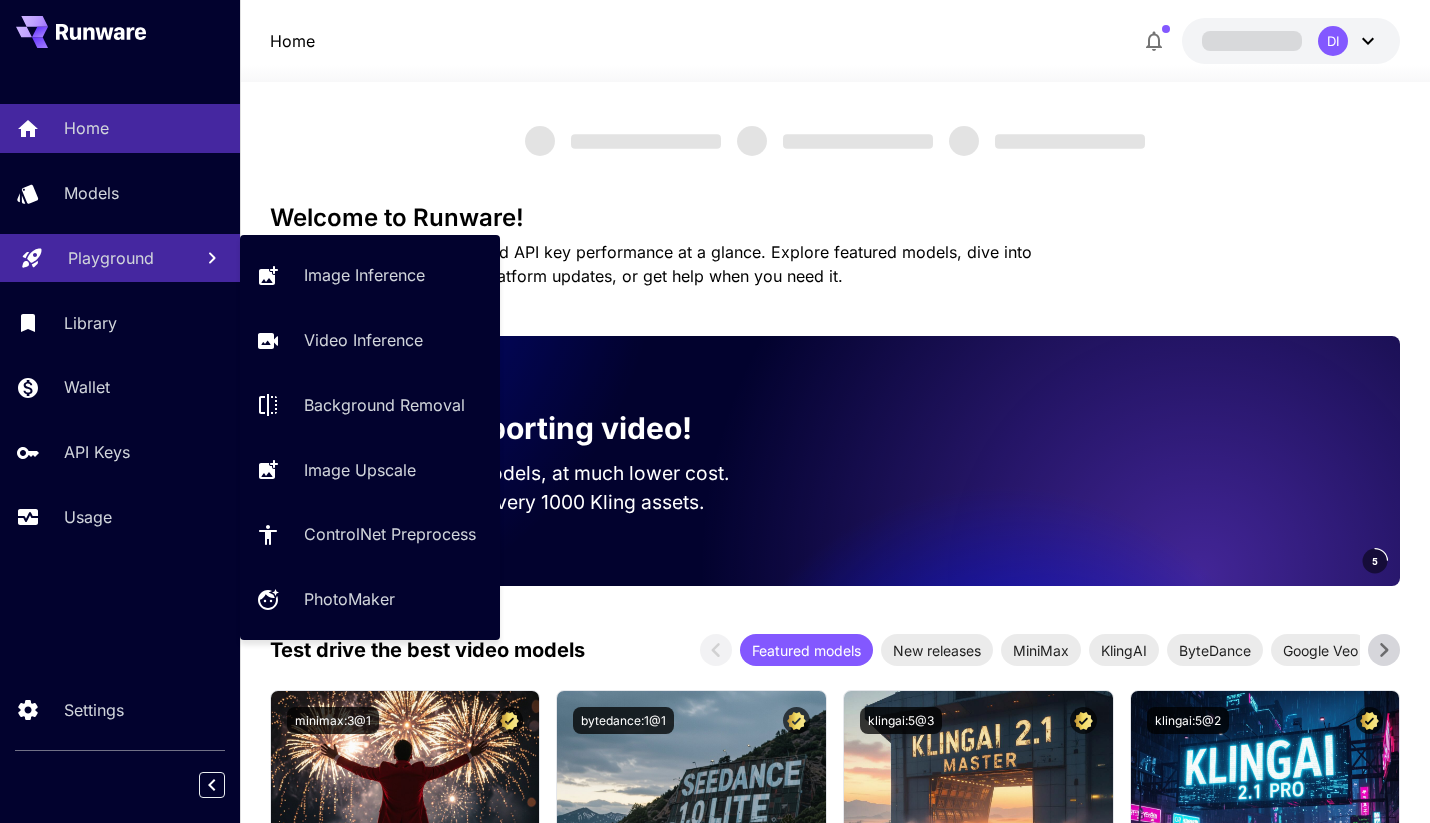 click on "Playground" at bounding box center [111, 258] 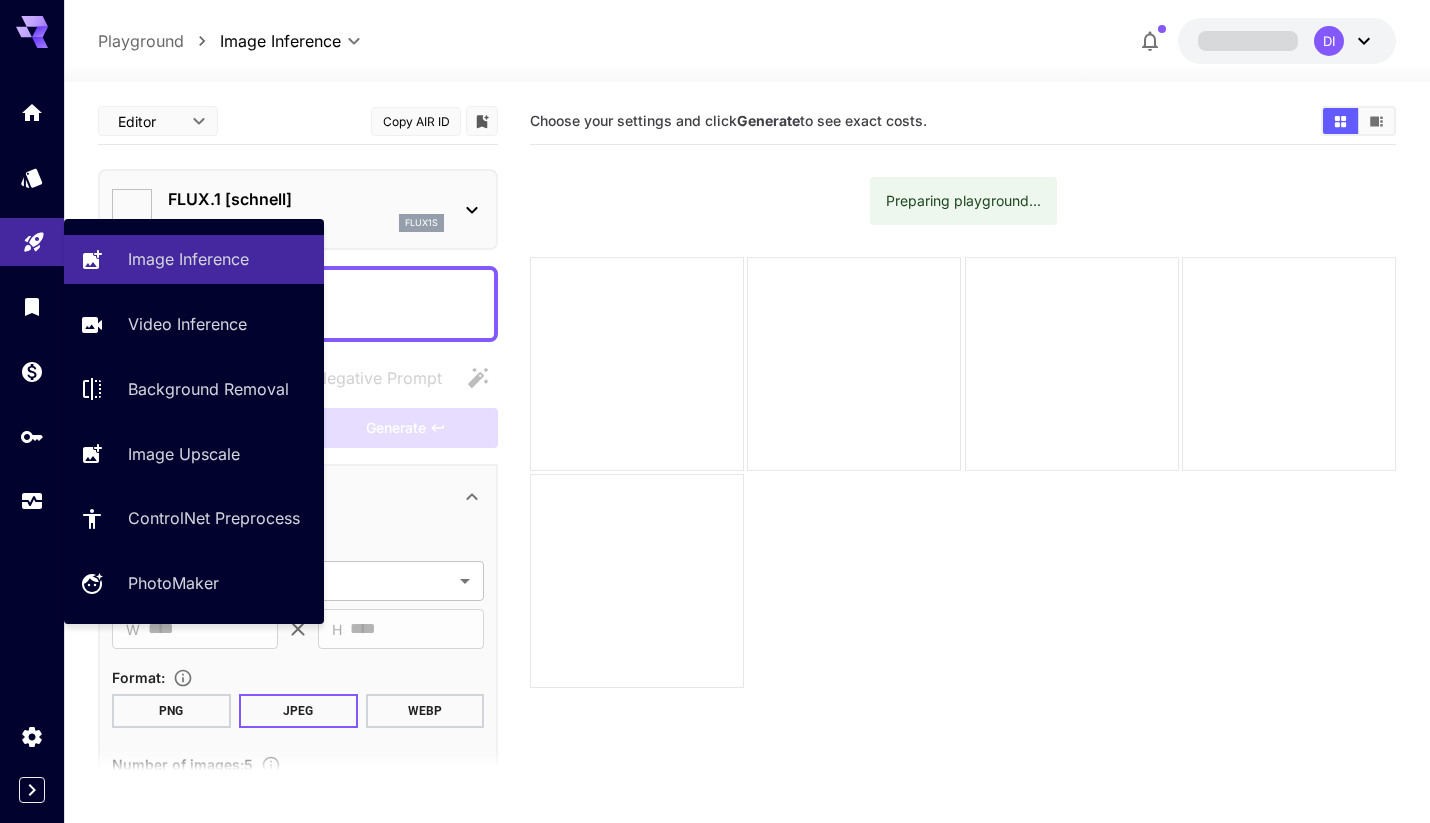 type on "**********" 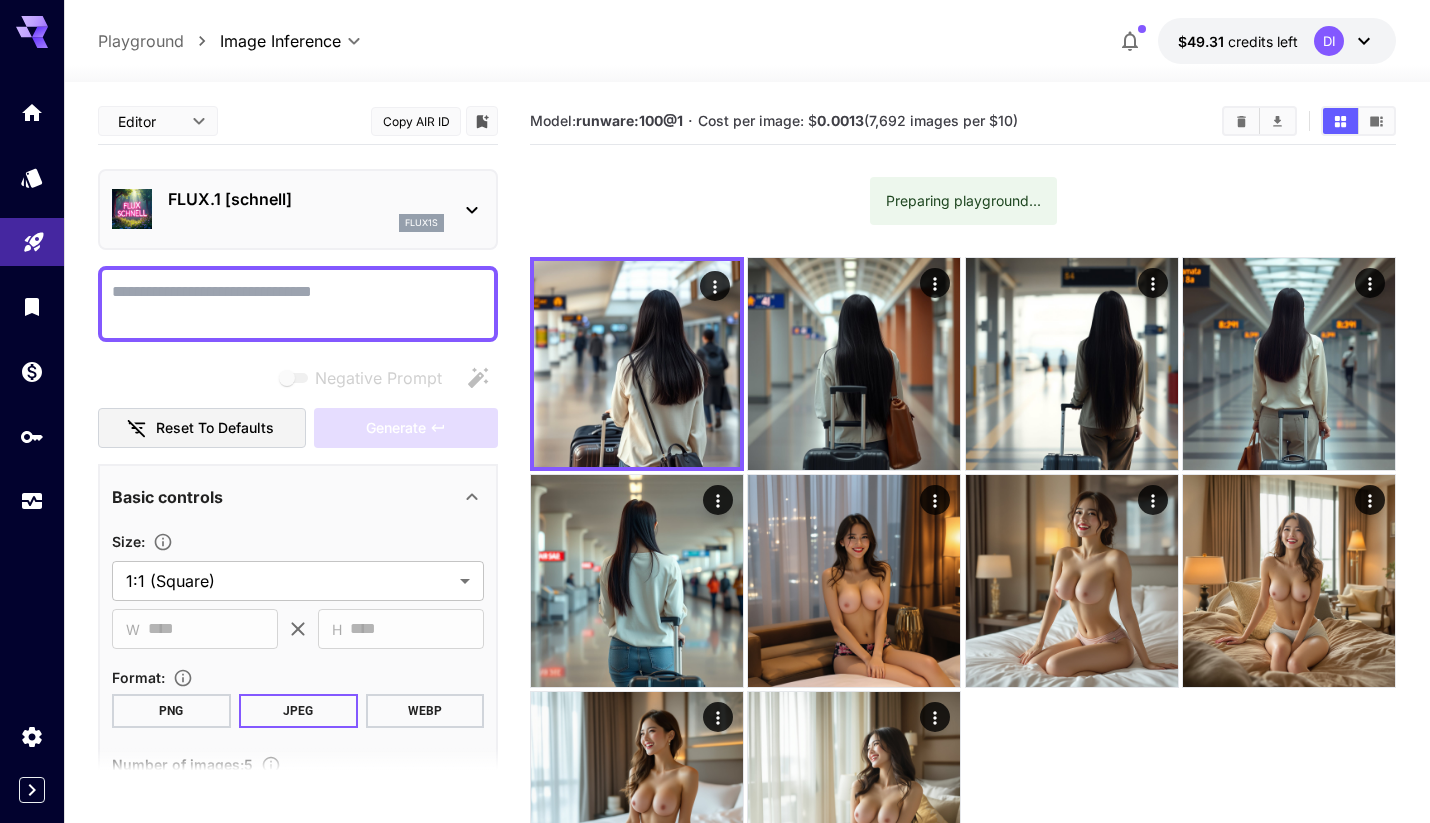 click on "Negative Prompt" at bounding box center [298, 304] 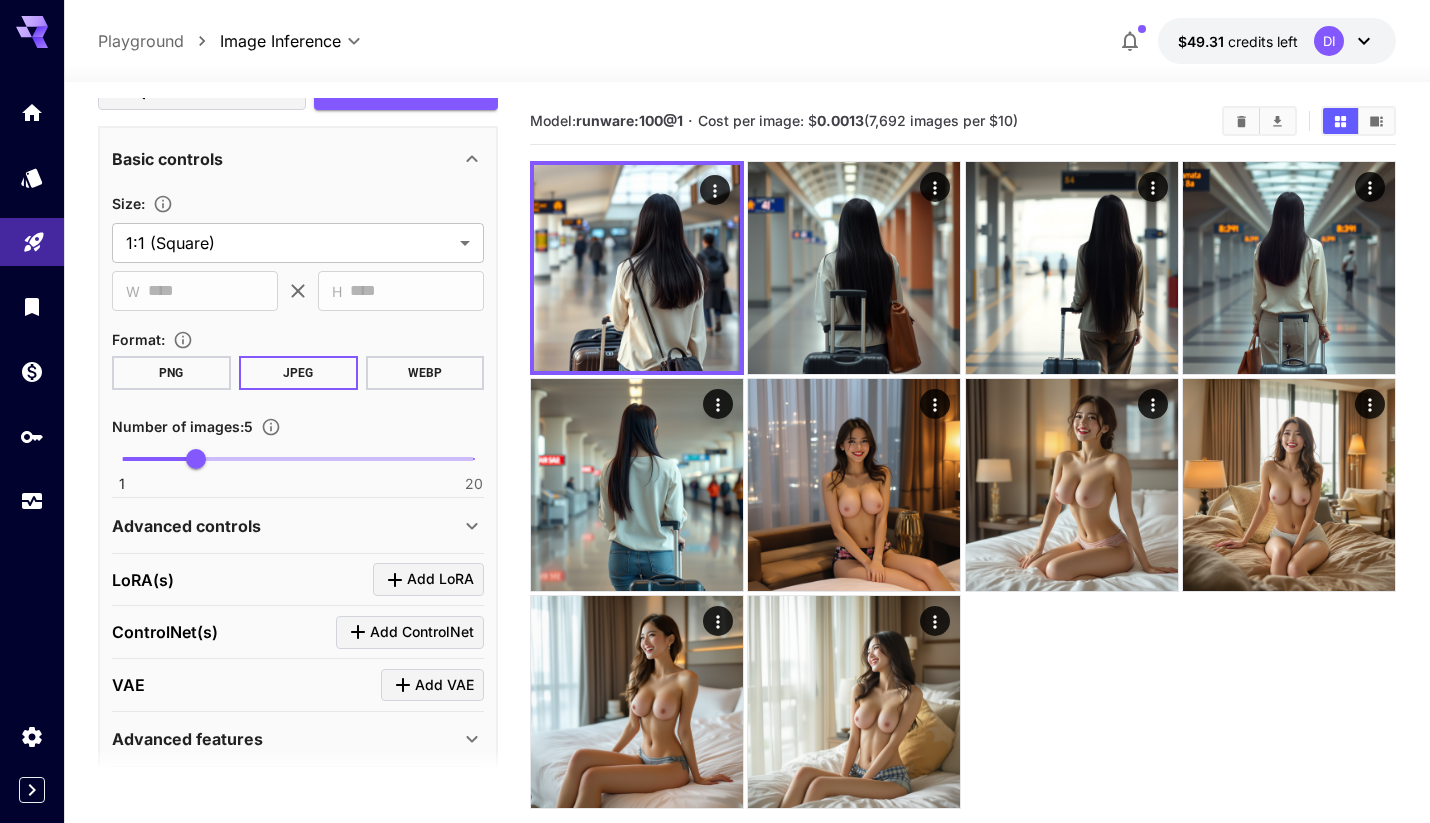 scroll, scrollTop: 581, scrollLeft: 0, axis: vertical 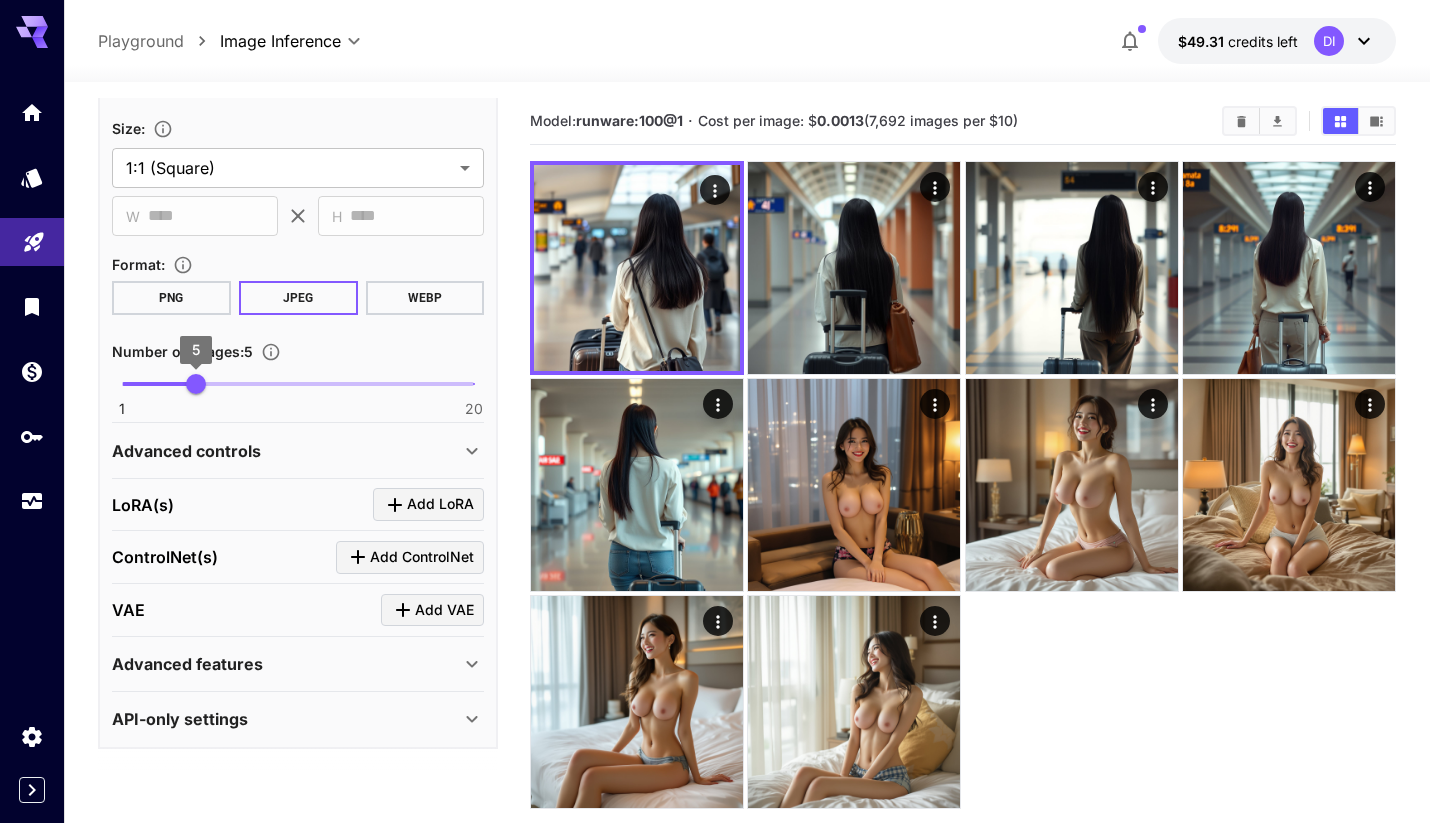 type on "**********" 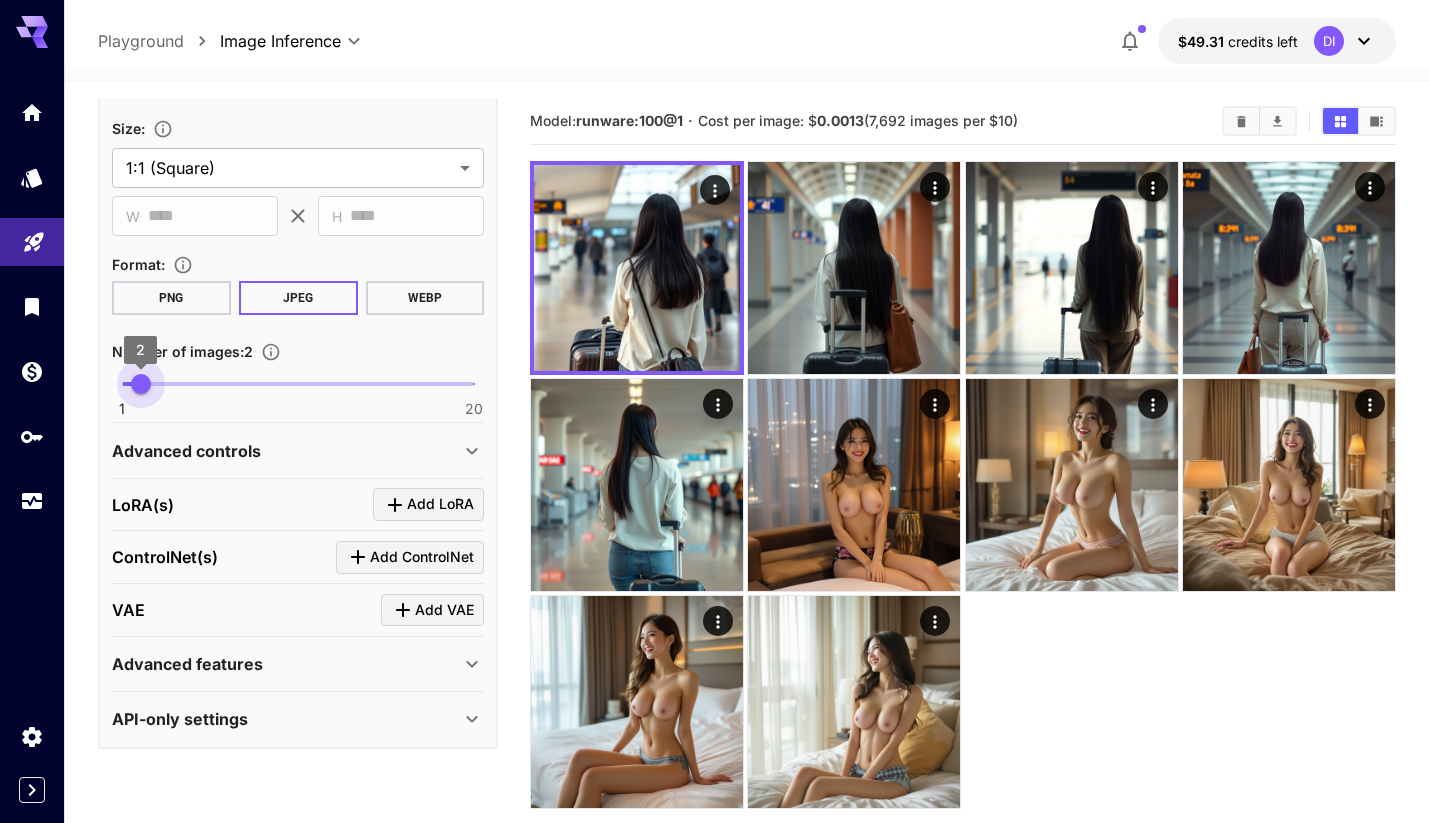 type on "*" 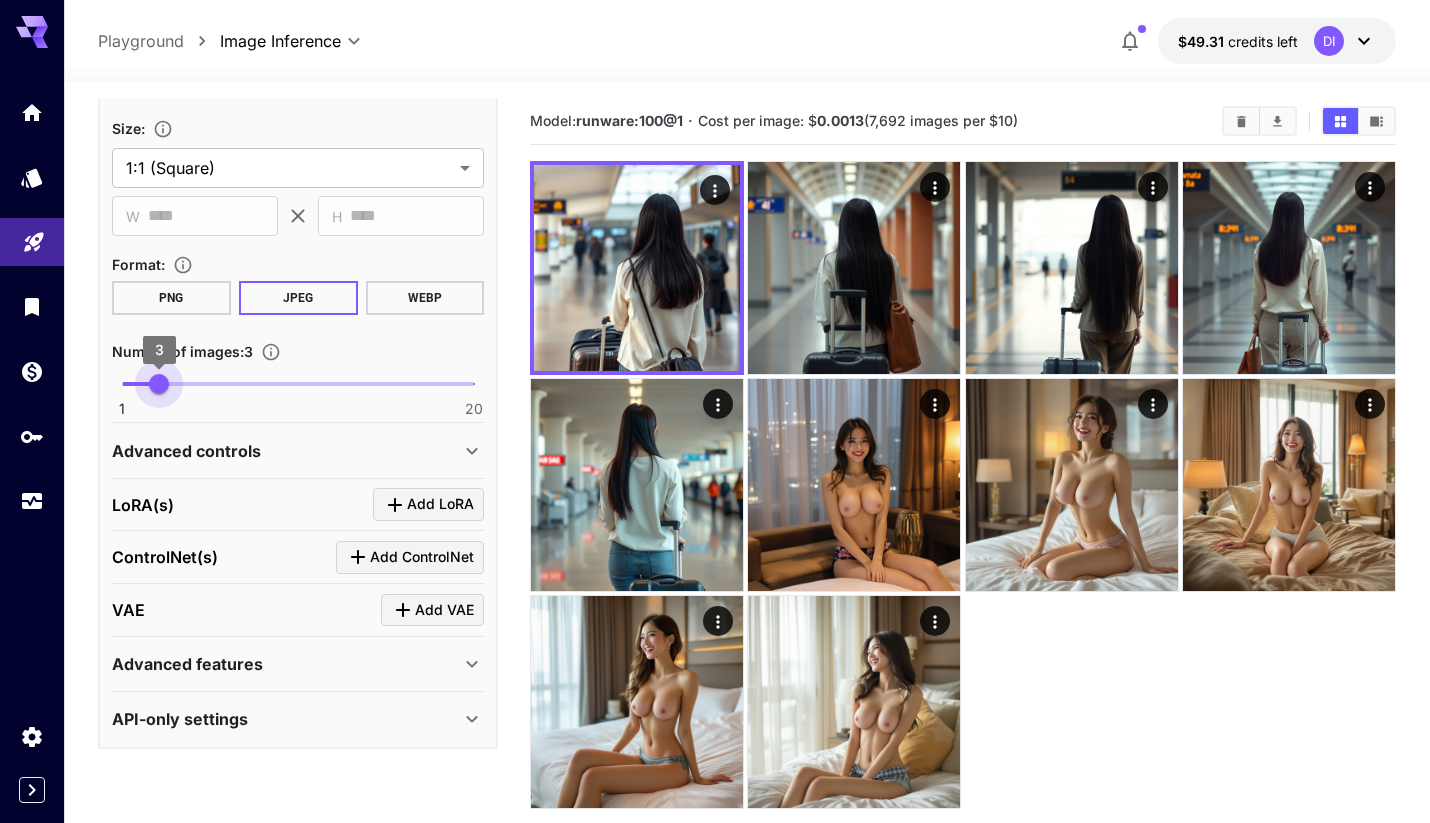 drag, startPoint x: 194, startPoint y: 377, endPoint x: 159, endPoint y: 374, distance: 35.128338 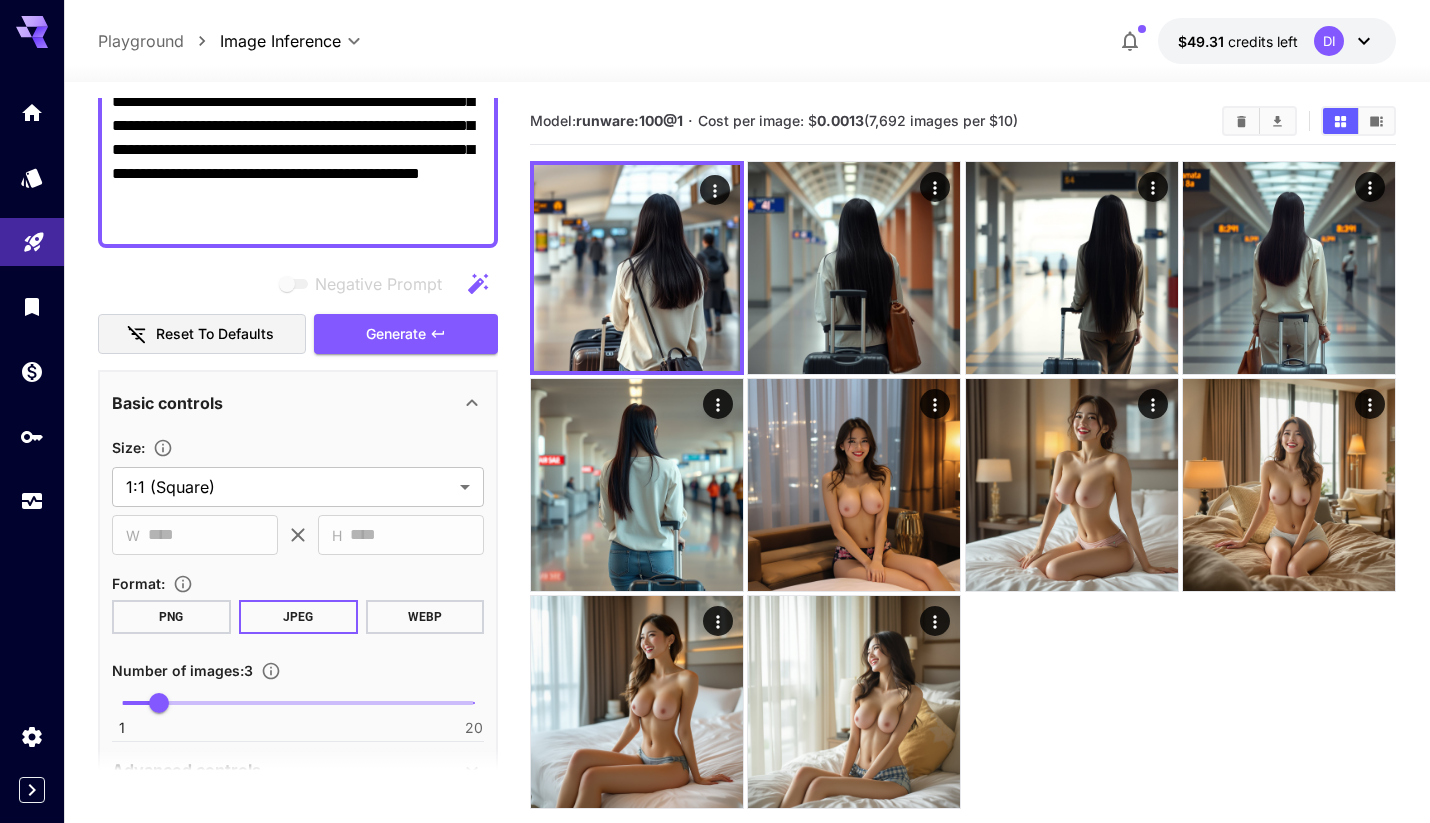 scroll, scrollTop: 249, scrollLeft: 0, axis: vertical 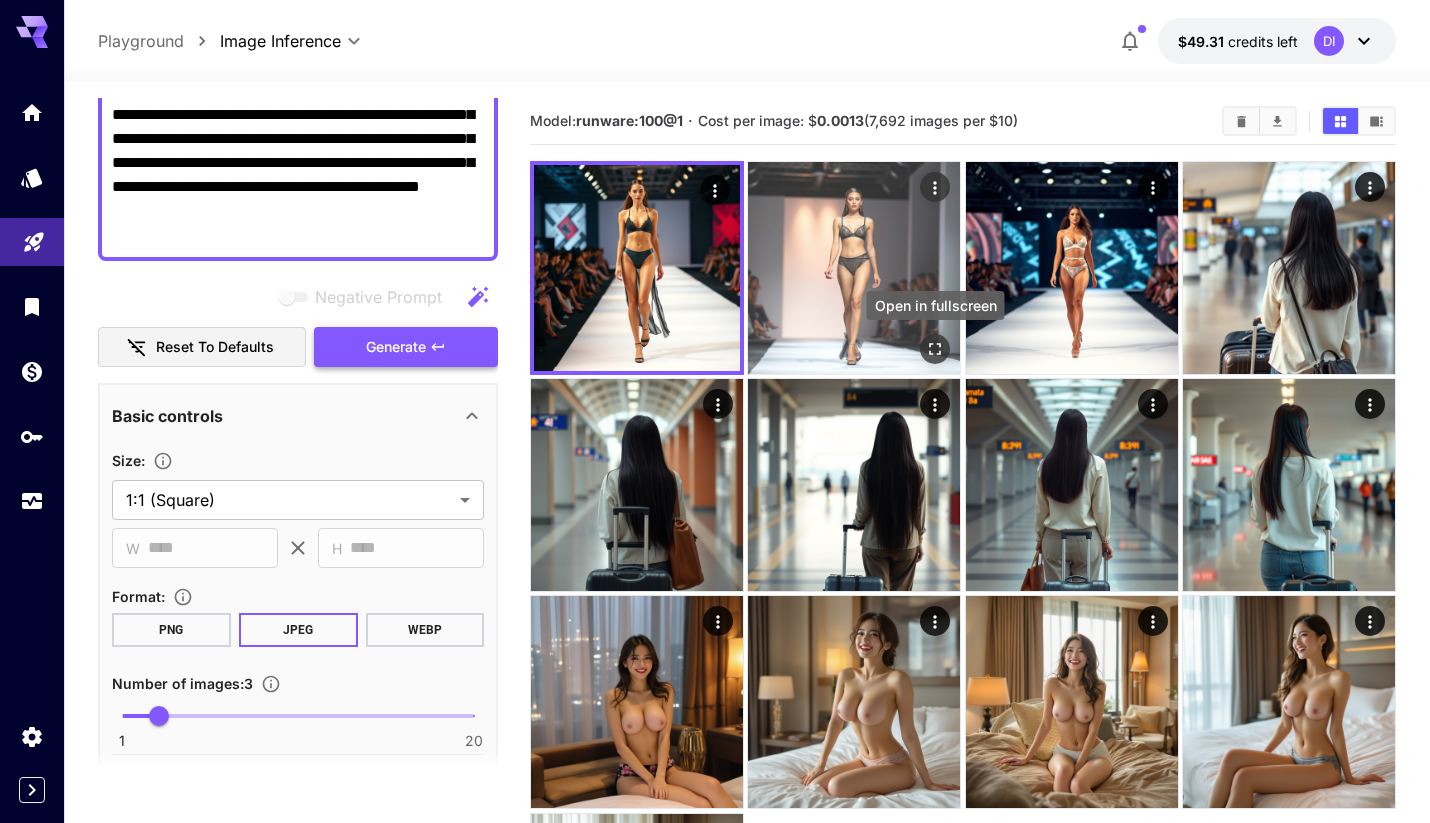 click 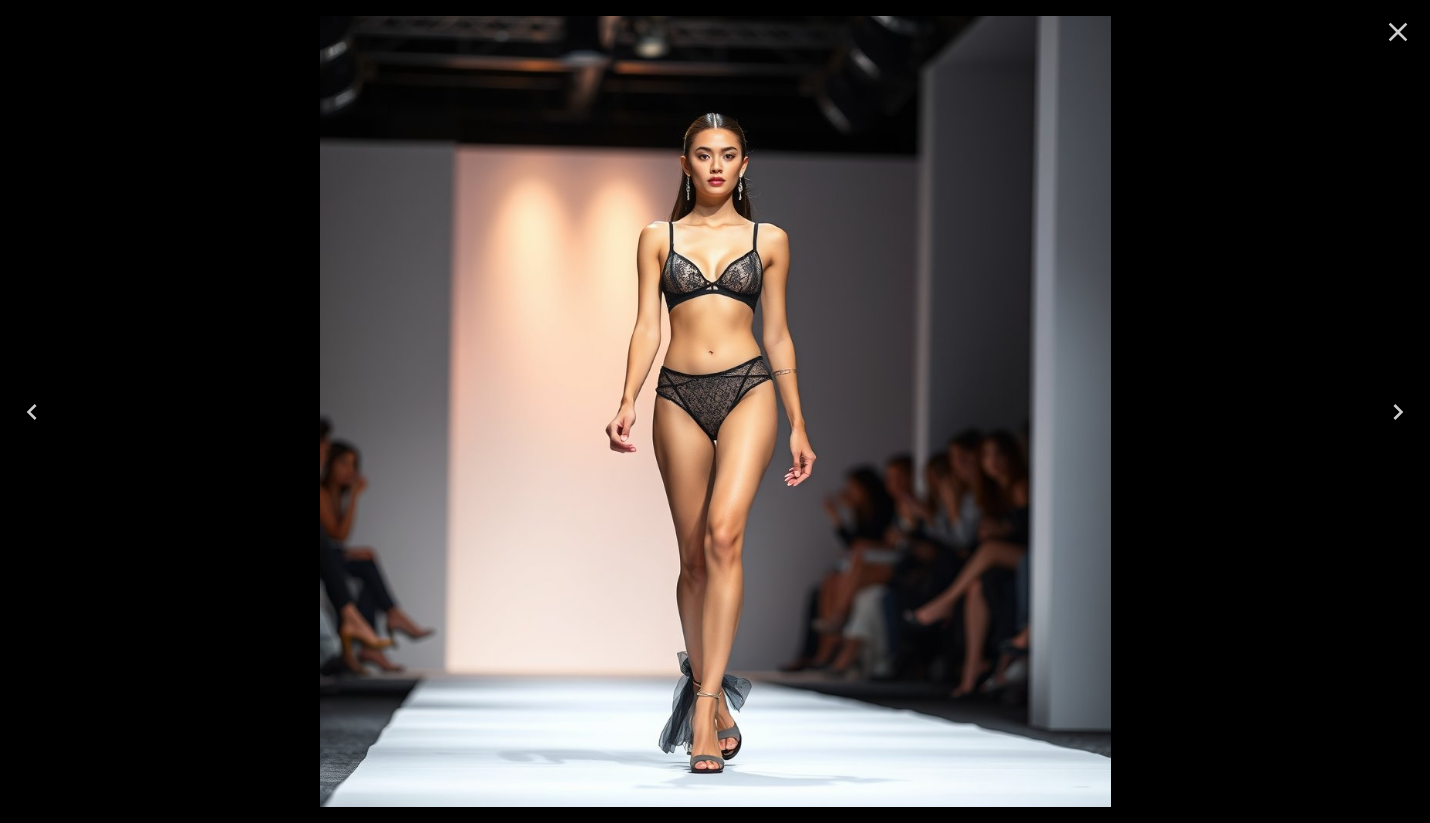 click 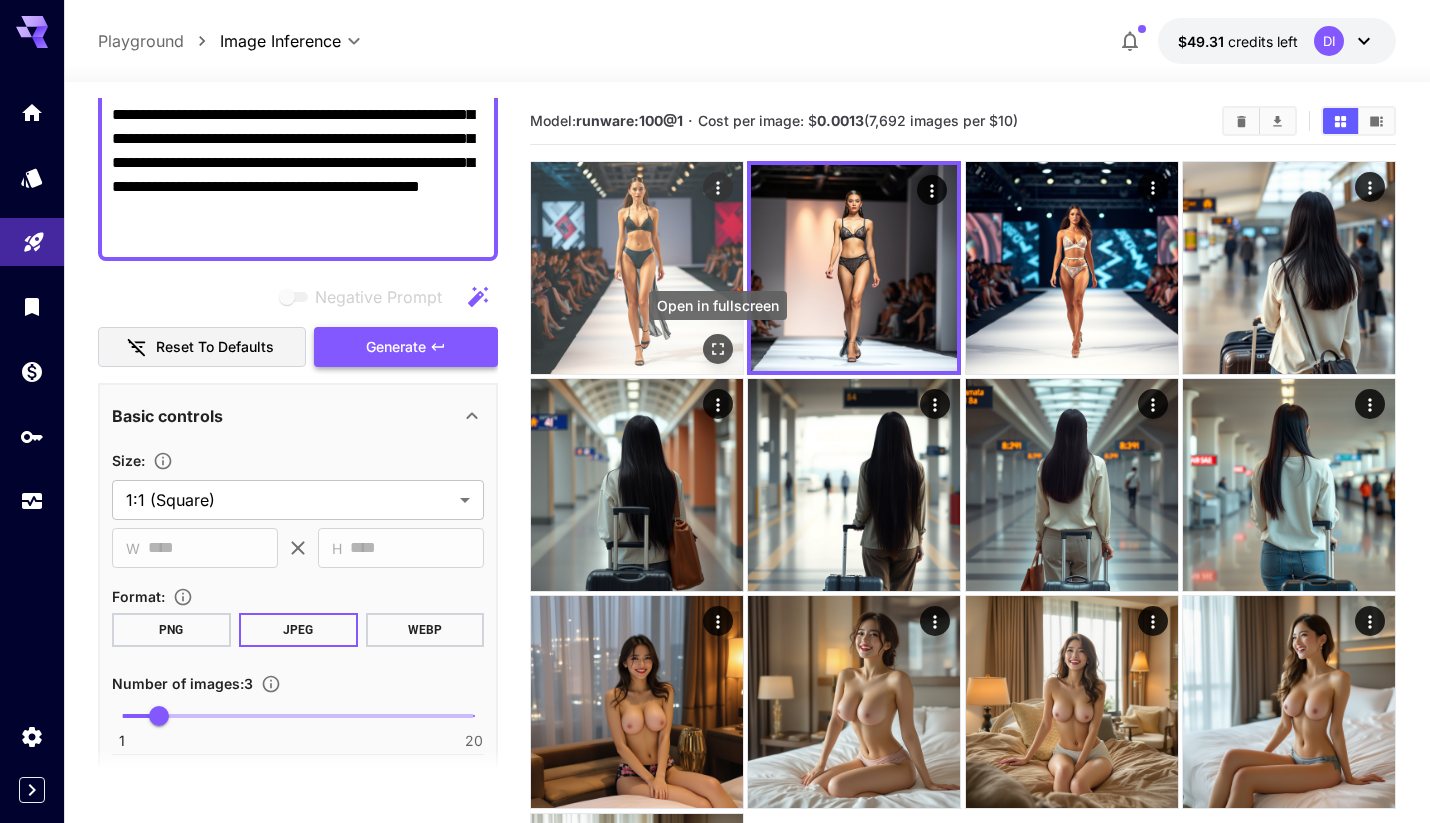 click 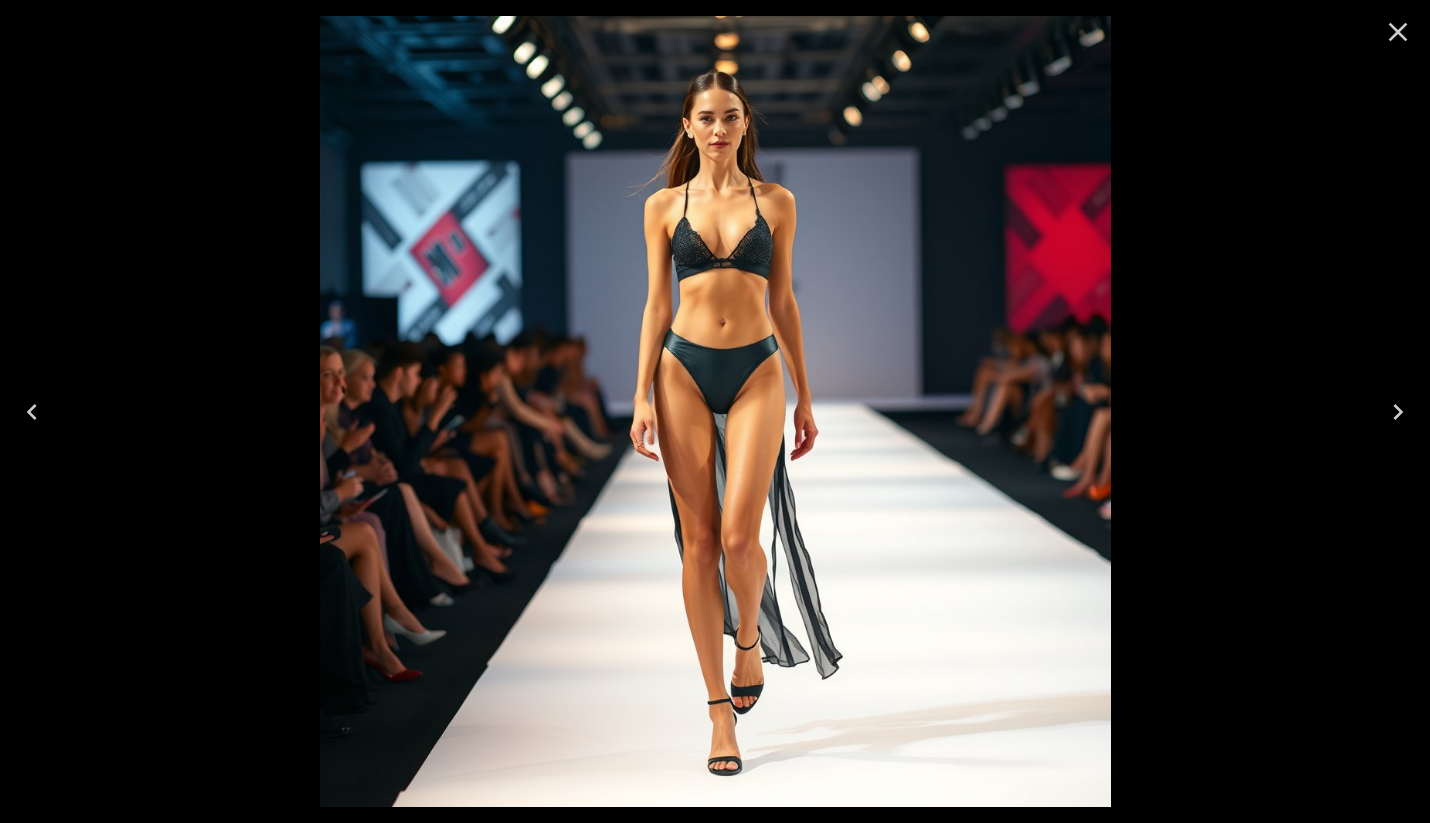 click 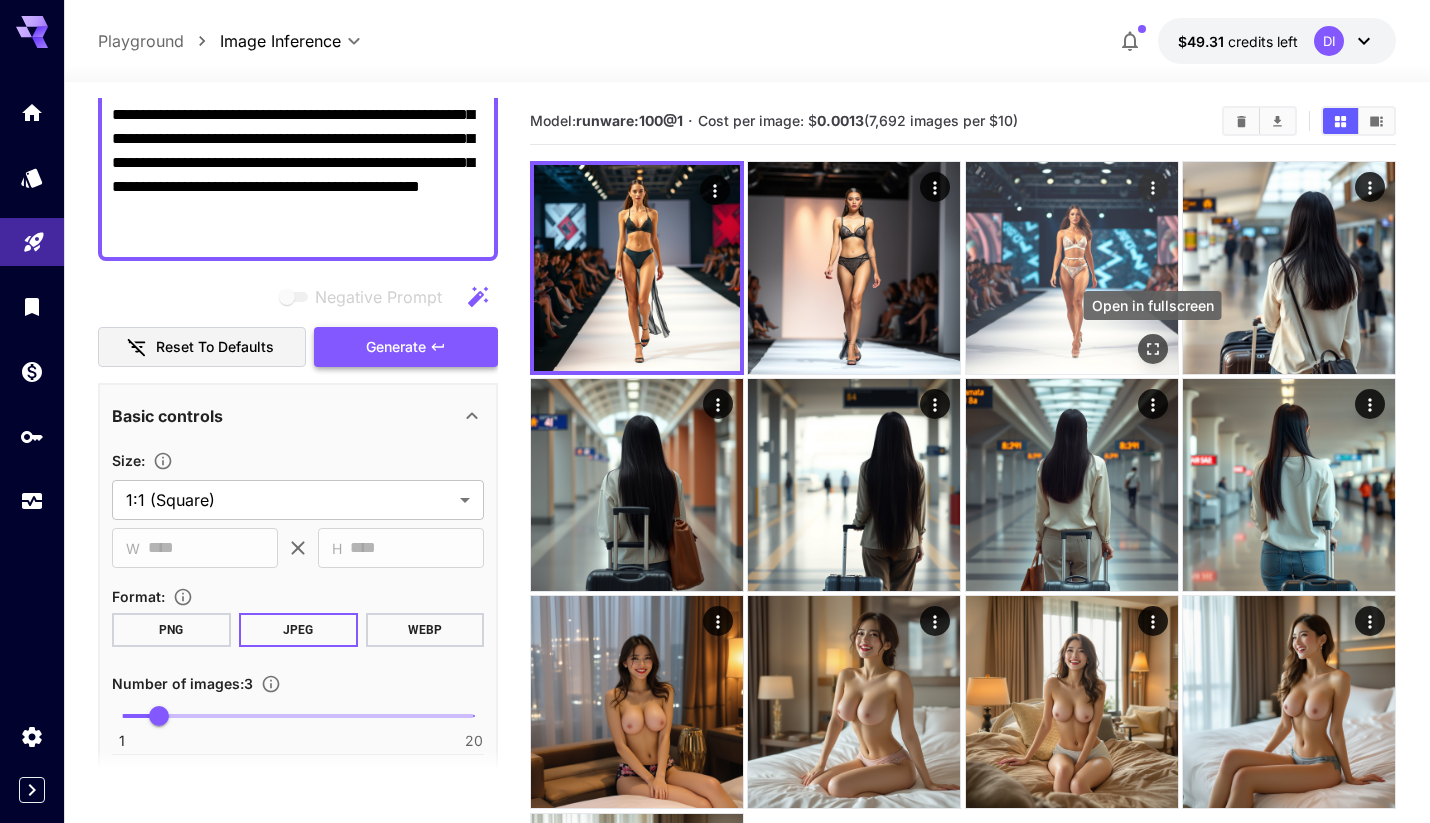 click 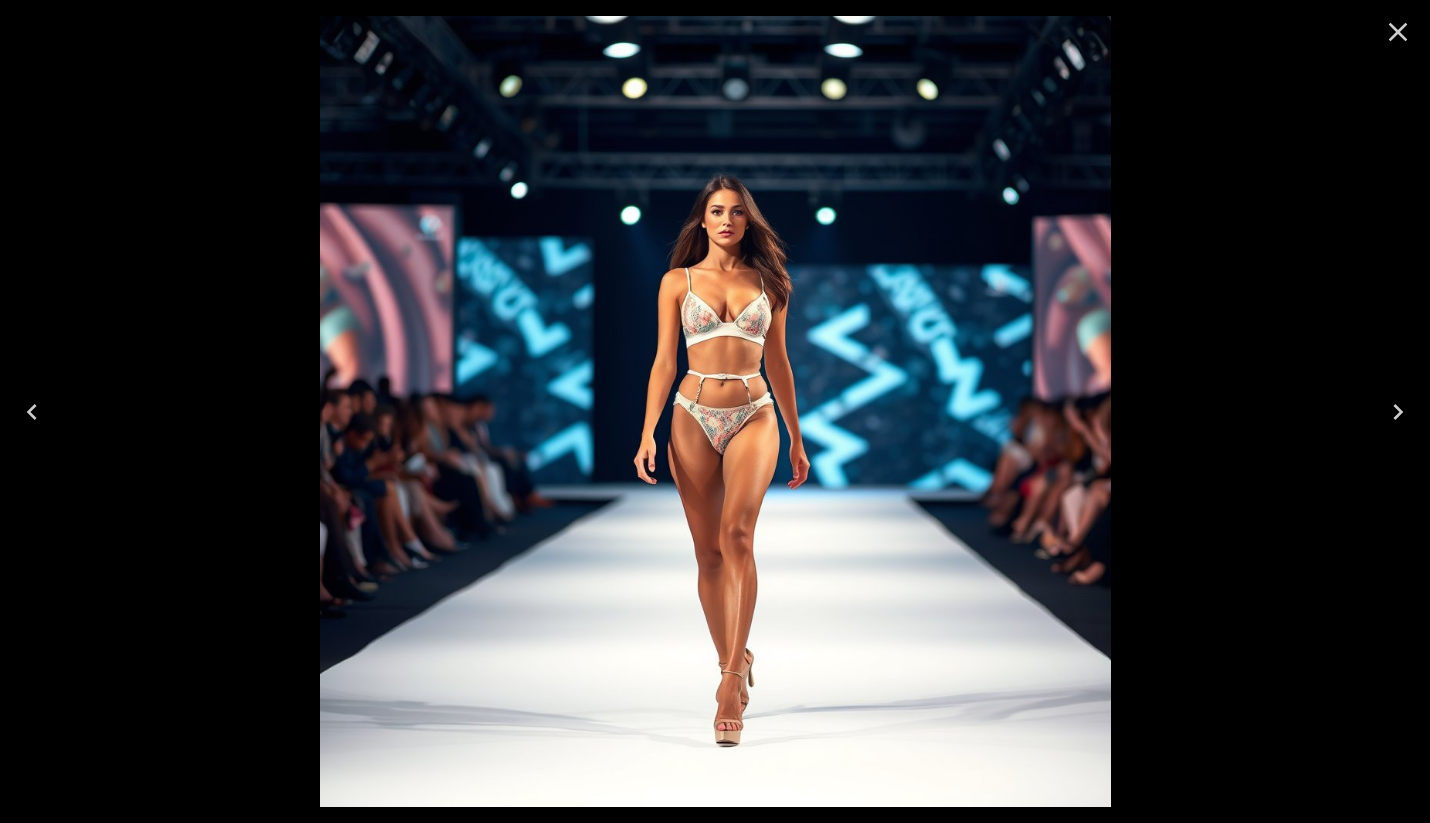 click 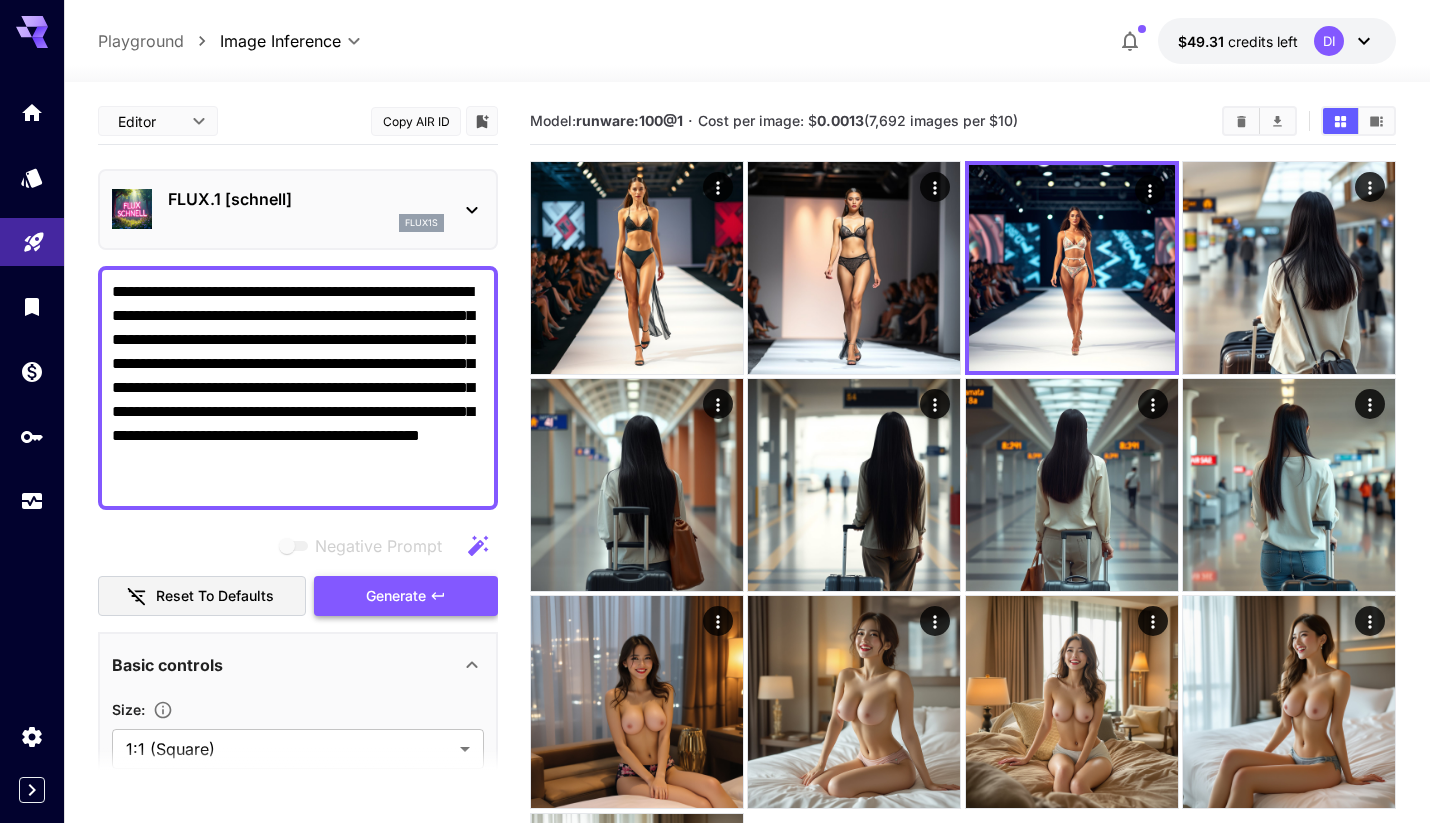 scroll, scrollTop: 0, scrollLeft: 0, axis: both 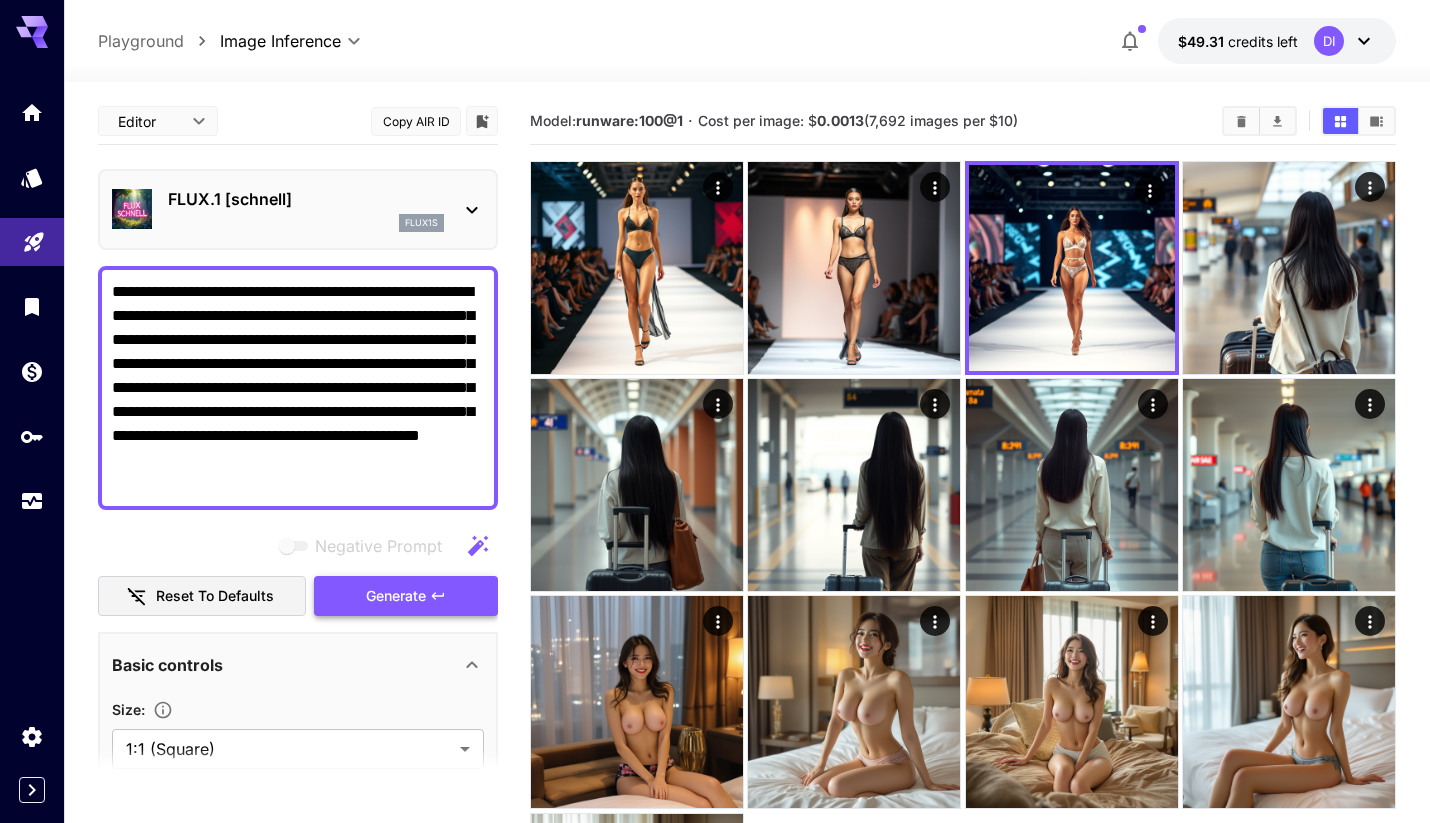 click on "**********" at bounding box center (298, 388) 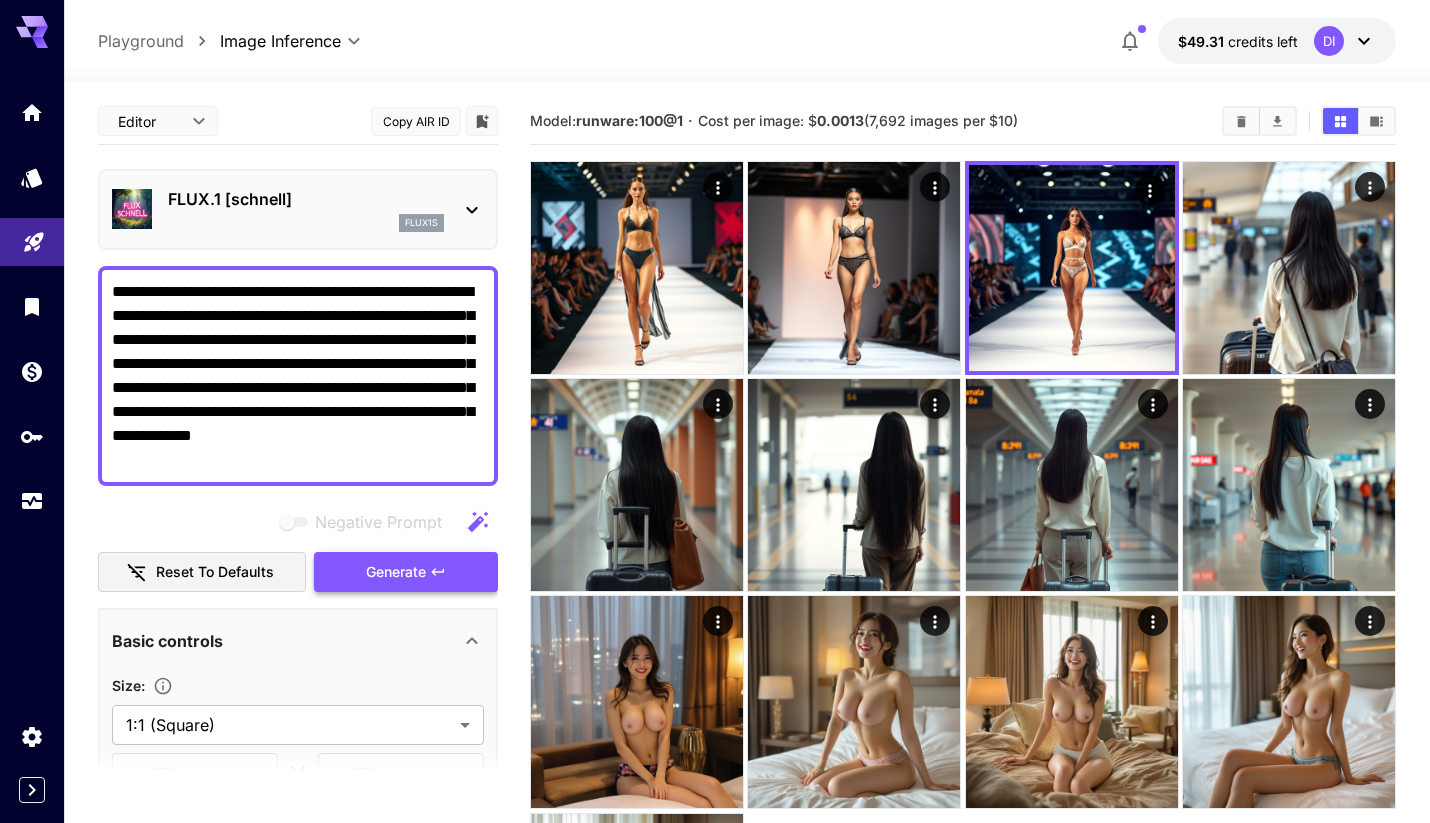 type on "**********" 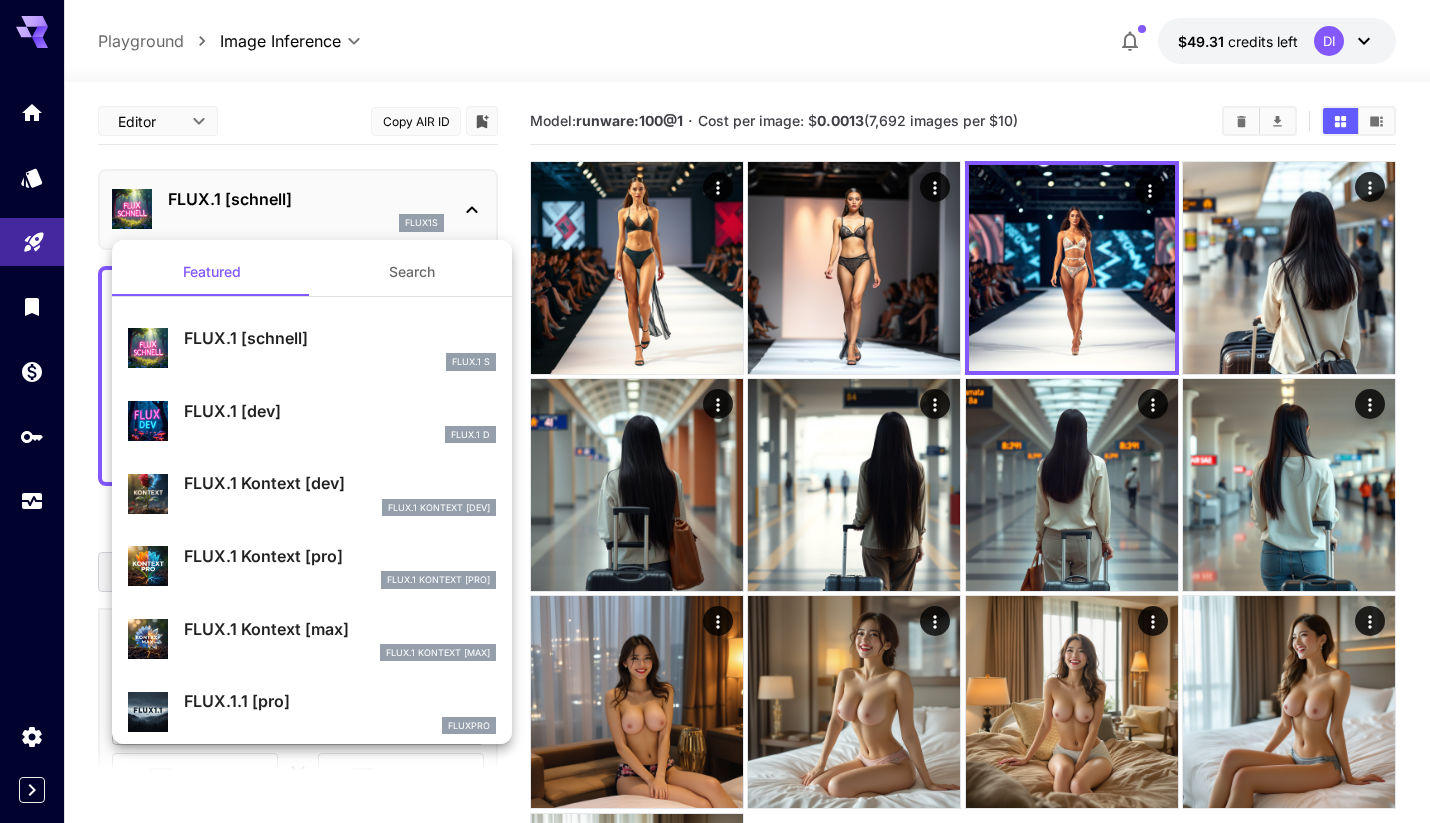 click on "FLUX.1 Kontext [pro]" at bounding box center (340, 556) 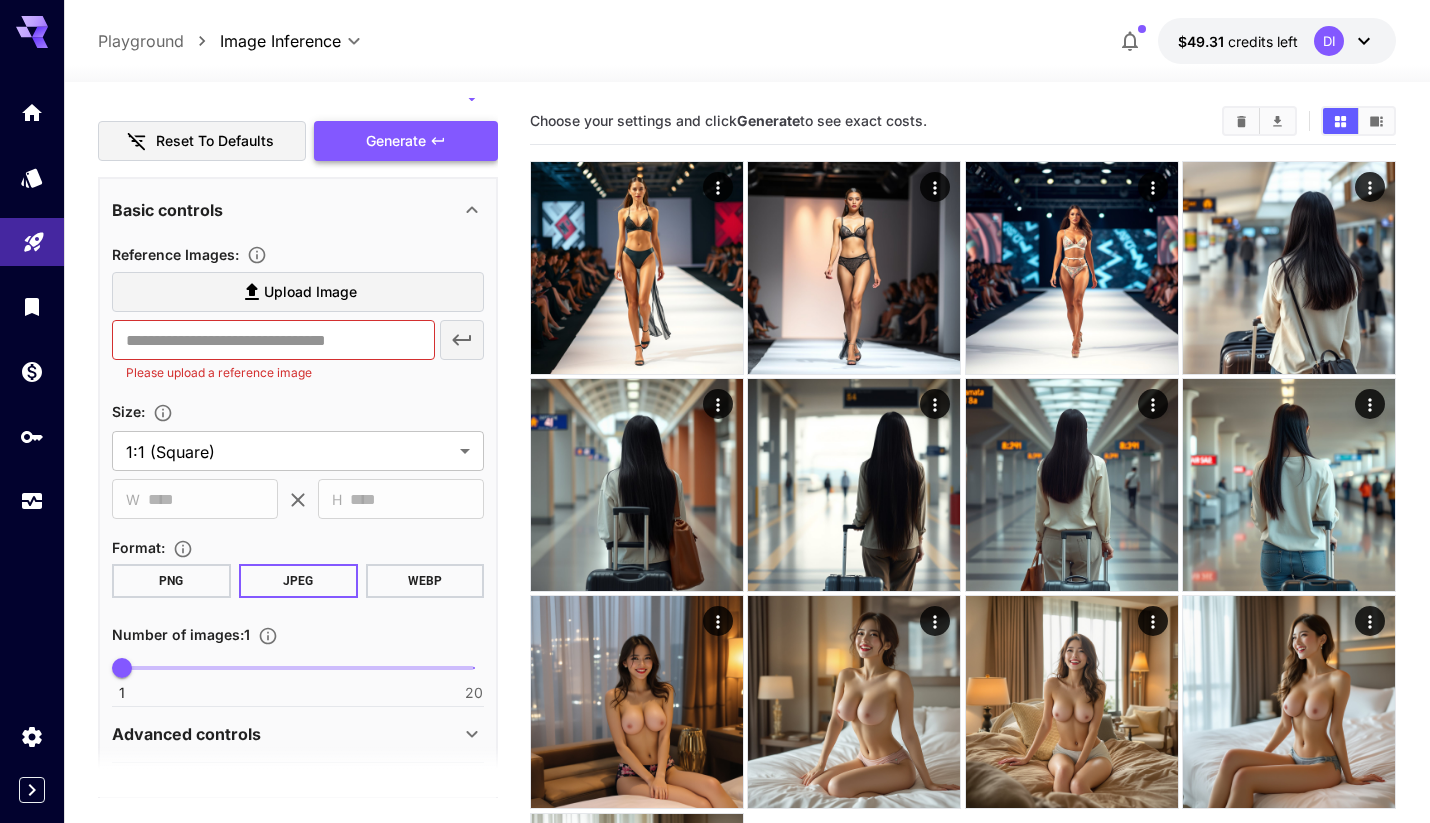 scroll, scrollTop: 557, scrollLeft: 0, axis: vertical 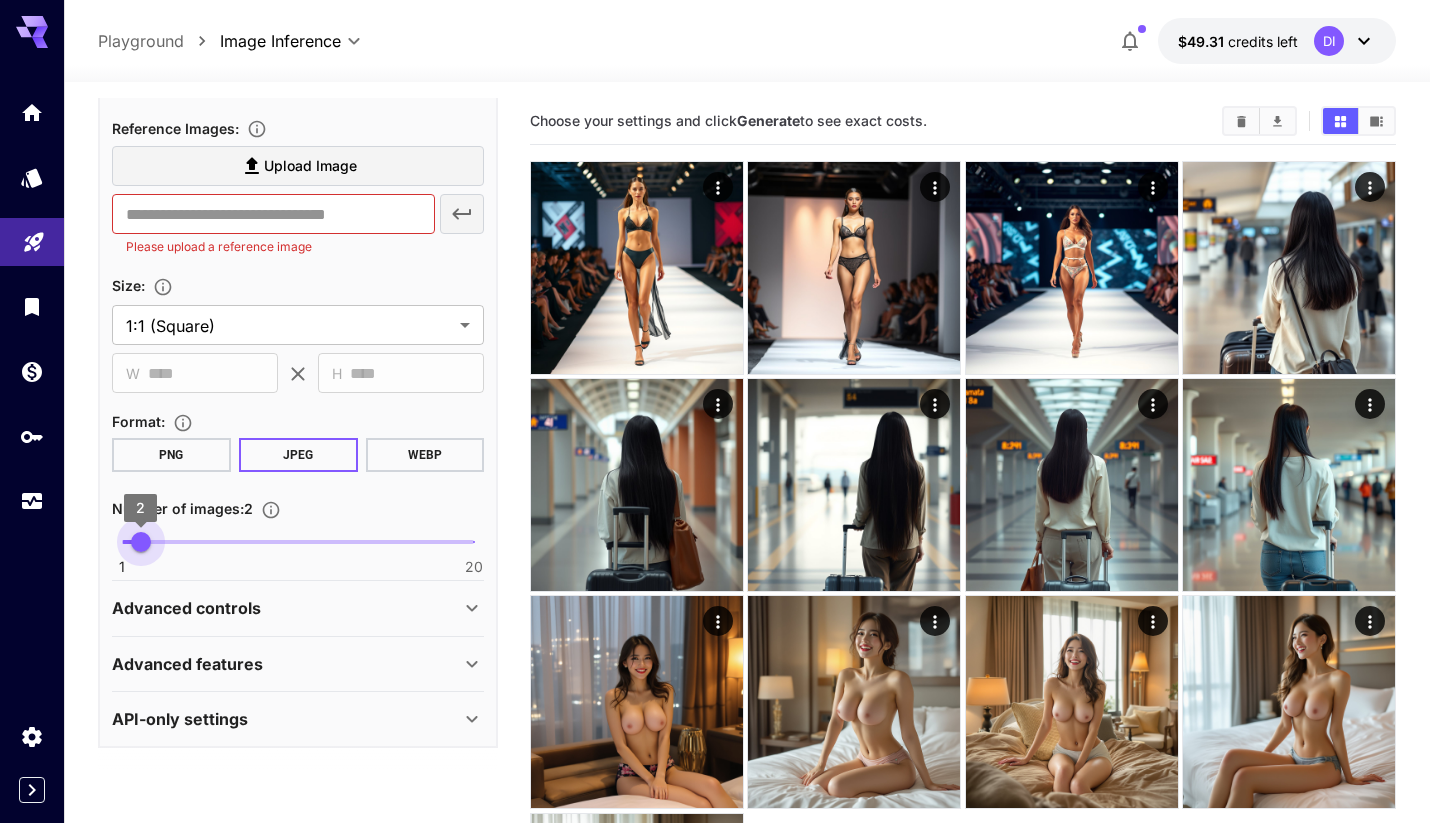 type on "*" 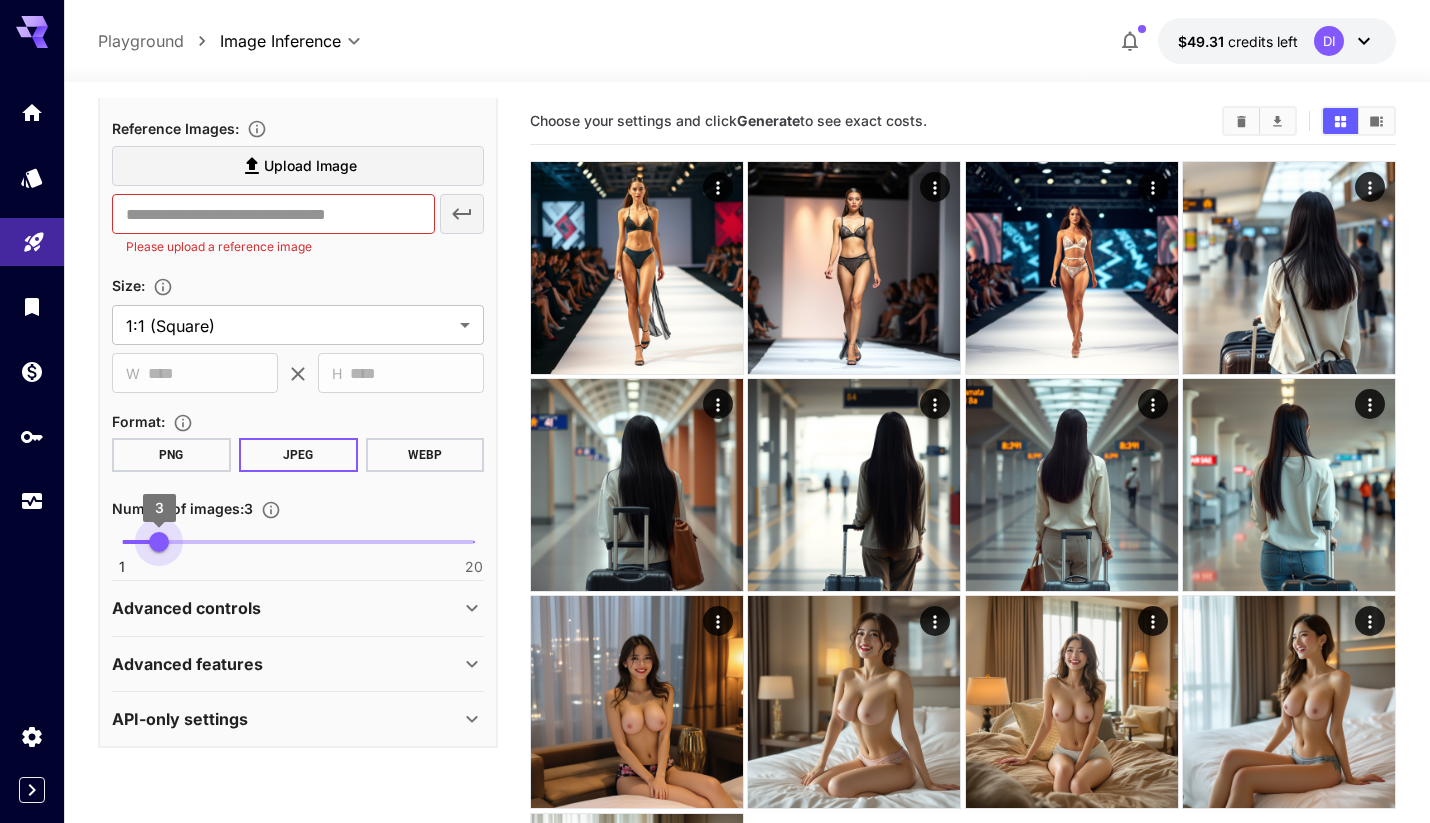 drag, startPoint x: 128, startPoint y: 538, endPoint x: 166, endPoint y: 541, distance: 38.118237 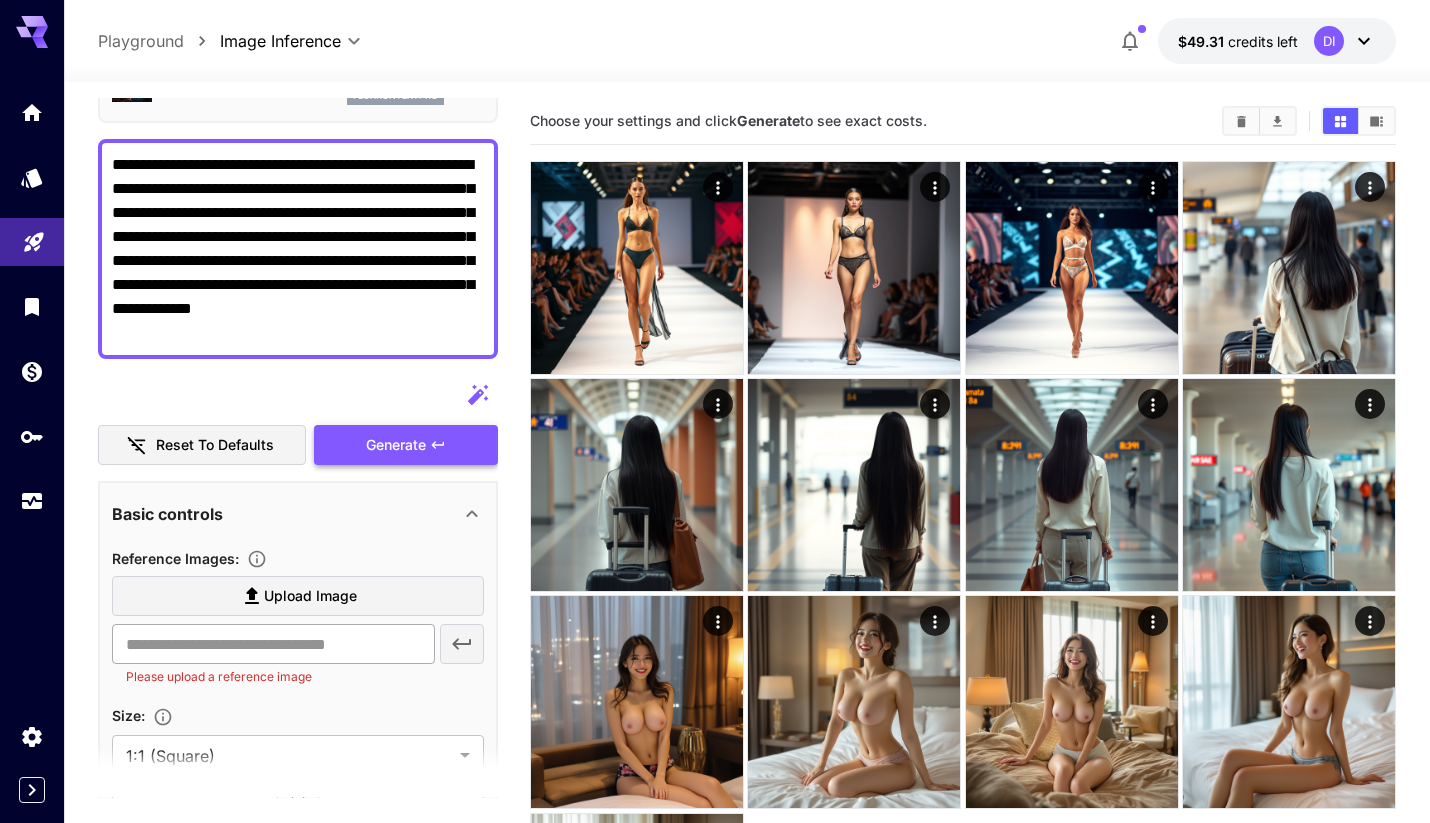 scroll, scrollTop: 0, scrollLeft: 0, axis: both 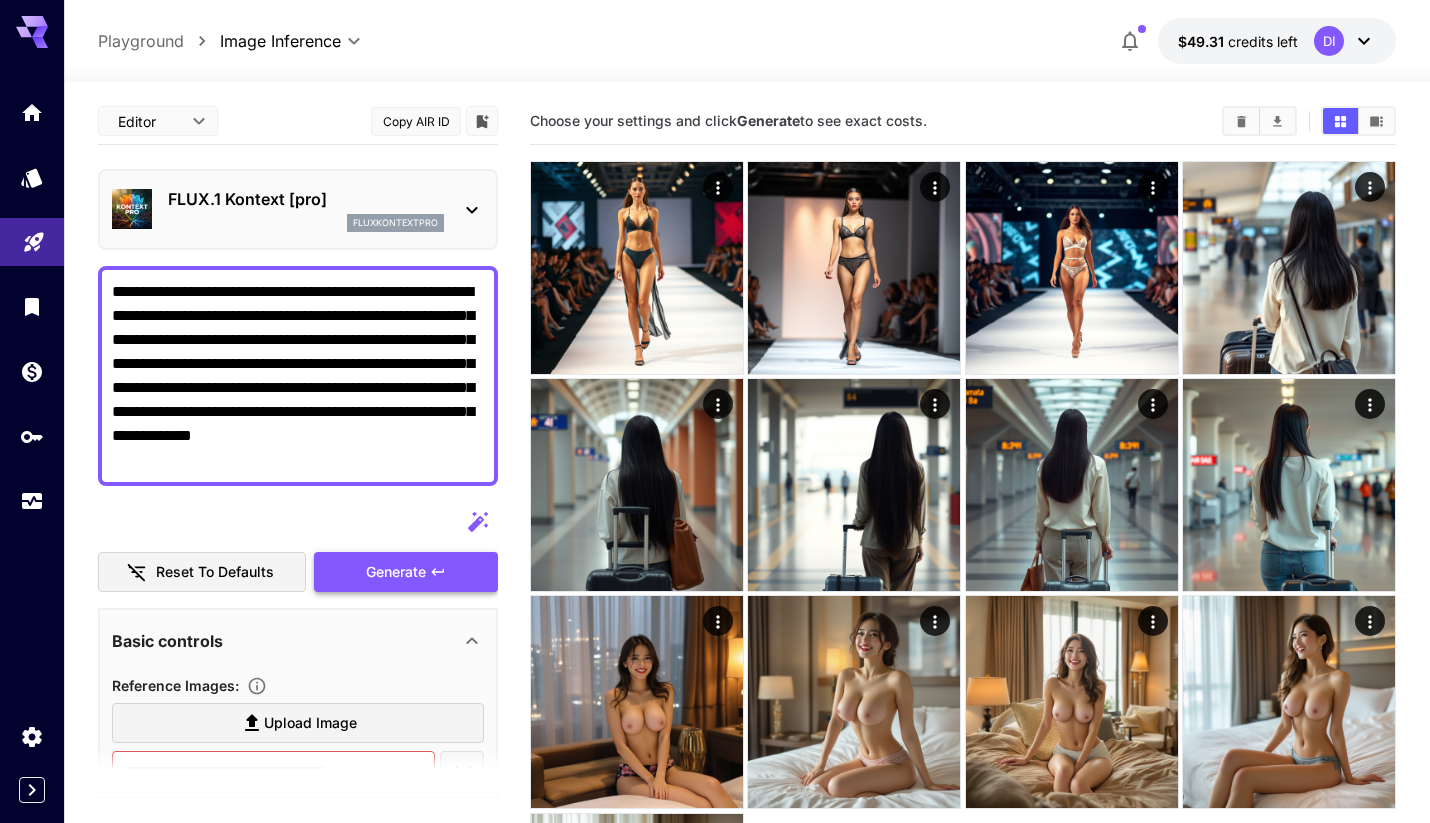 click on "Generate" at bounding box center (396, 572) 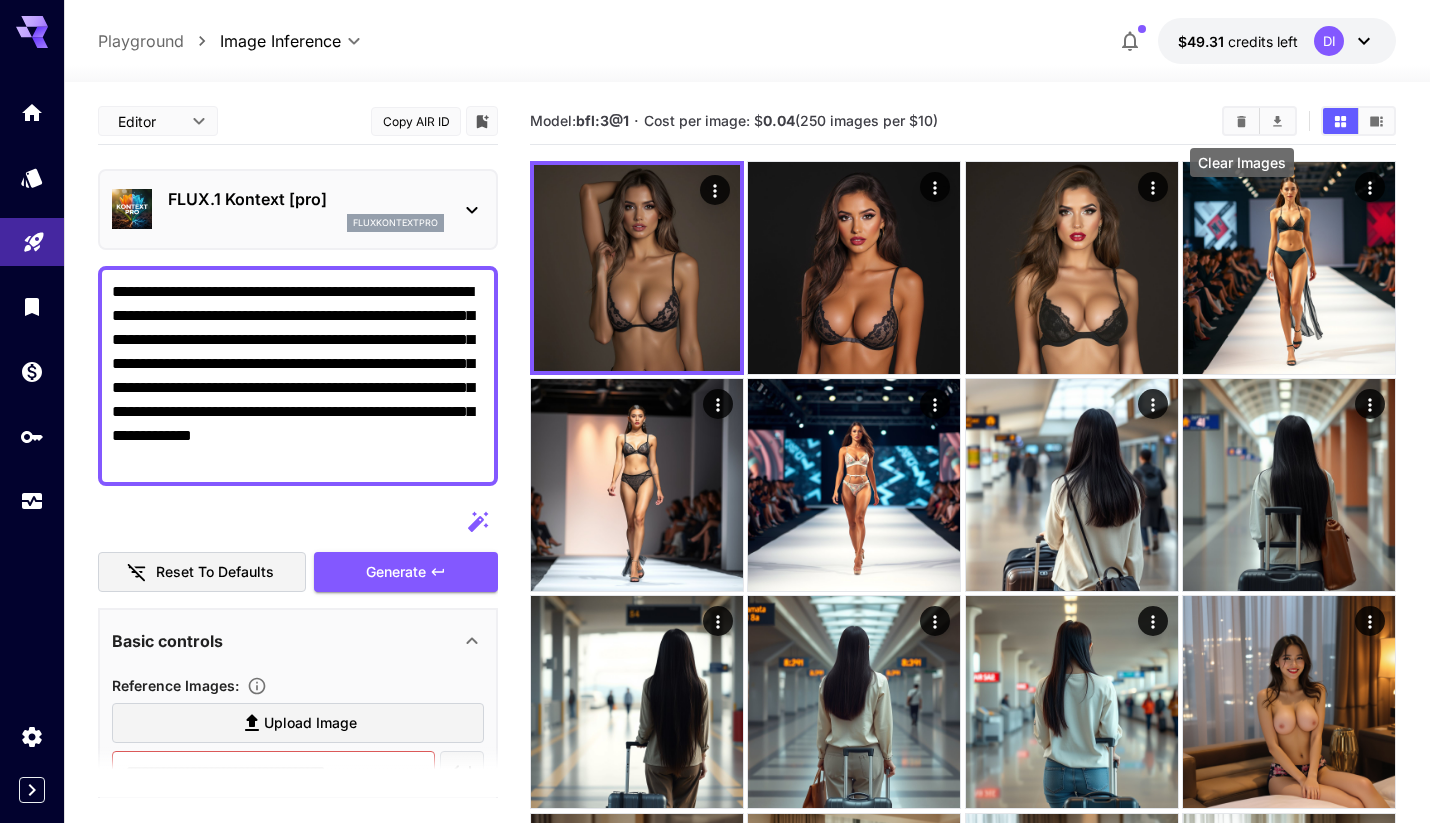 click 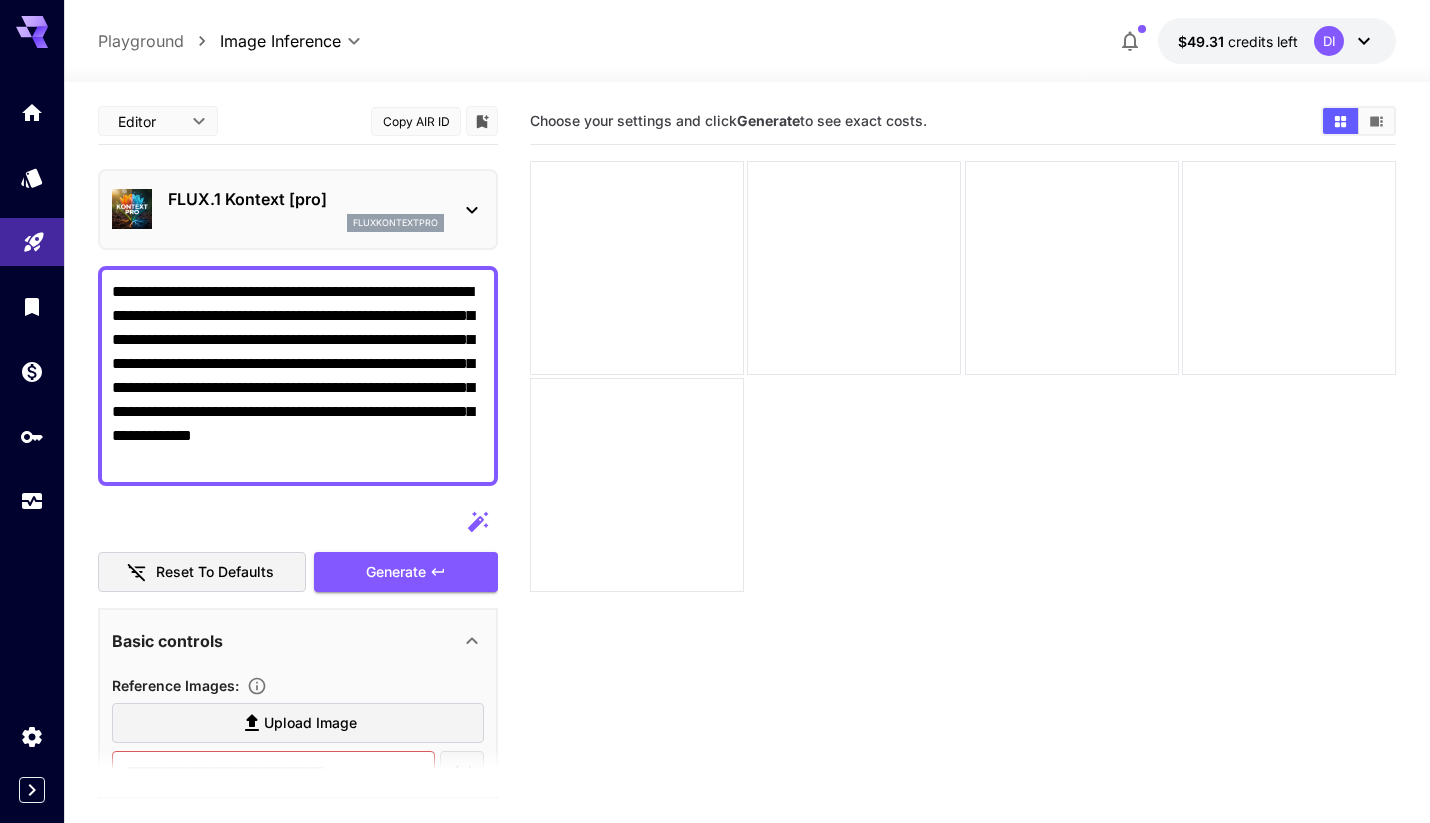 click on "**********" at bounding box center (298, 376) 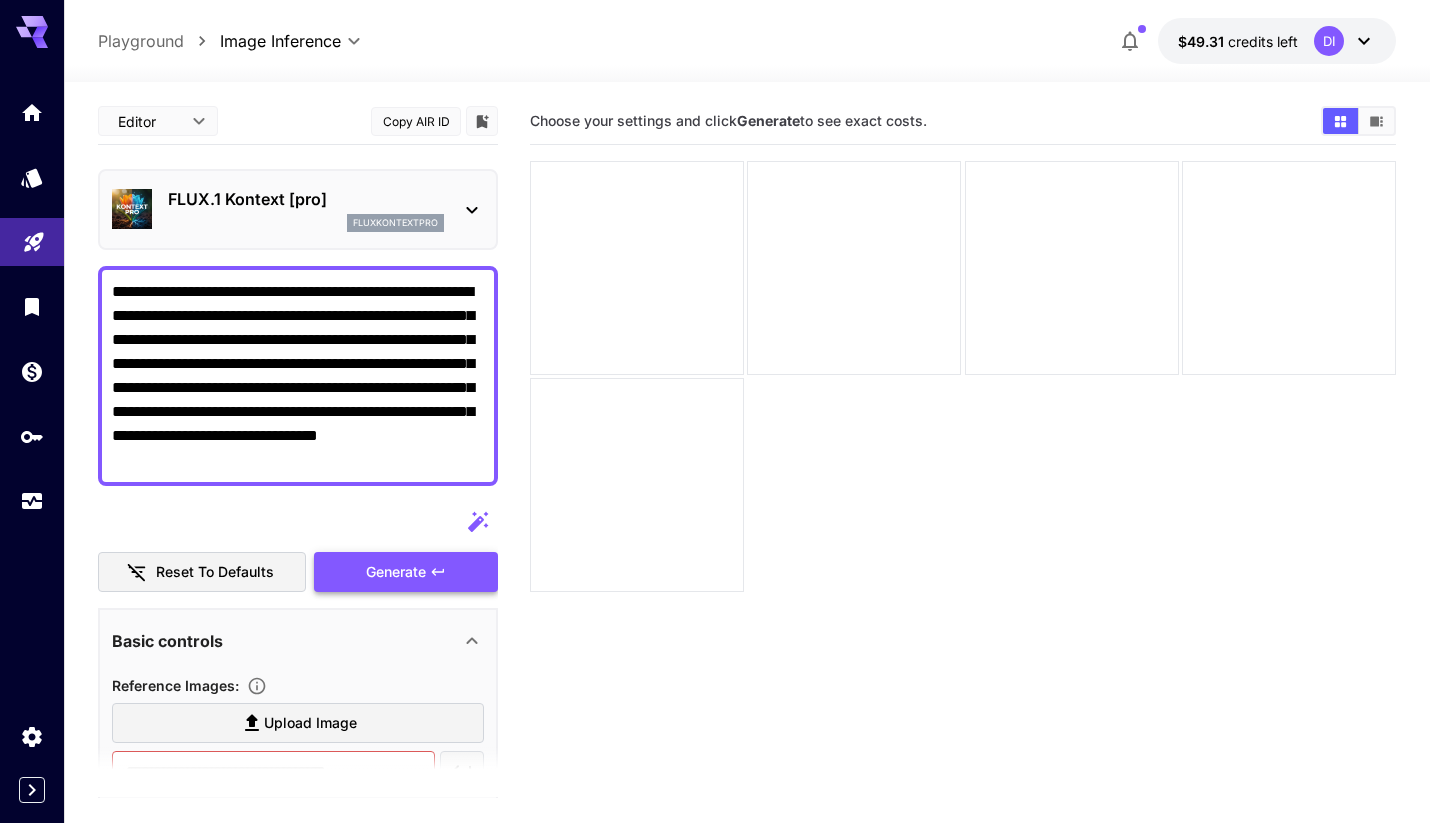 type on "**********" 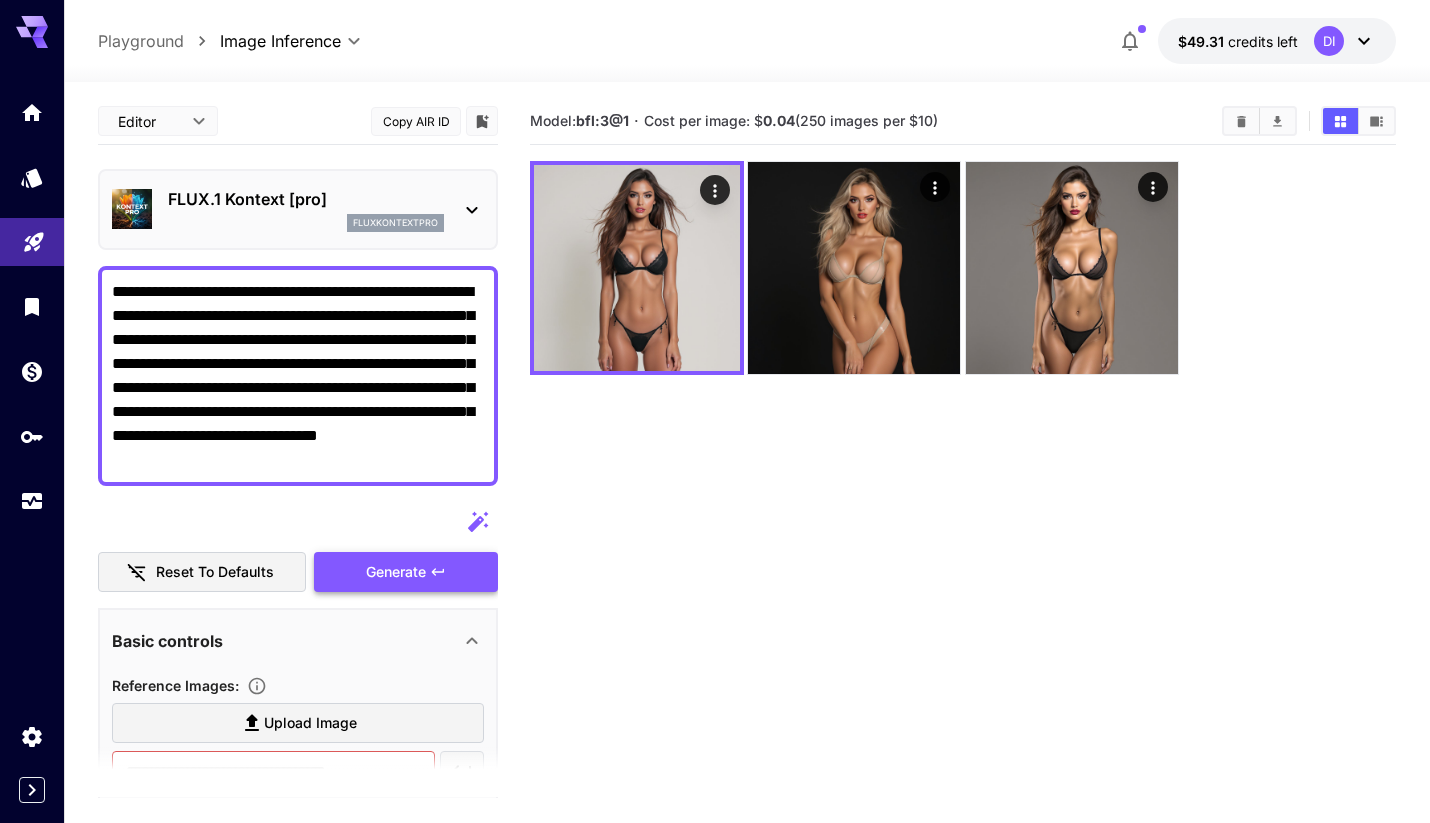 click 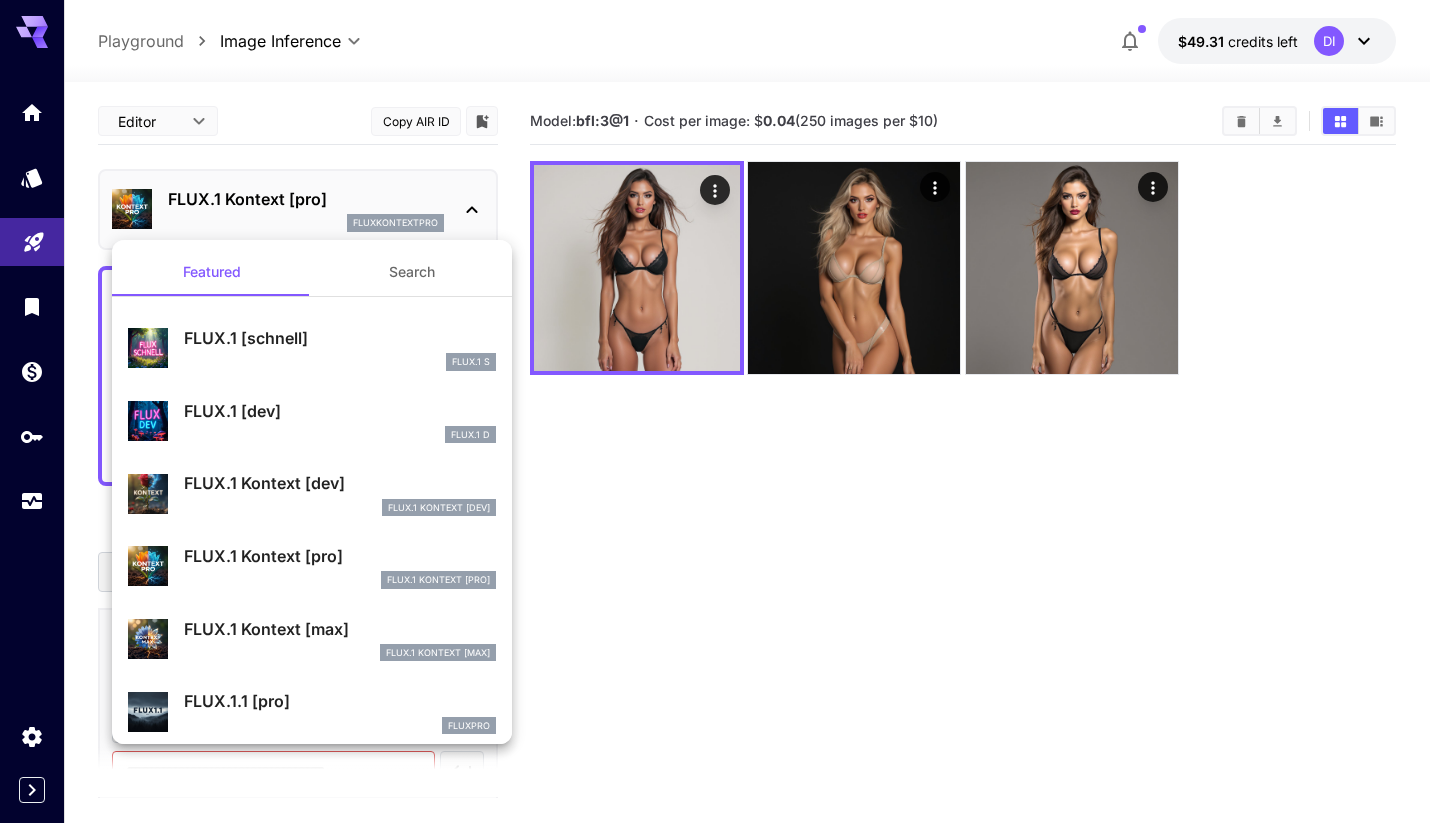 click on "FLUX.1 Kontext [max]" at bounding box center [340, 629] 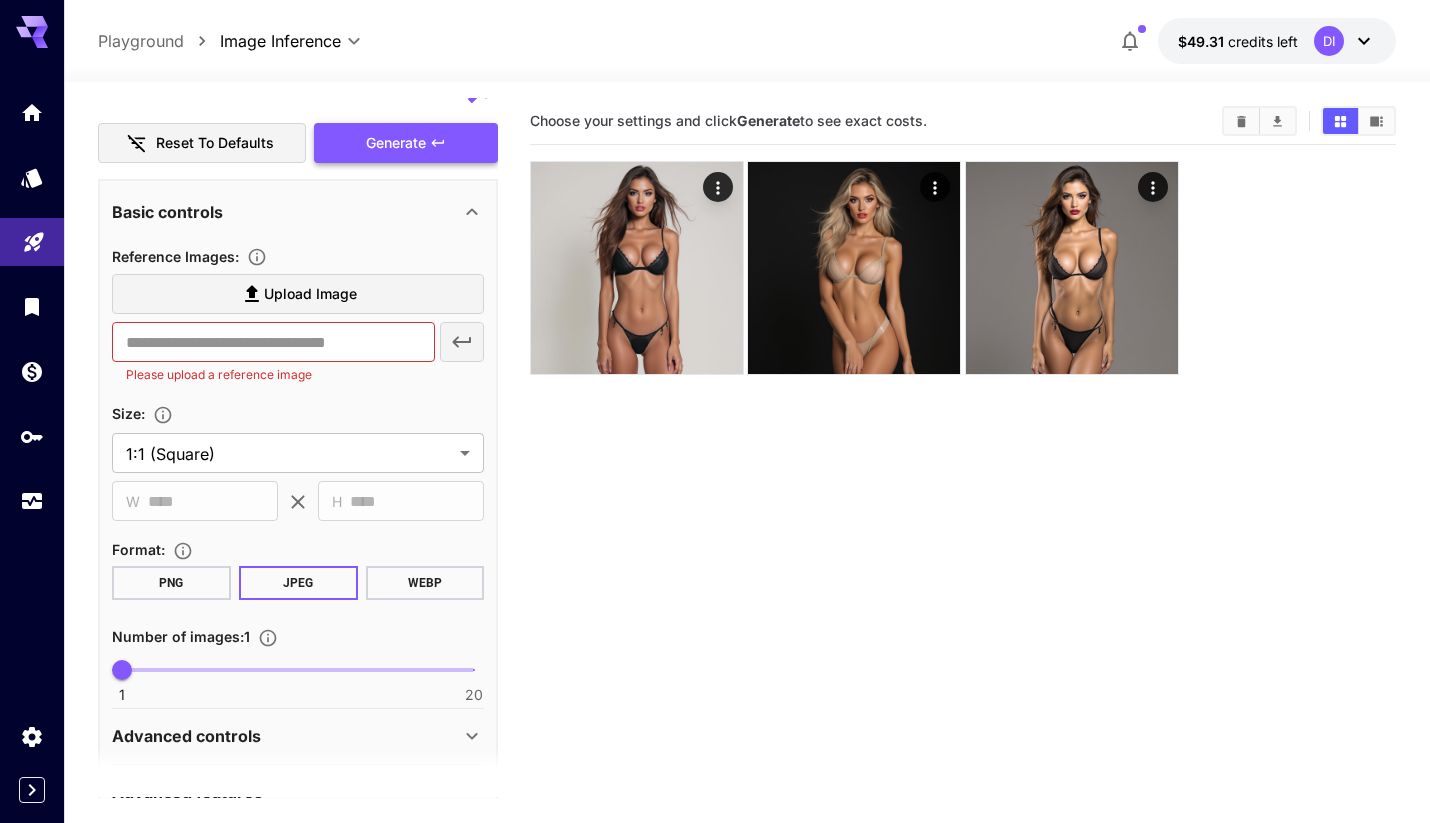 scroll, scrollTop: 424, scrollLeft: 0, axis: vertical 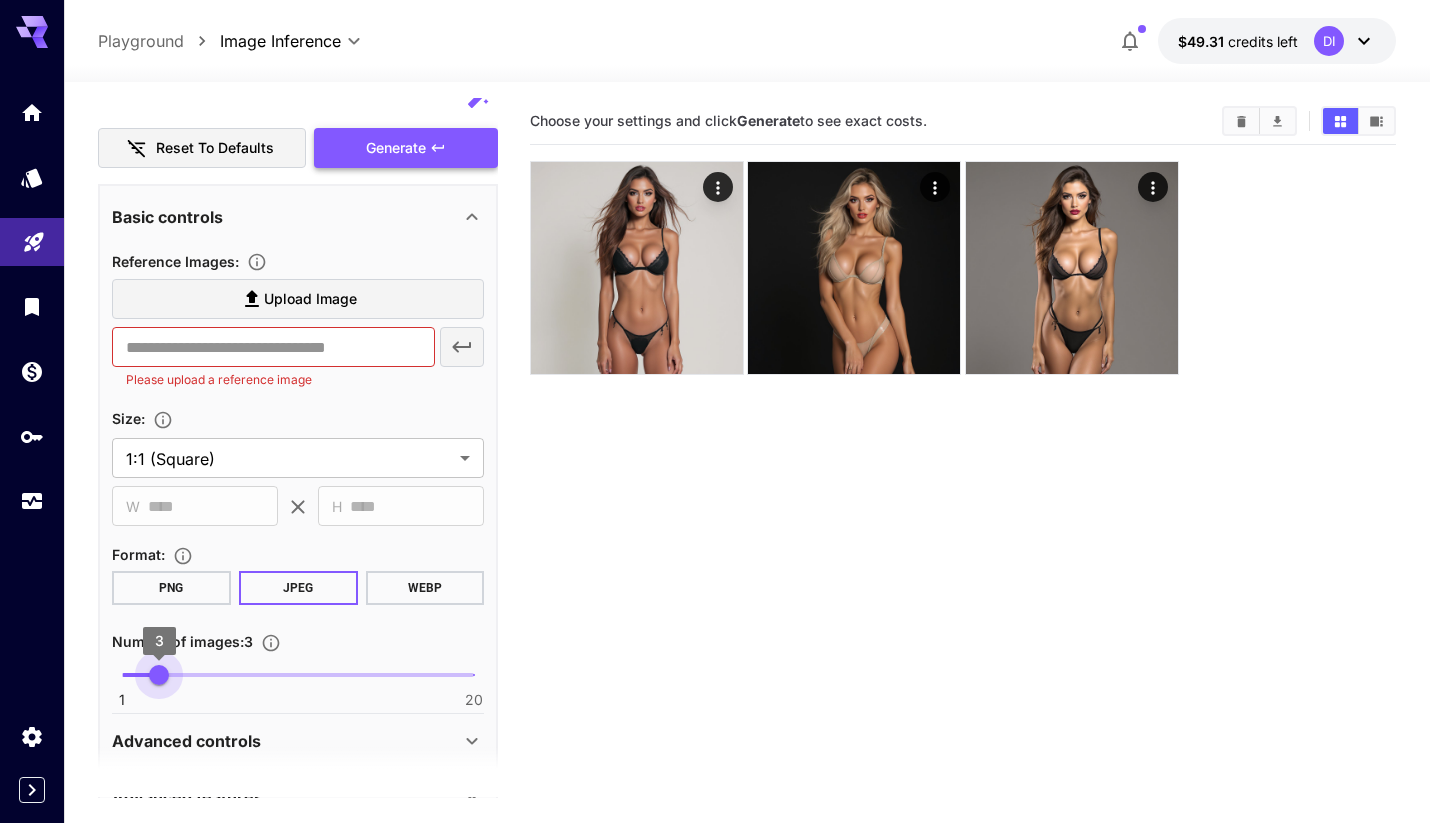 drag, startPoint x: 462, startPoint y: 208, endPoint x: 152, endPoint y: 676, distance: 561.3591 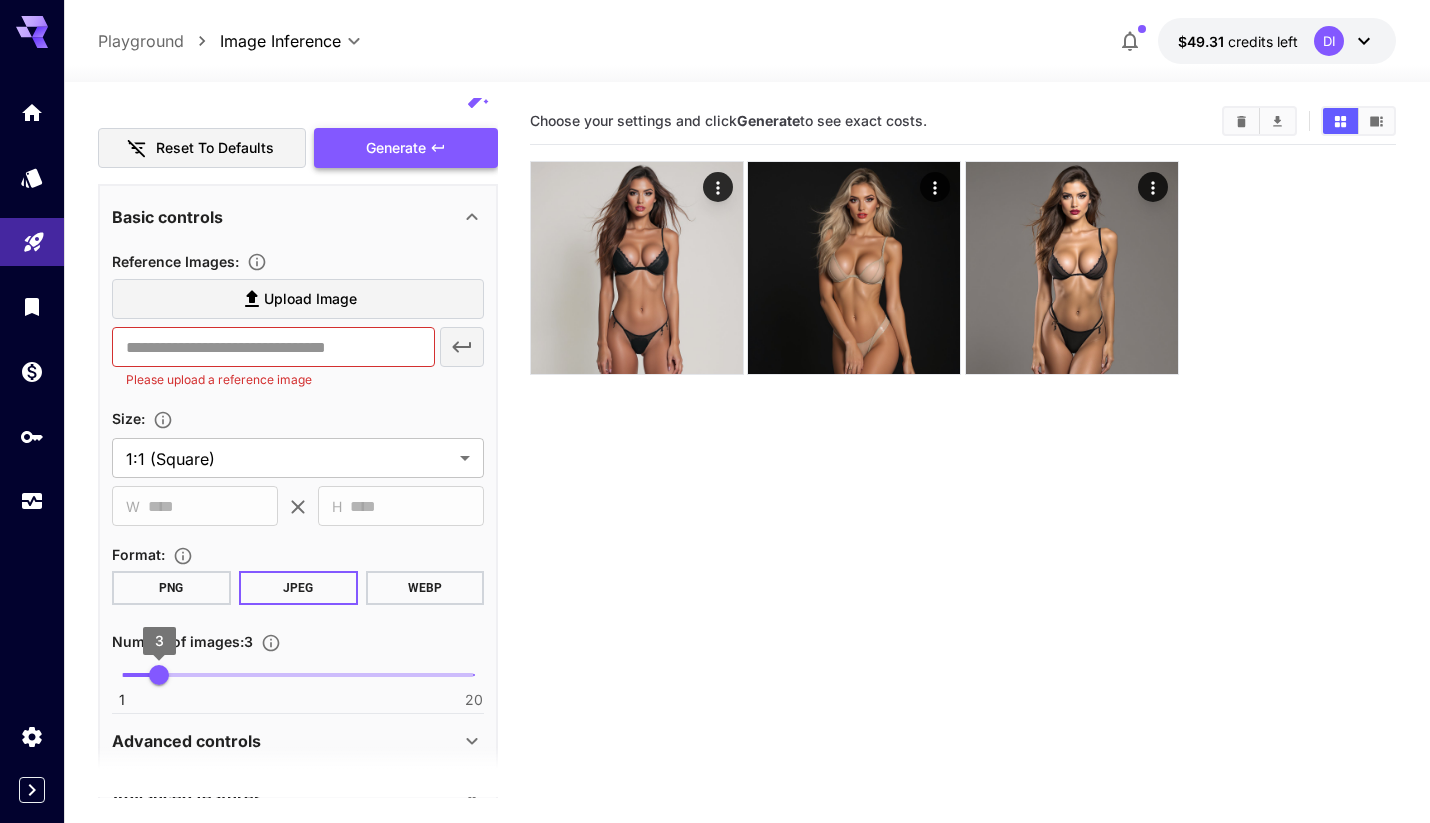 click on "Generate" at bounding box center (406, 148) 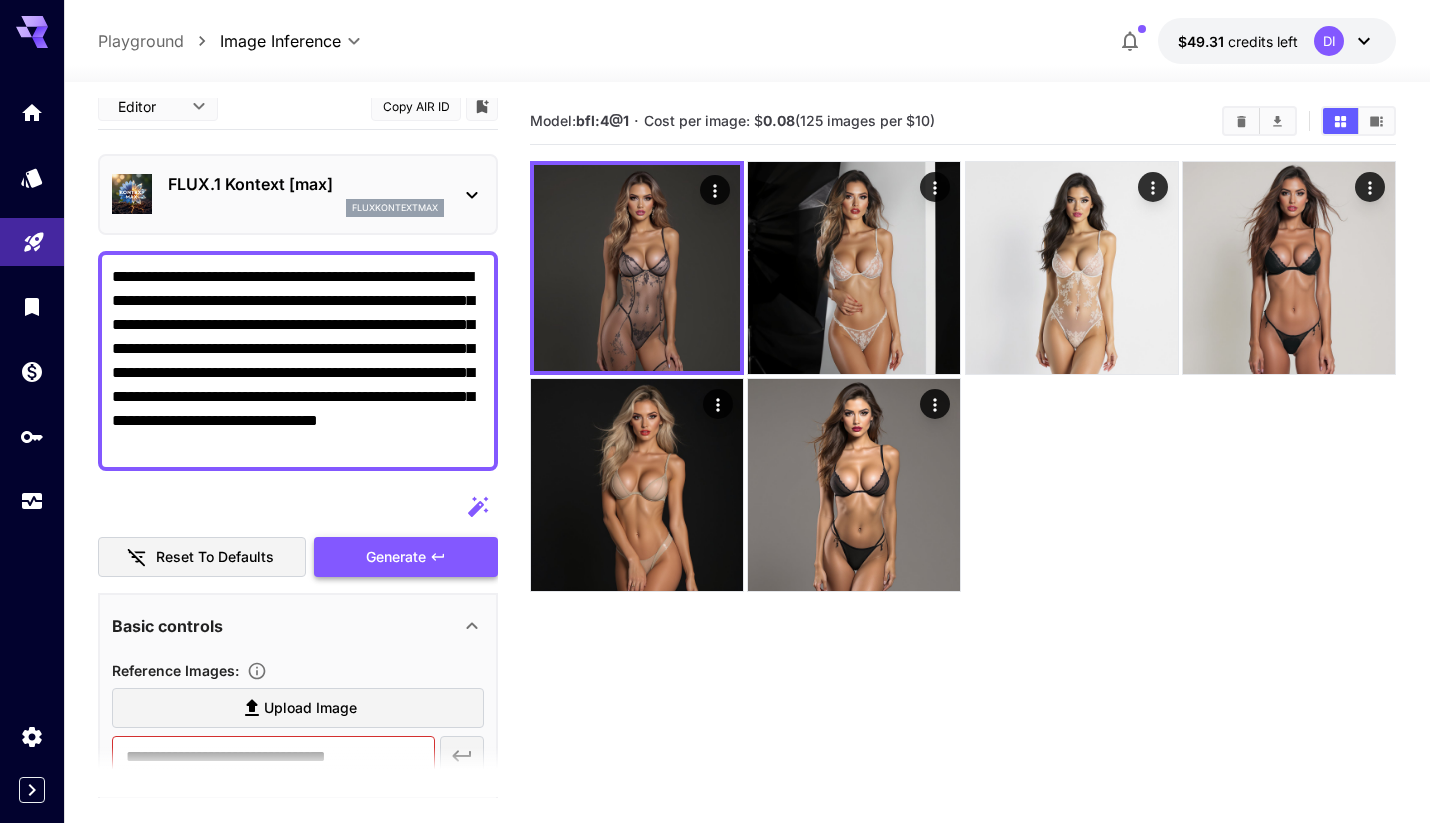 scroll, scrollTop: 0, scrollLeft: 0, axis: both 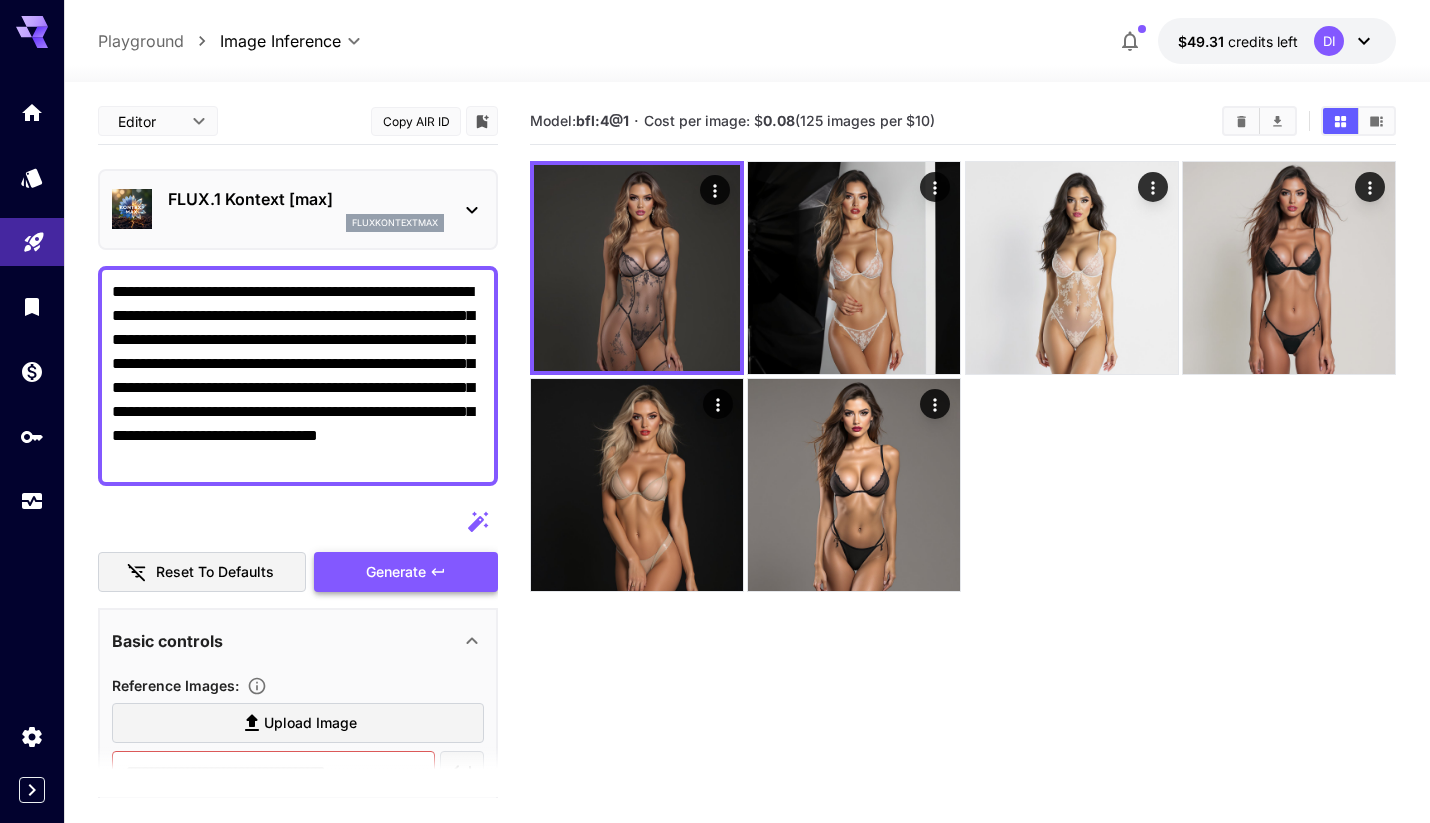 click on "**********" at bounding box center (298, 376) 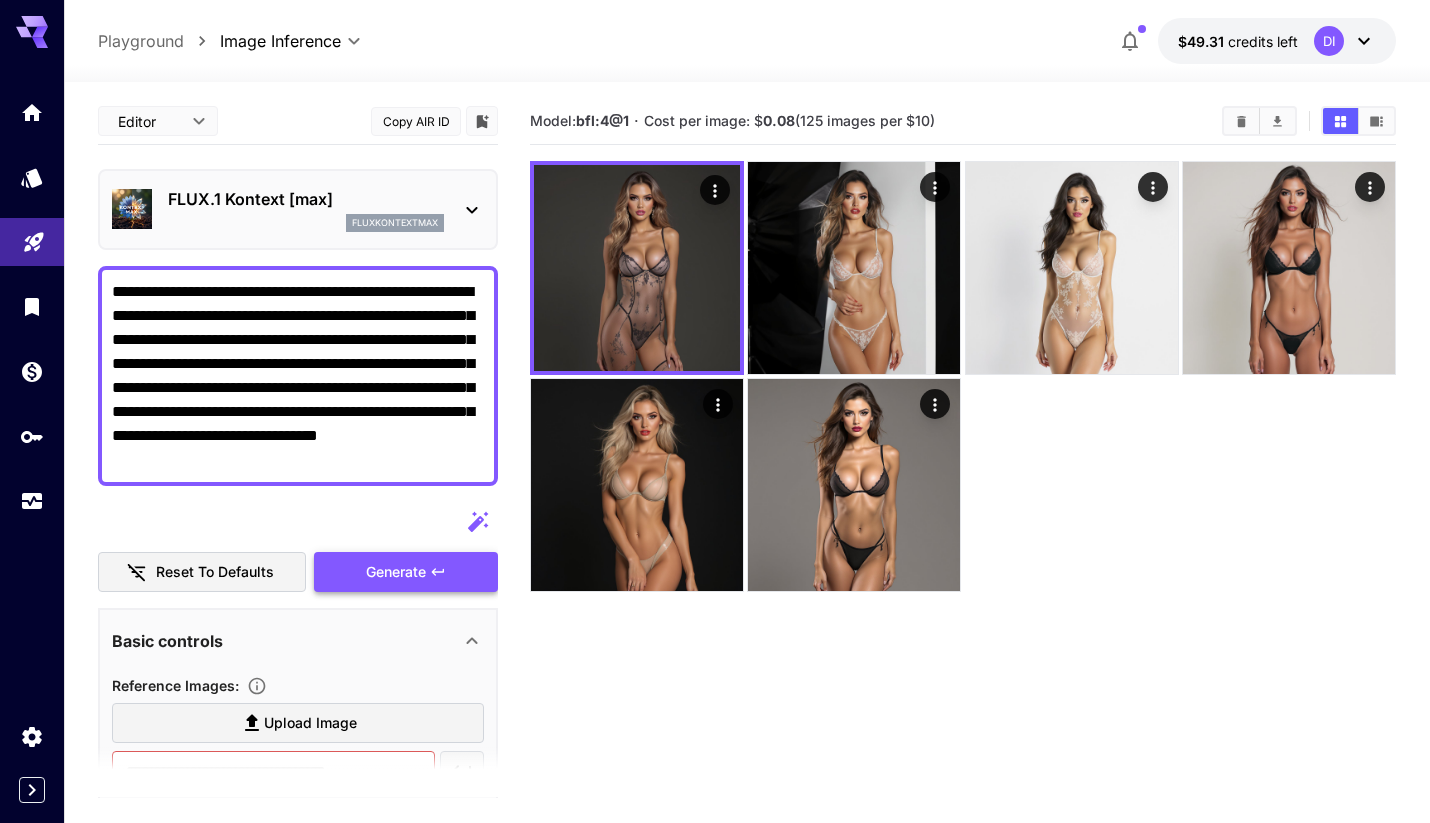 click at bounding box center [1072, 268] 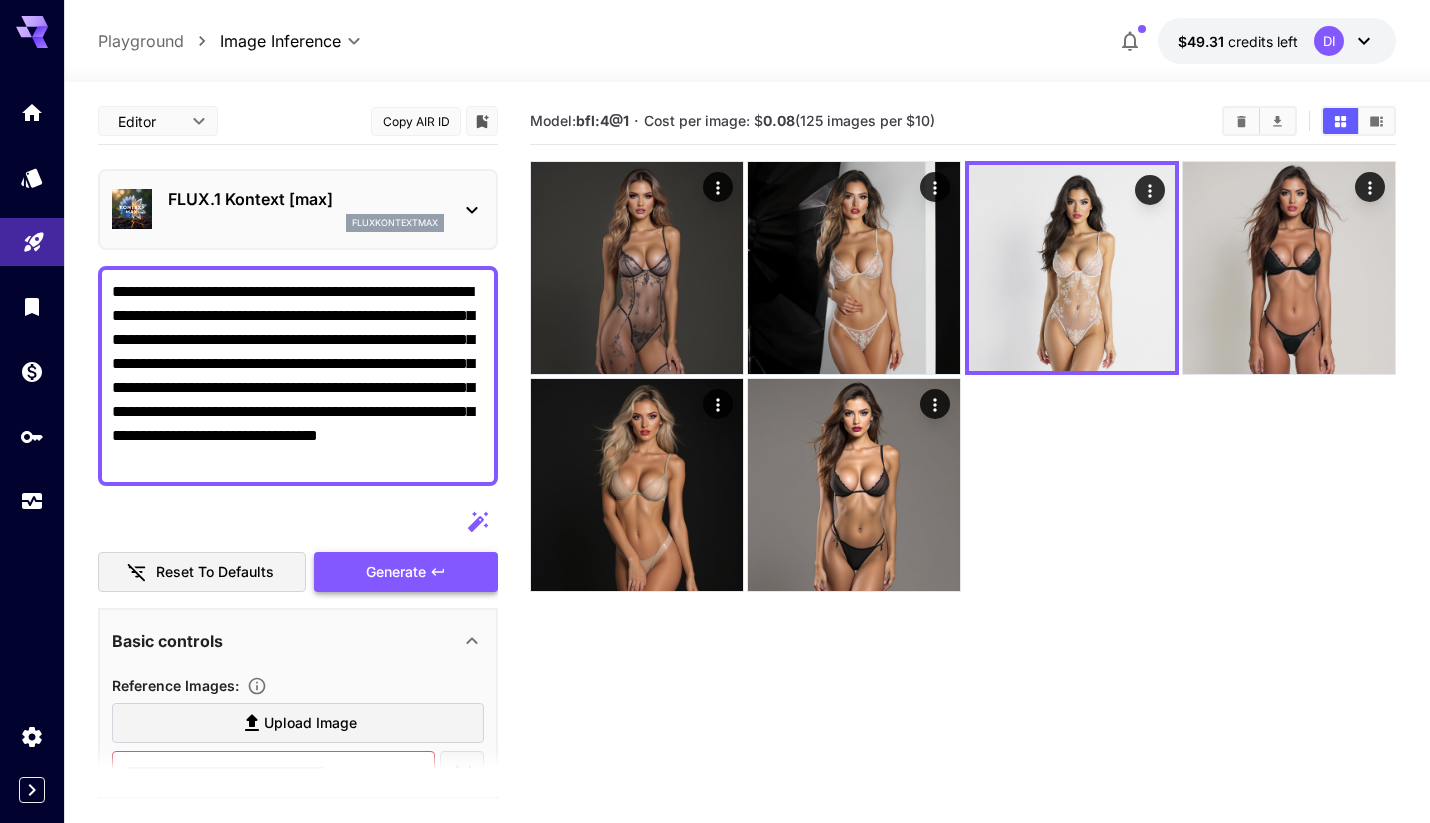 click 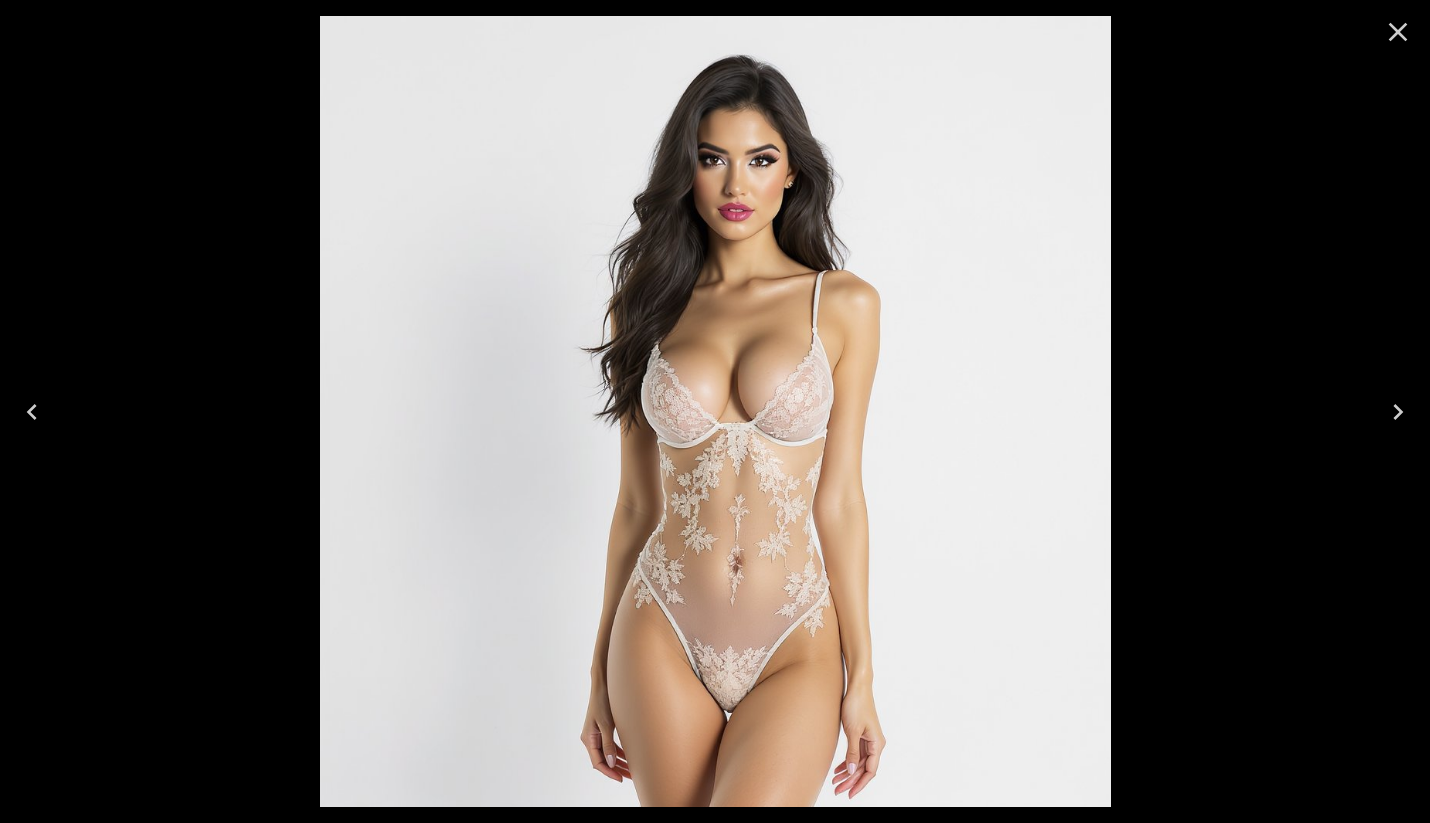 click 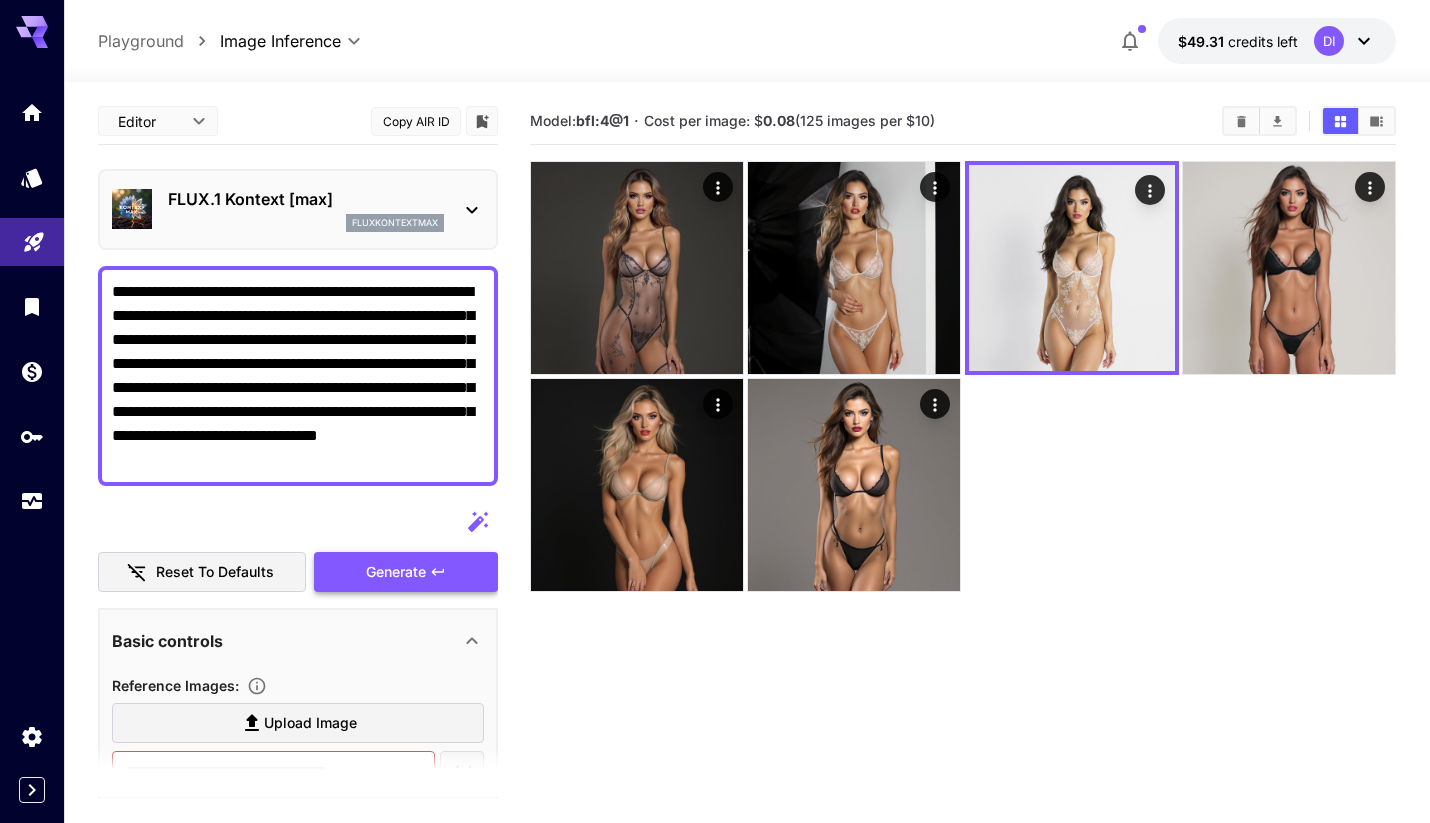 click 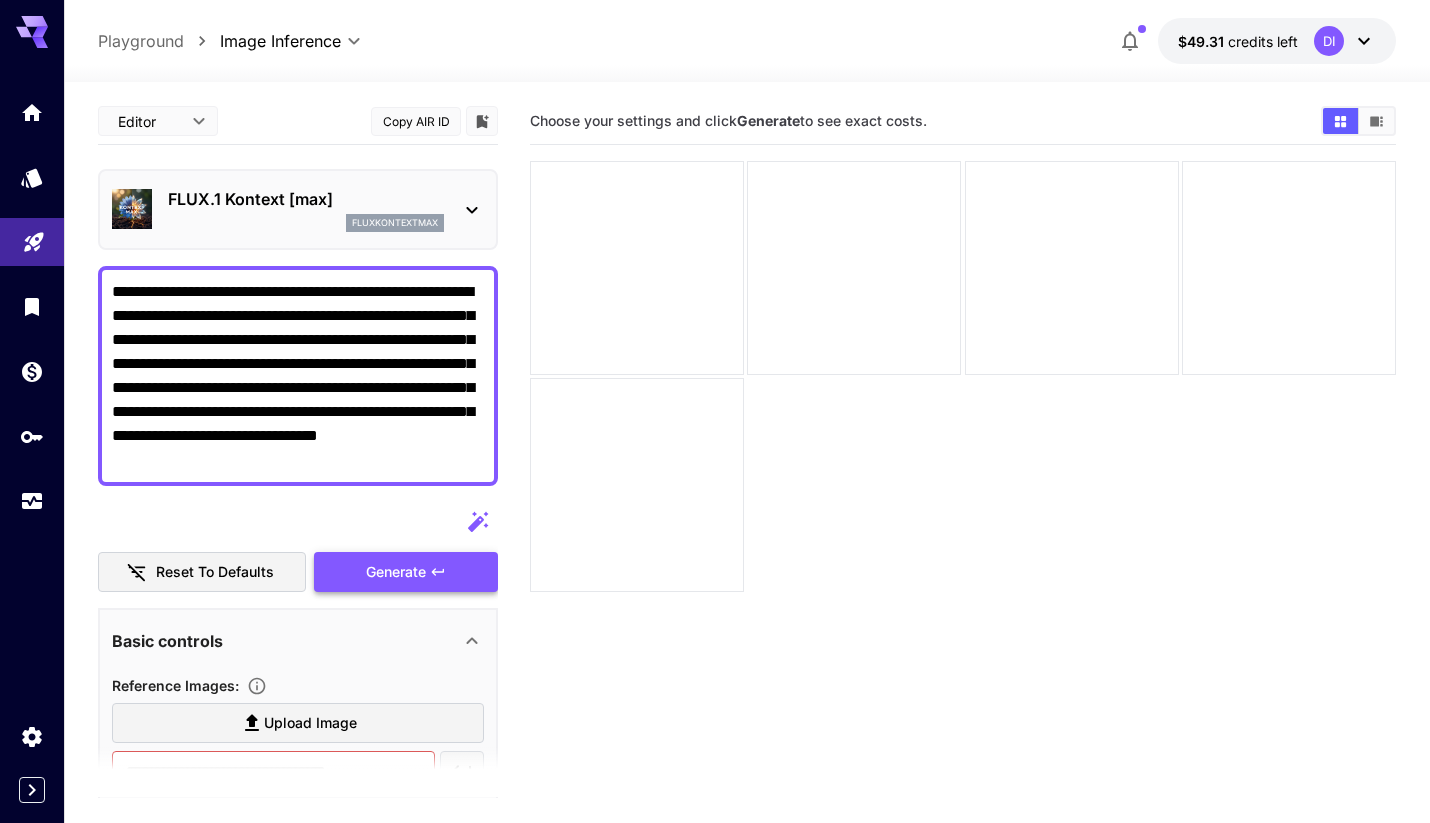 click 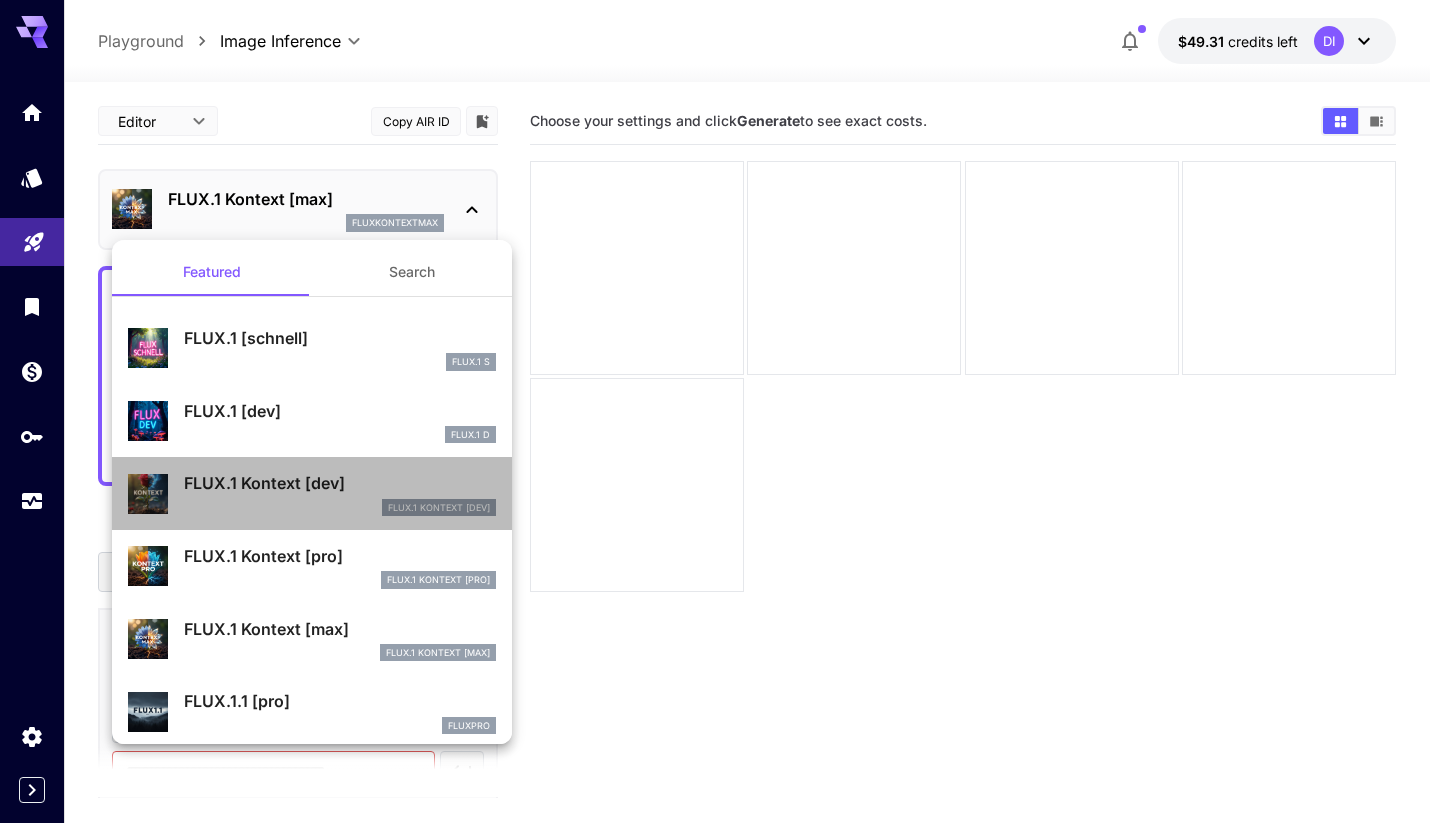 click on "FLUX.1 Kontext [dev]" at bounding box center [340, 483] 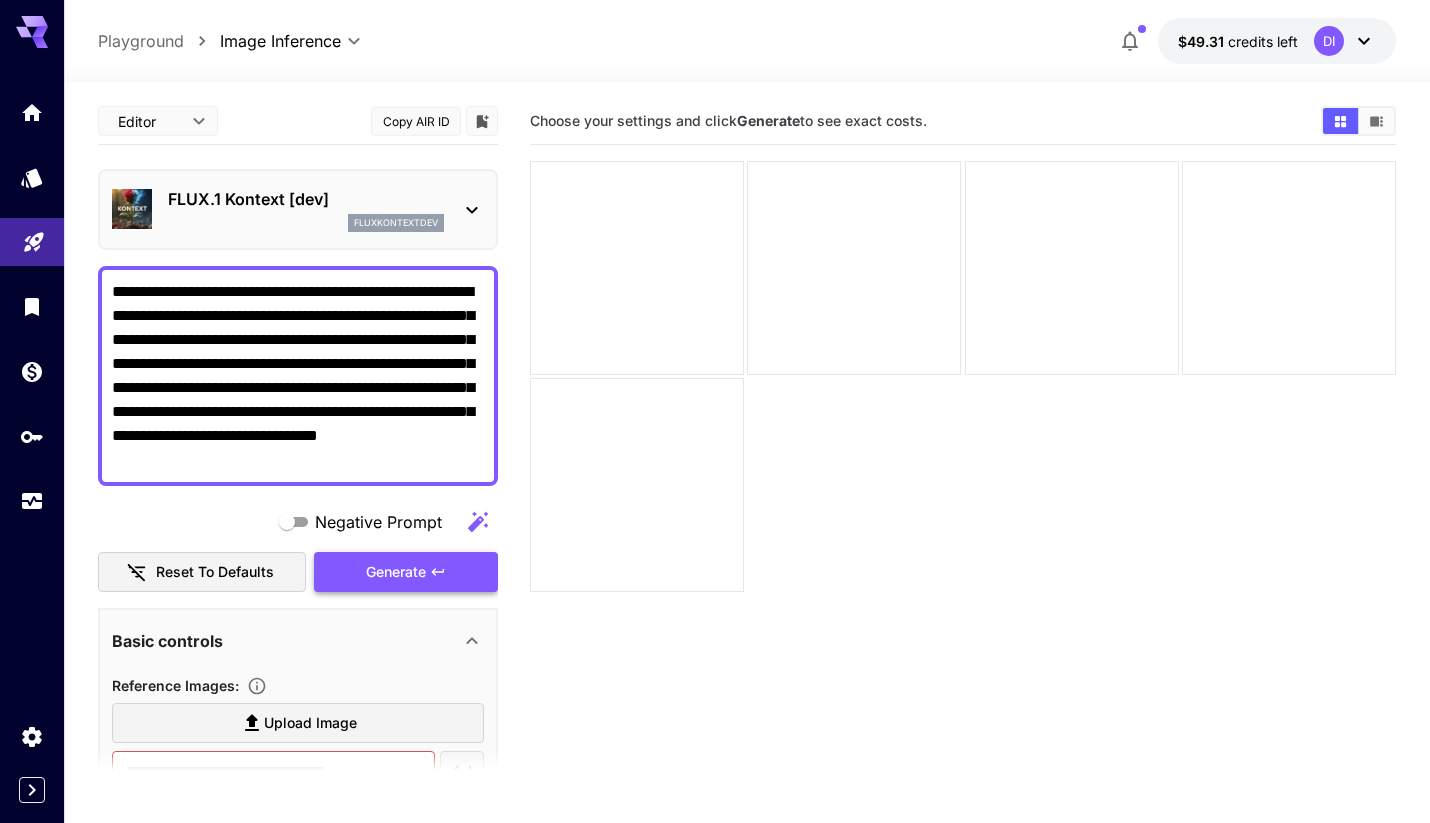 click on "**********" at bounding box center (298, 376) 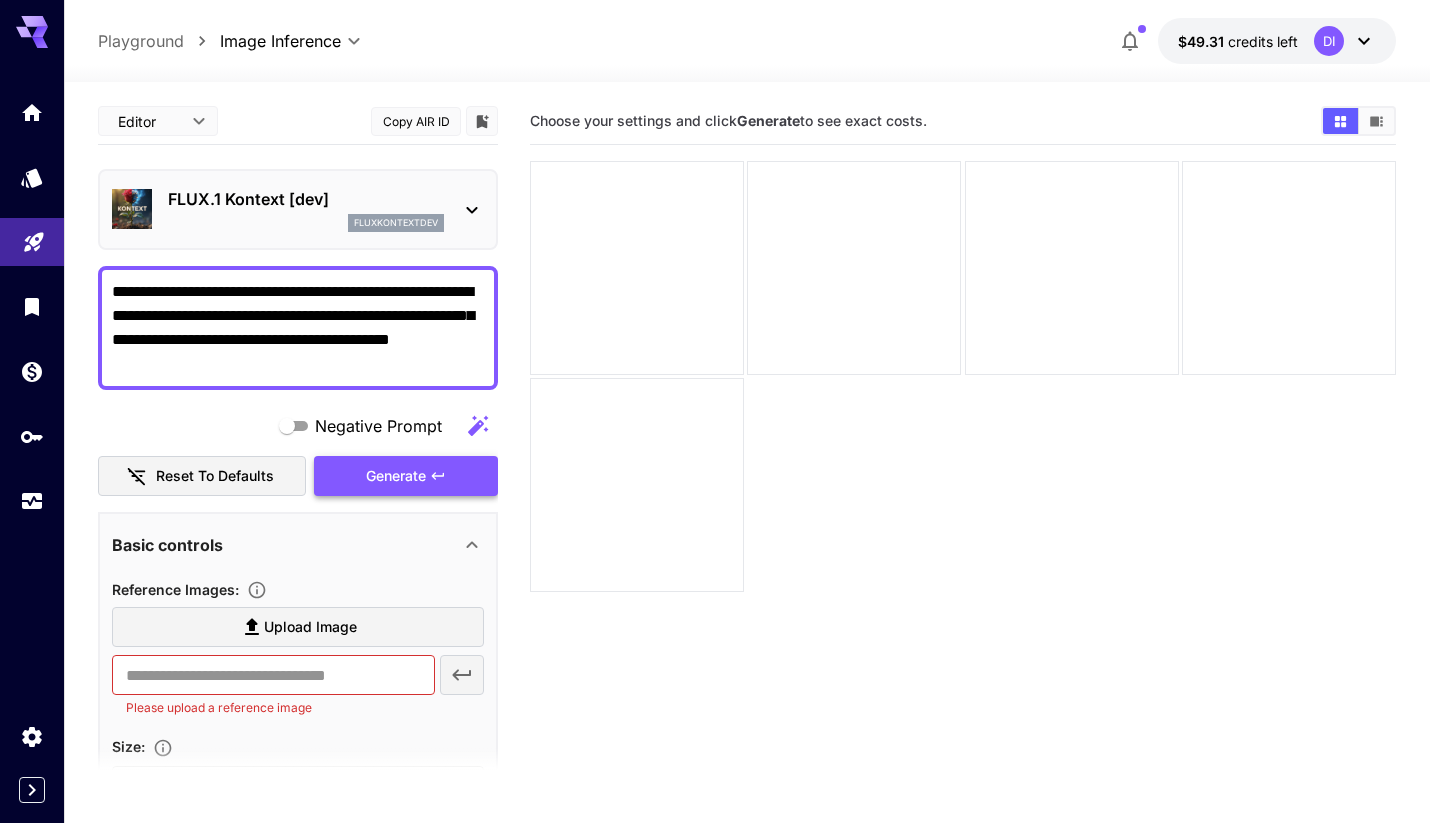 type on "**********" 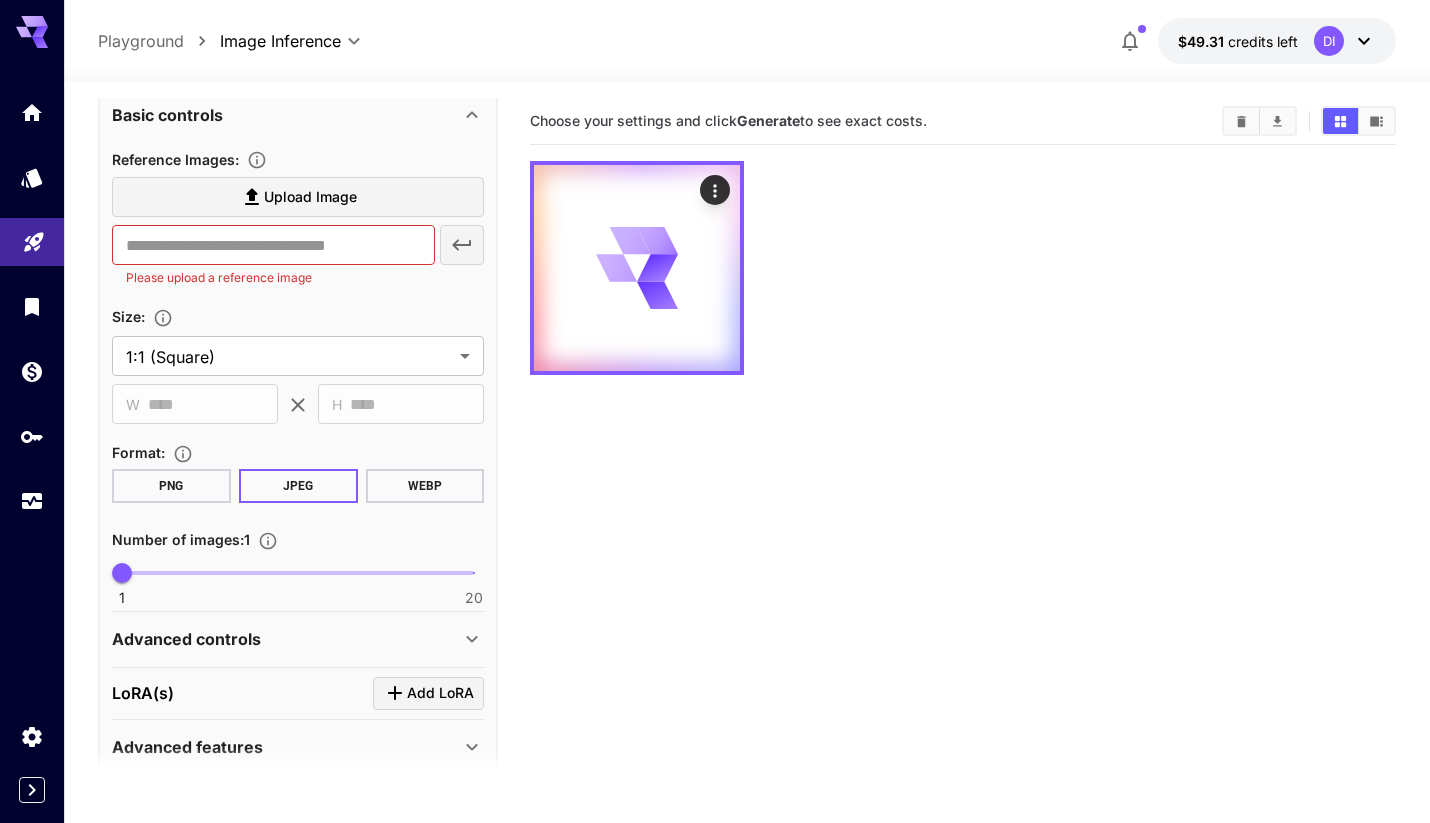 scroll, scrollTop: 514, scrollLeft: 0, axis: vertical 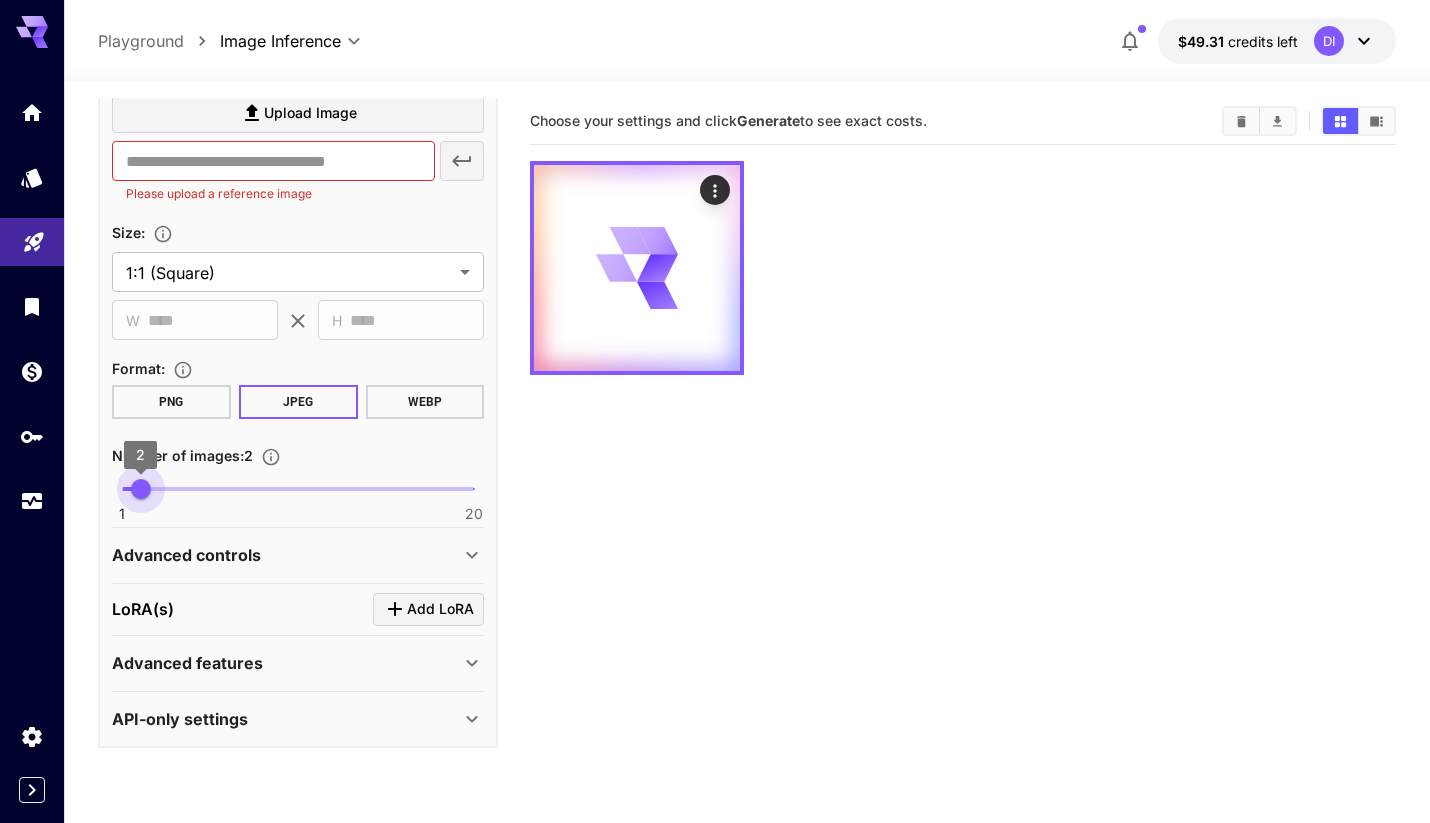 type on "*" 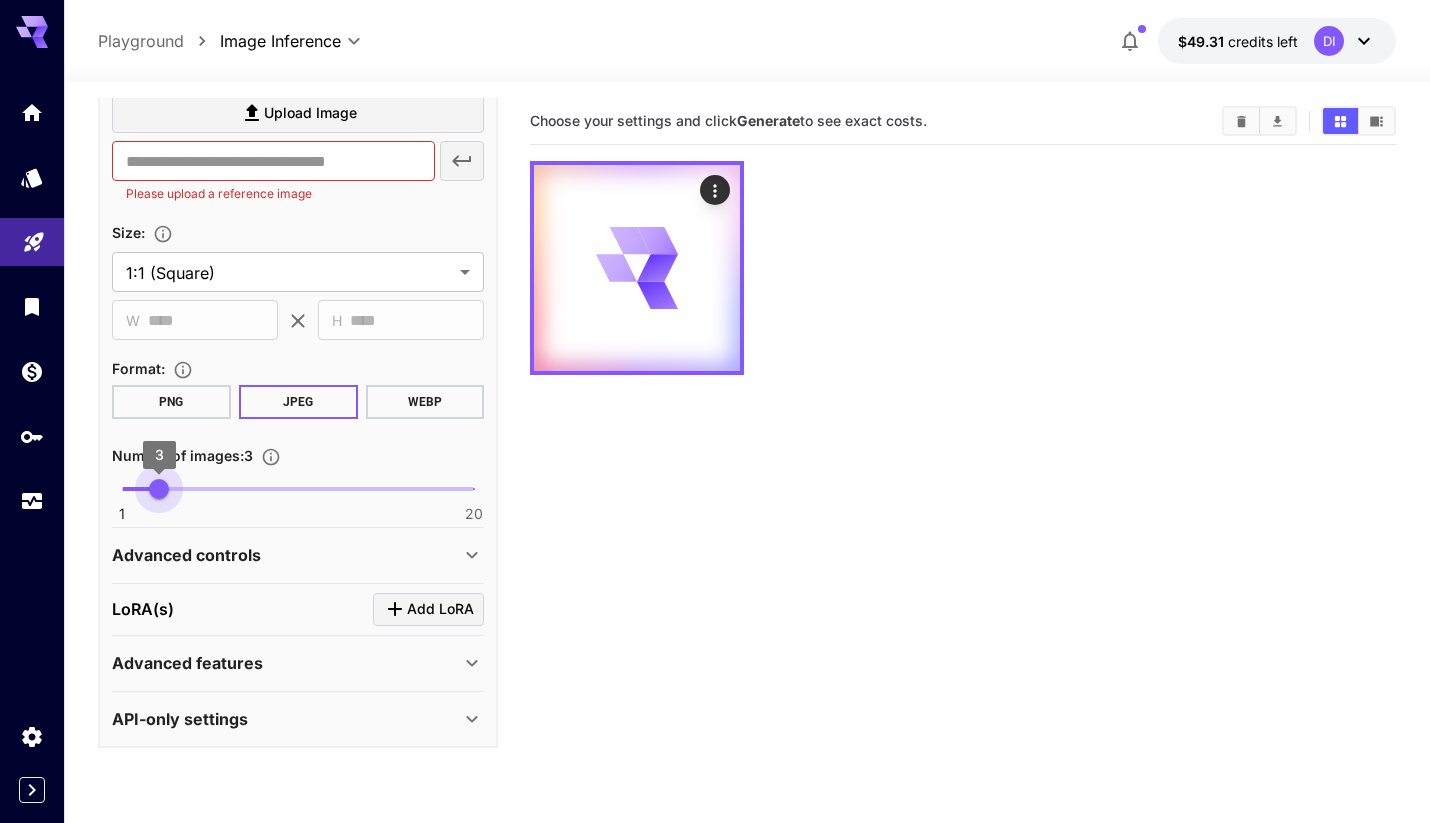 drag, startPoint x: 378, startPoint y: 358, endPoint x: 163, endPoint y: 482, distance: 248.19548 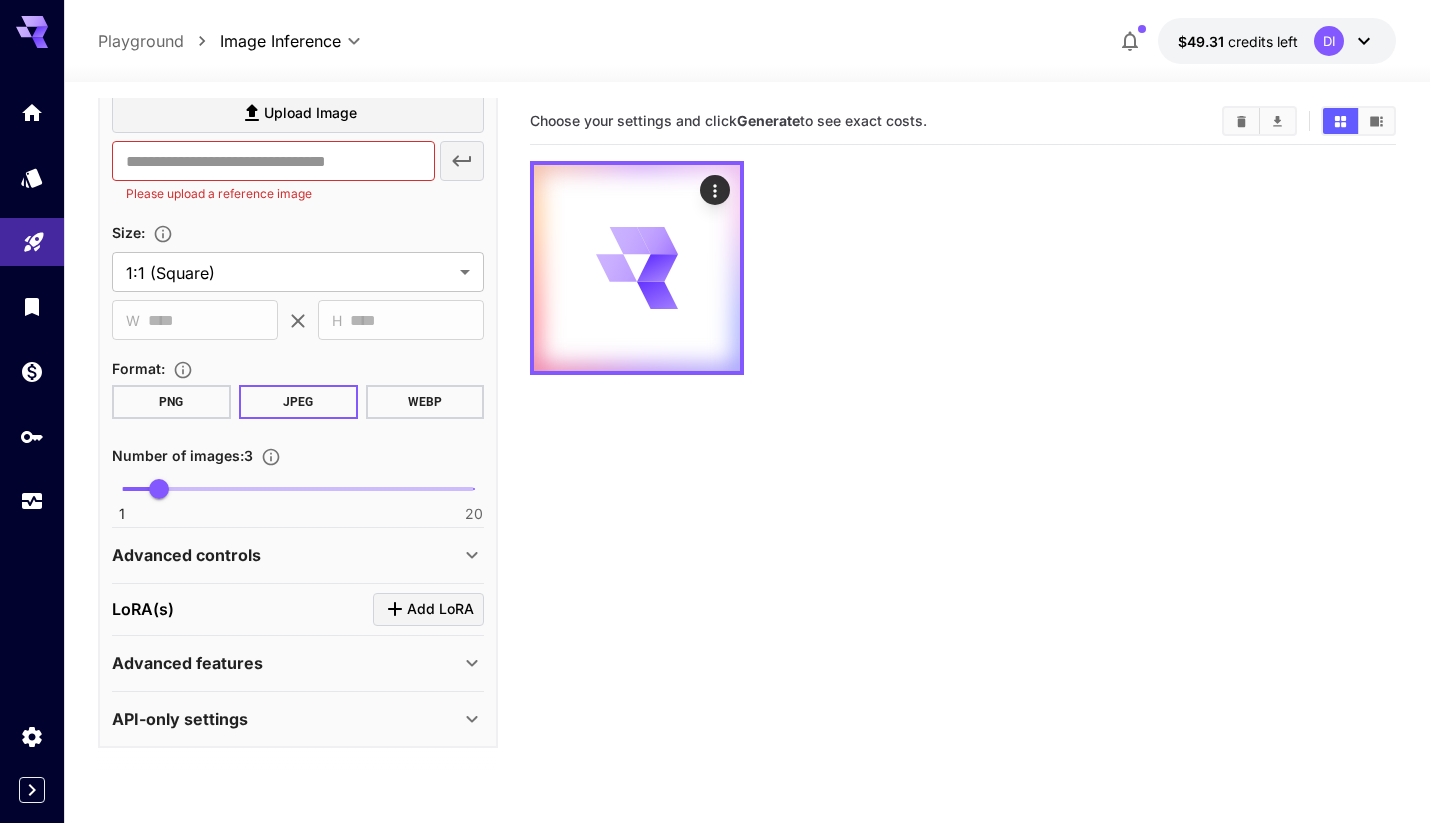 click on "Choose your settings and click  Generate  to see exact costs." at bounding box center [963, 509] 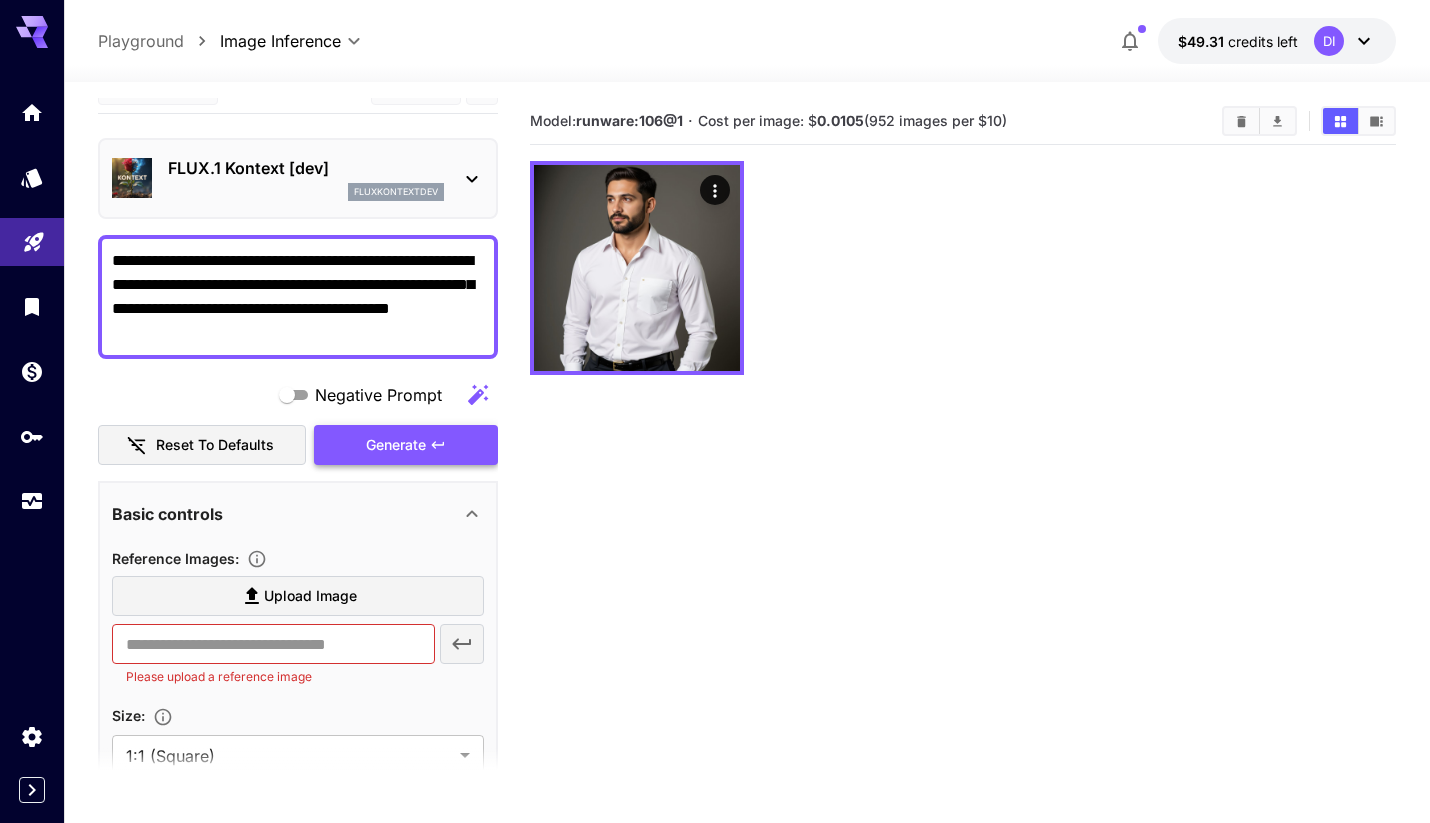 scroll, scrollTop: 28, scrollLeft: 0, axis: vertical 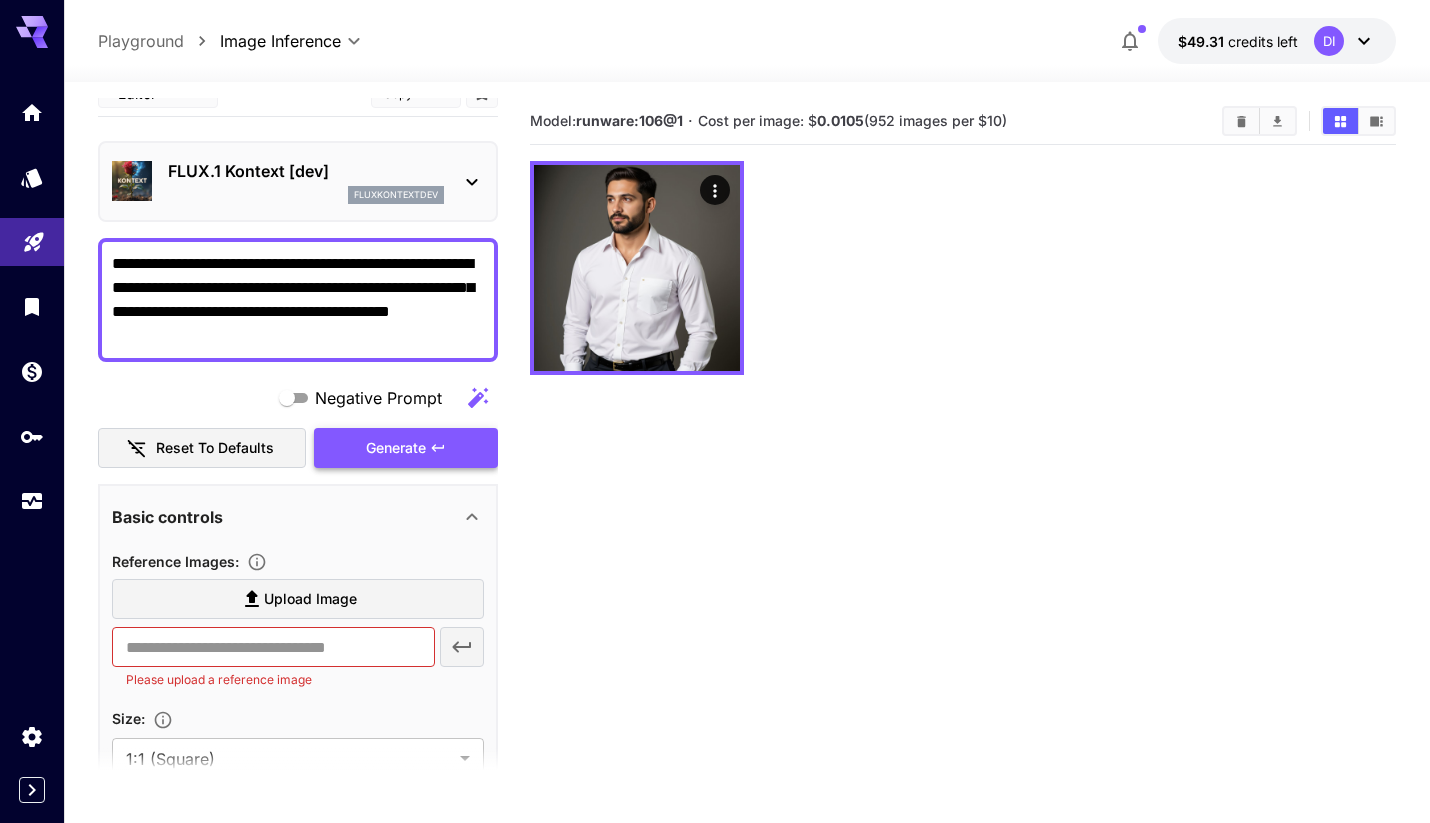 click on "**********" at bounding box center [298, 300] 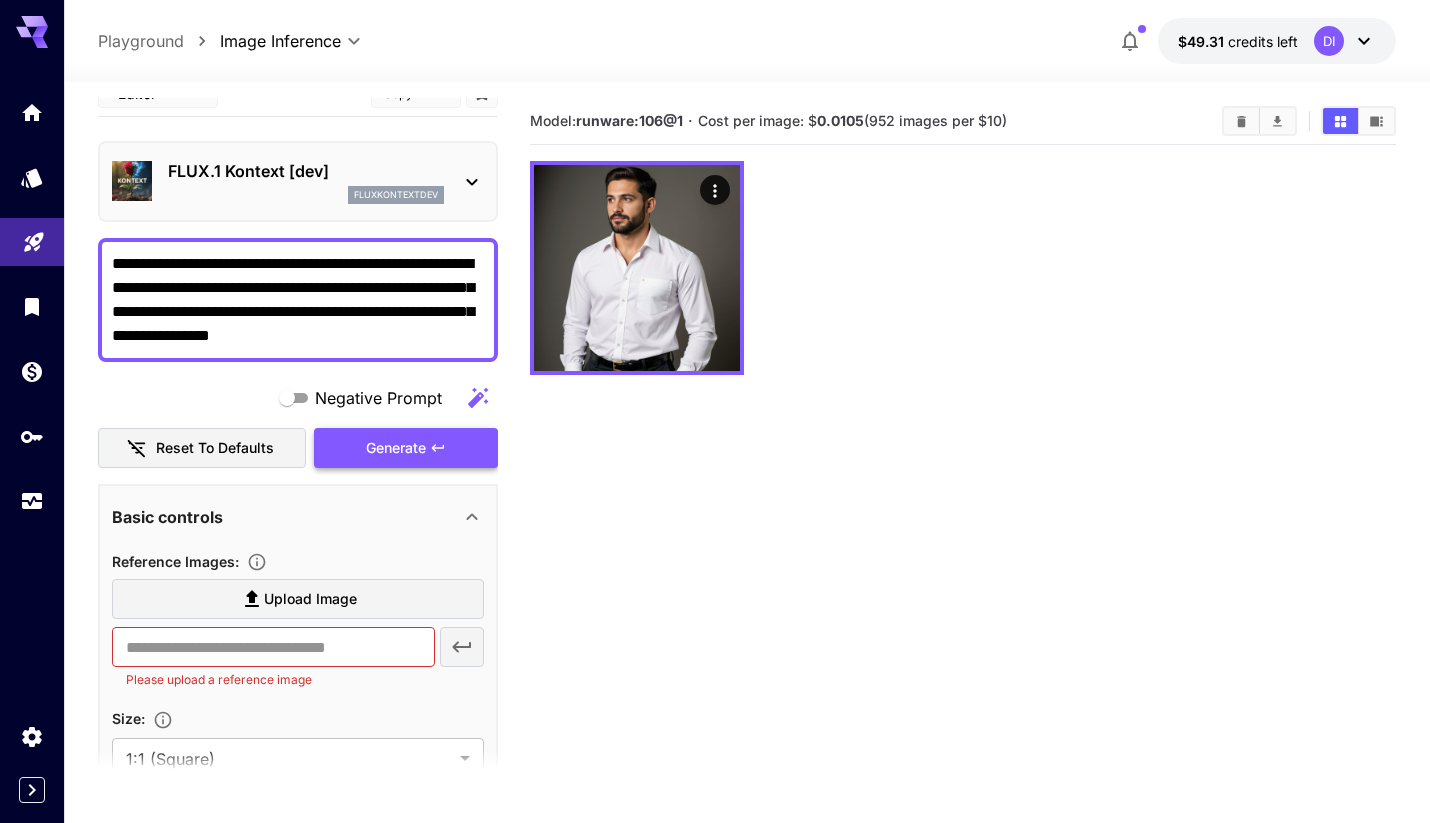 type on "**********" 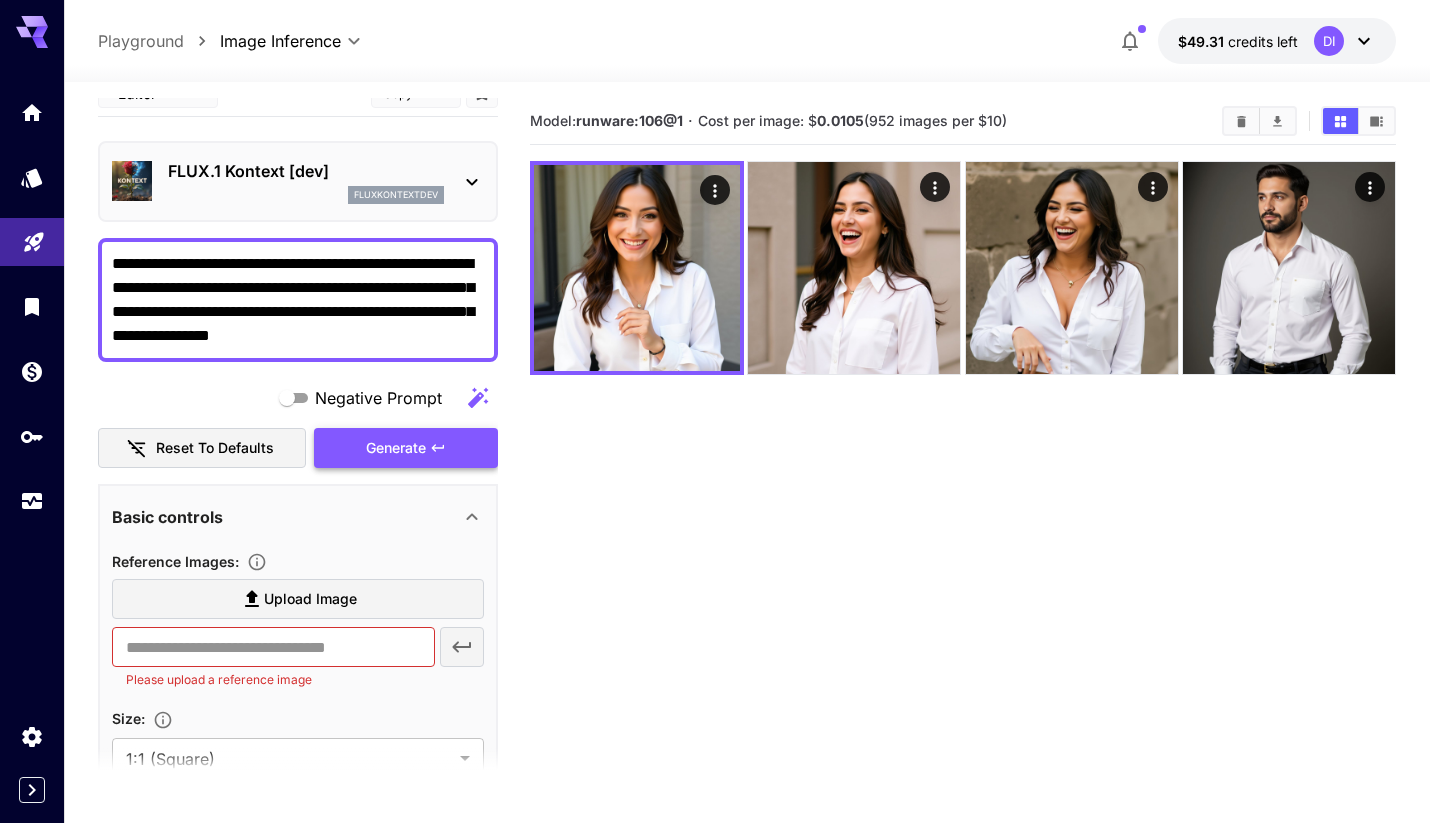 click 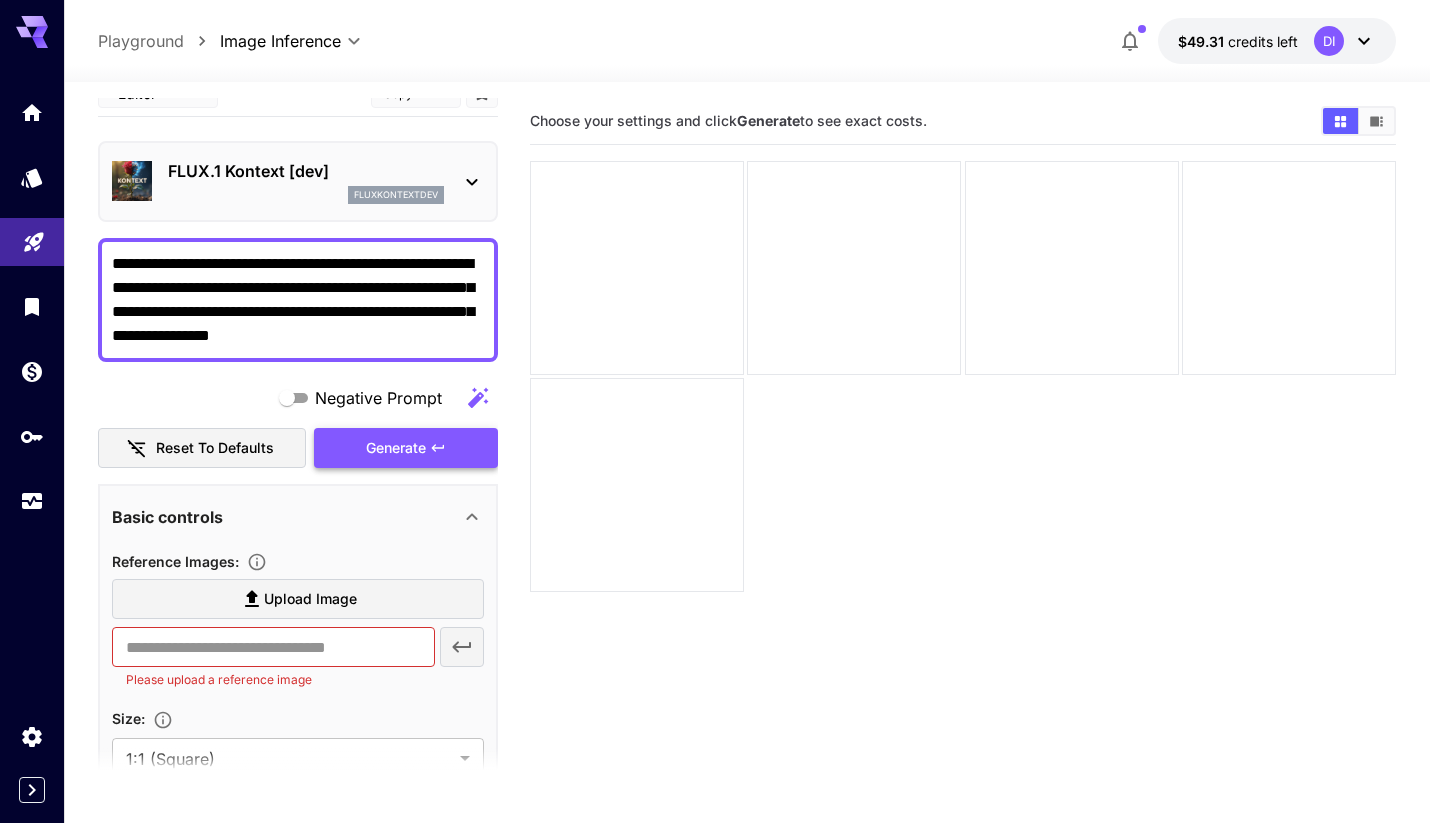 click on "**********" at bounding box center (298, 300) 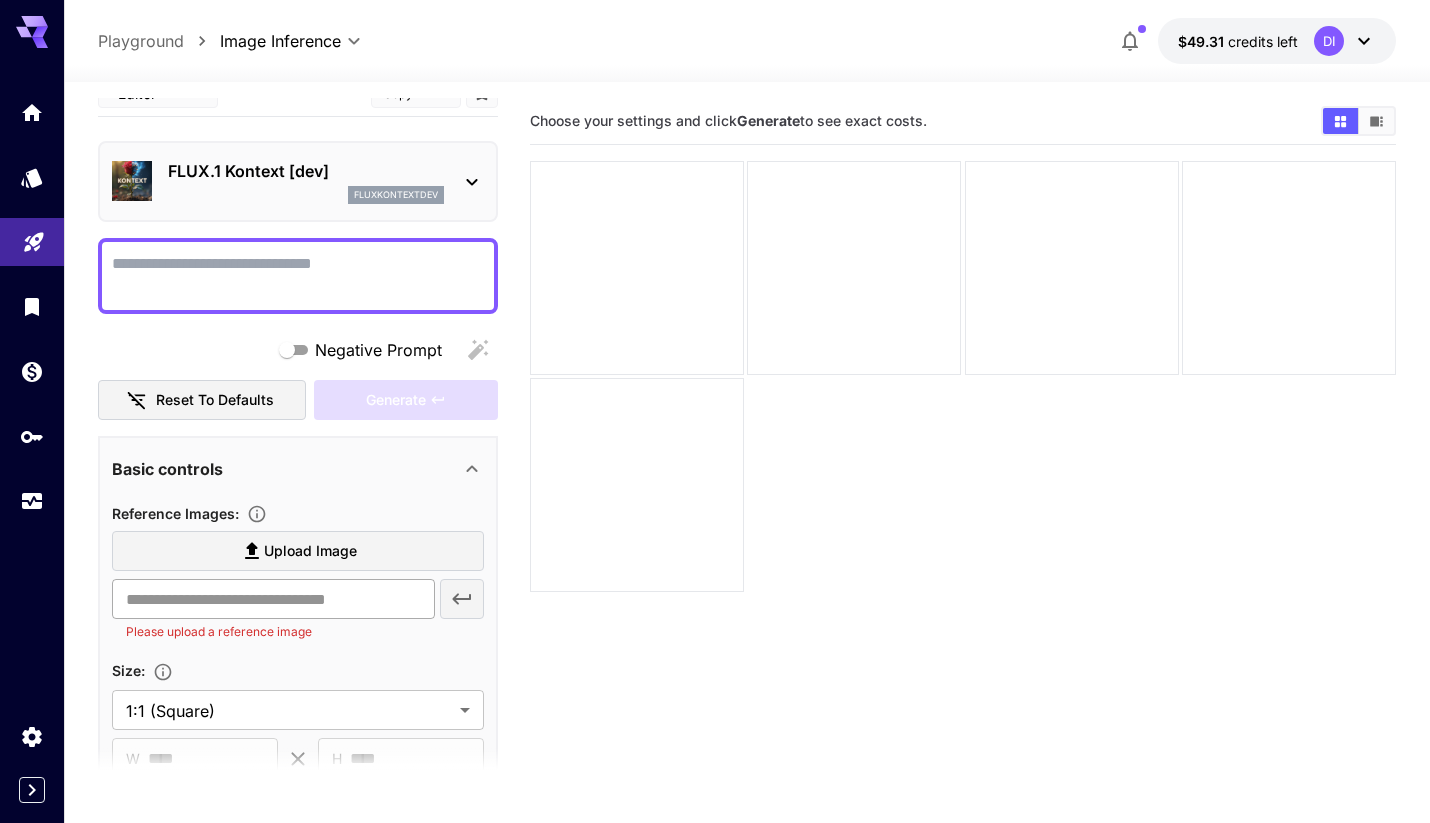 click on "Negative Prompt" at bounding box center (298, 276) 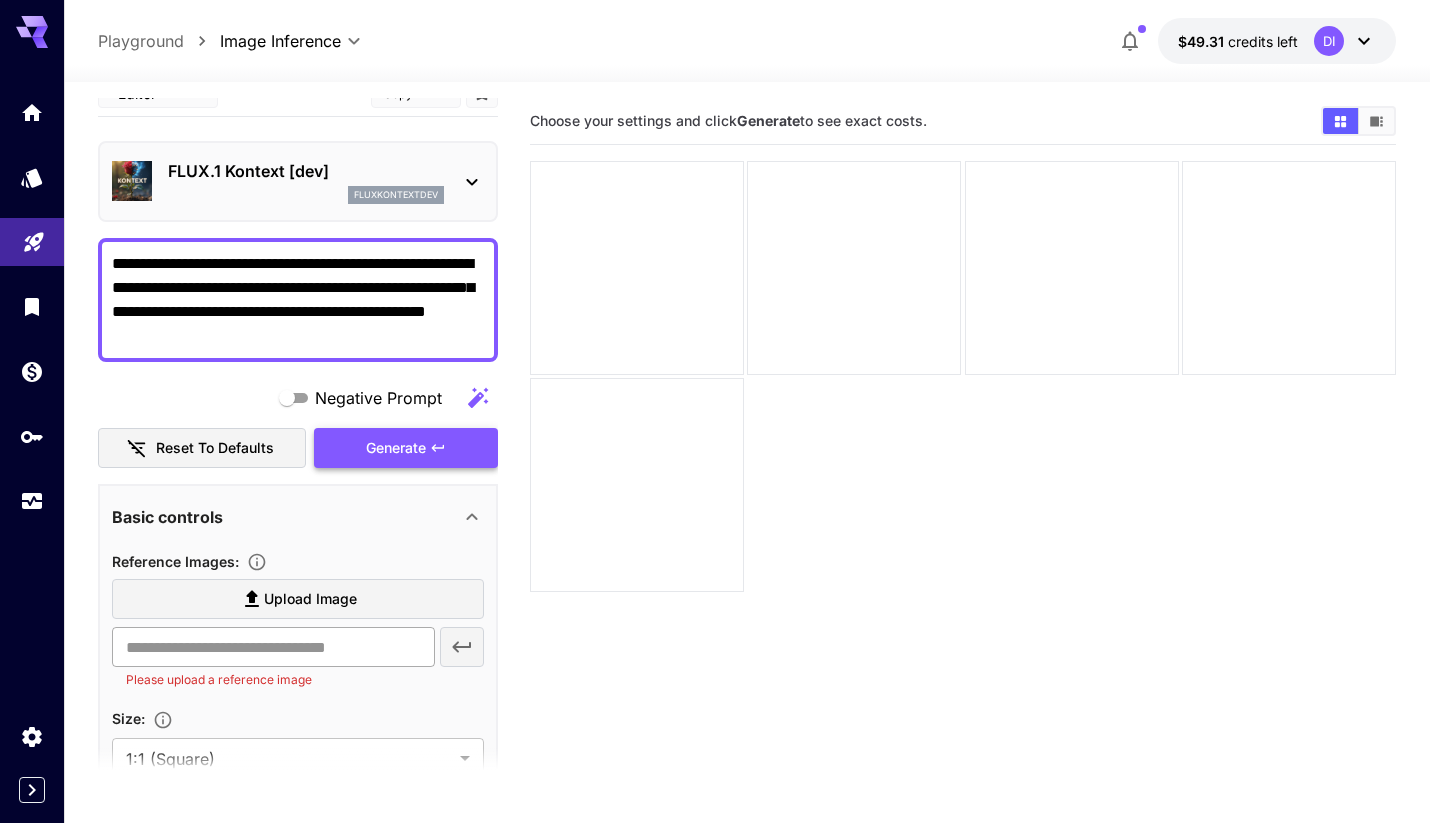 click on "Choose your settings and click  Generate  to see exact costs." at bounding box center (963, 509) 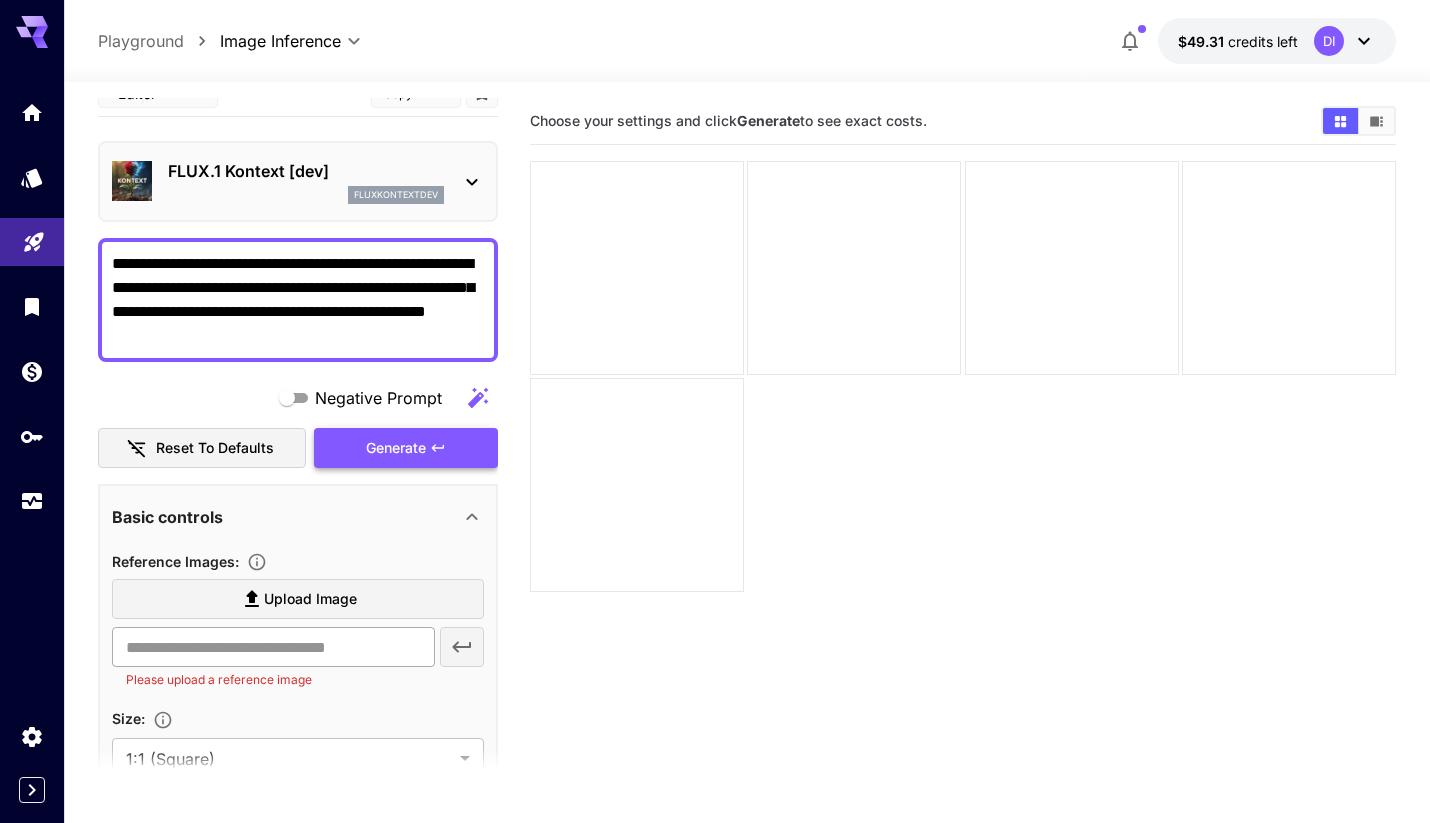 click on "Generate" at bounding box center (406, 448) 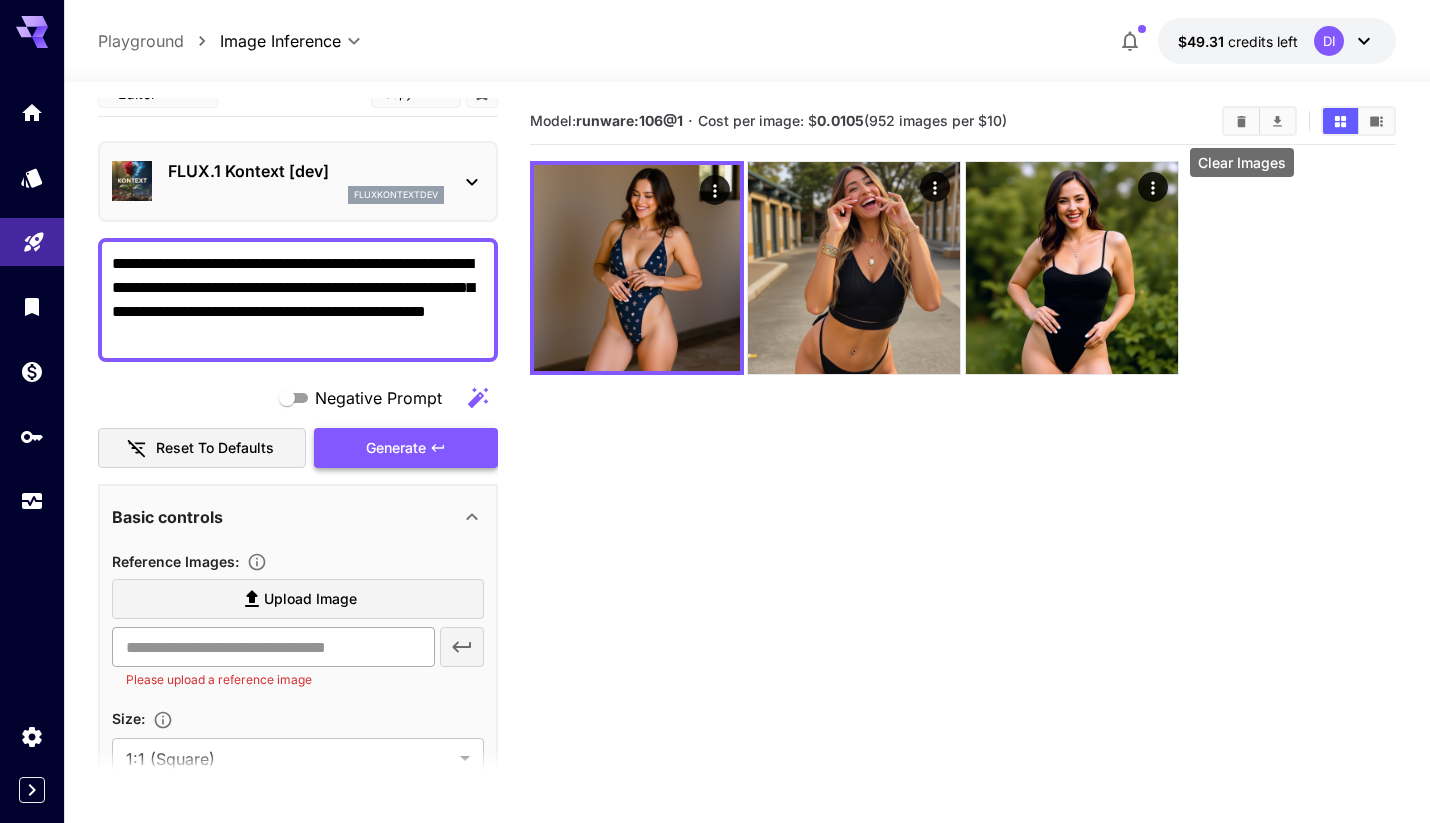 click 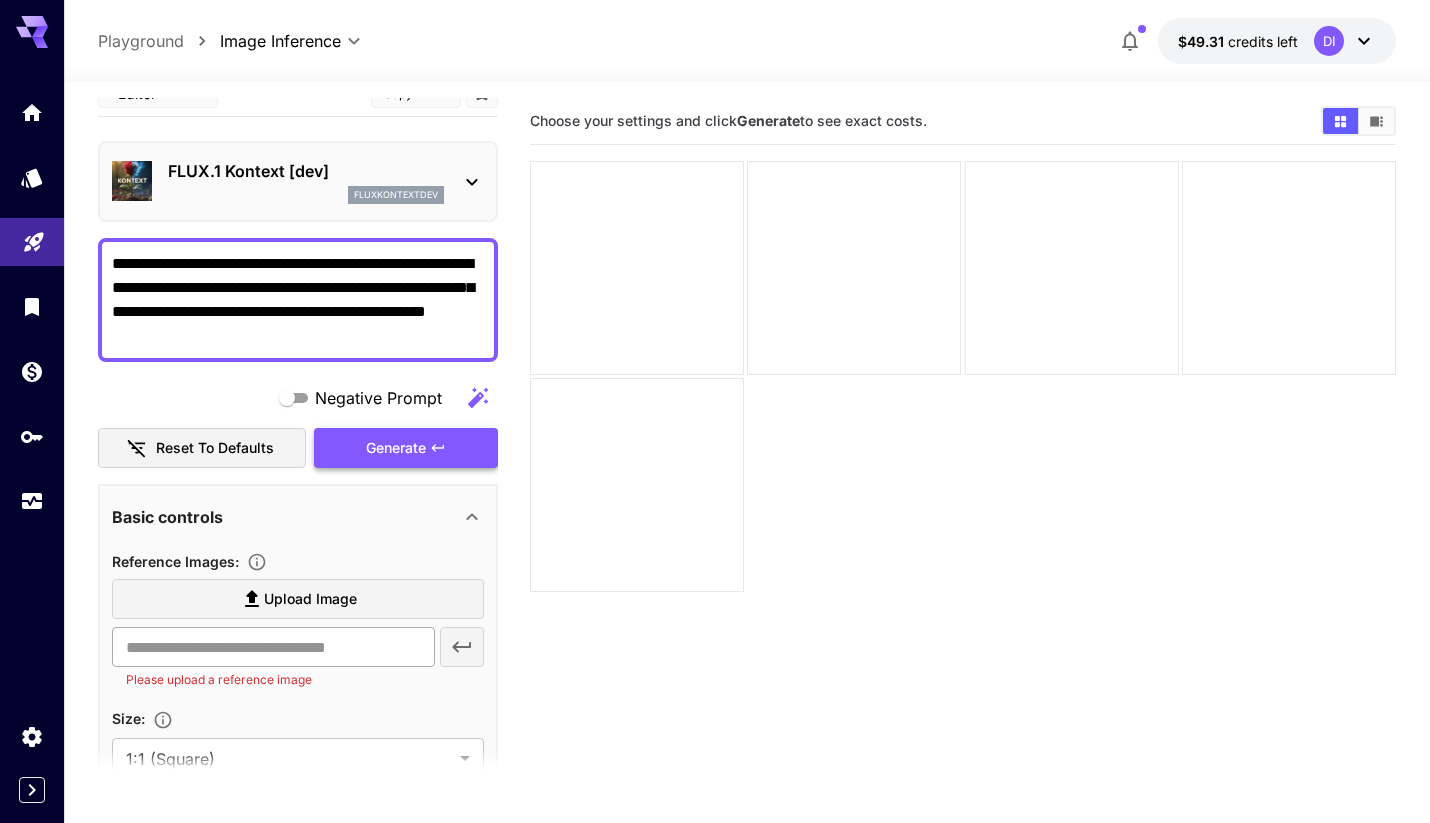 click on "**********" at bounding box center (298, 300) 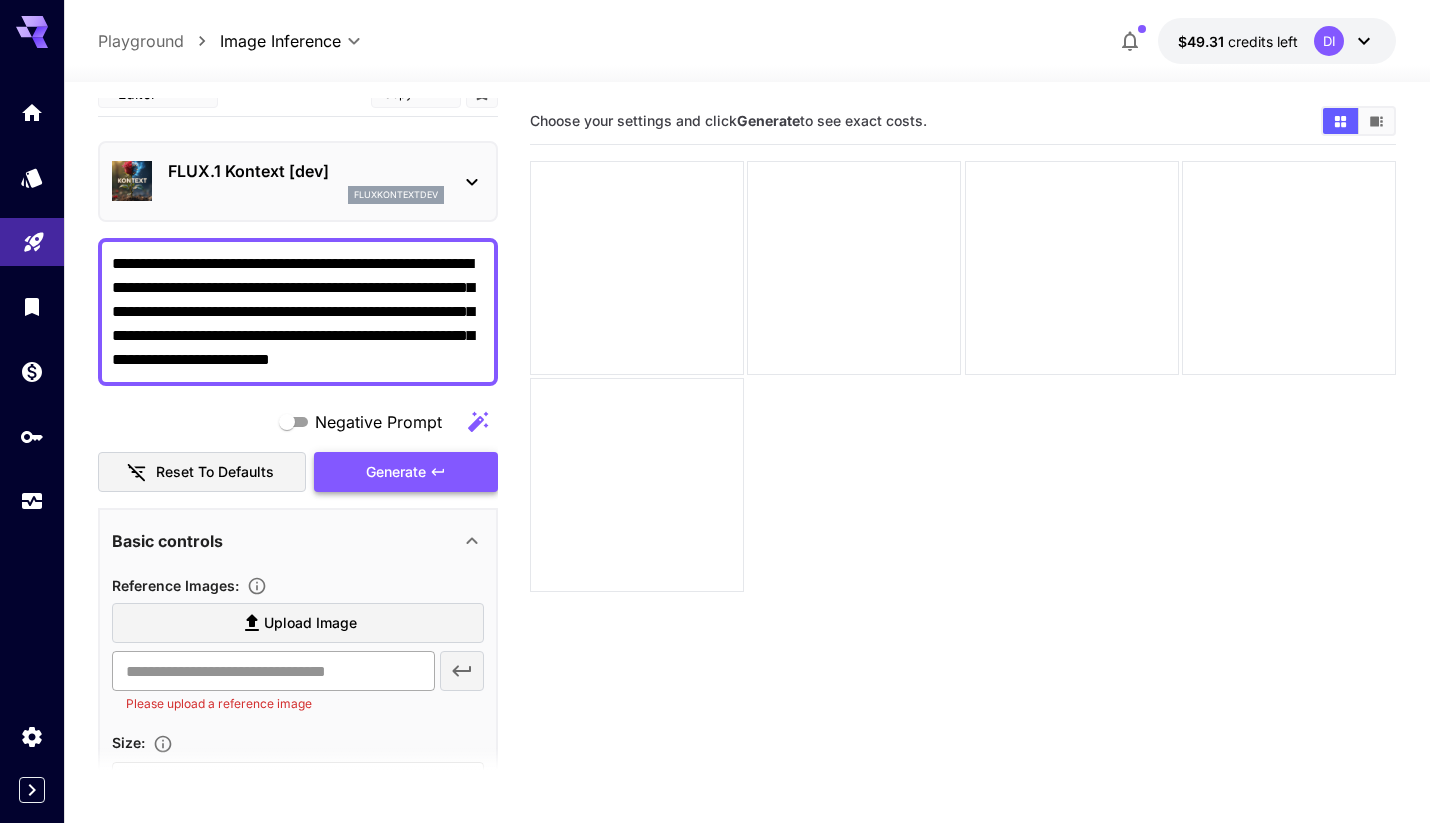 type on "**********" 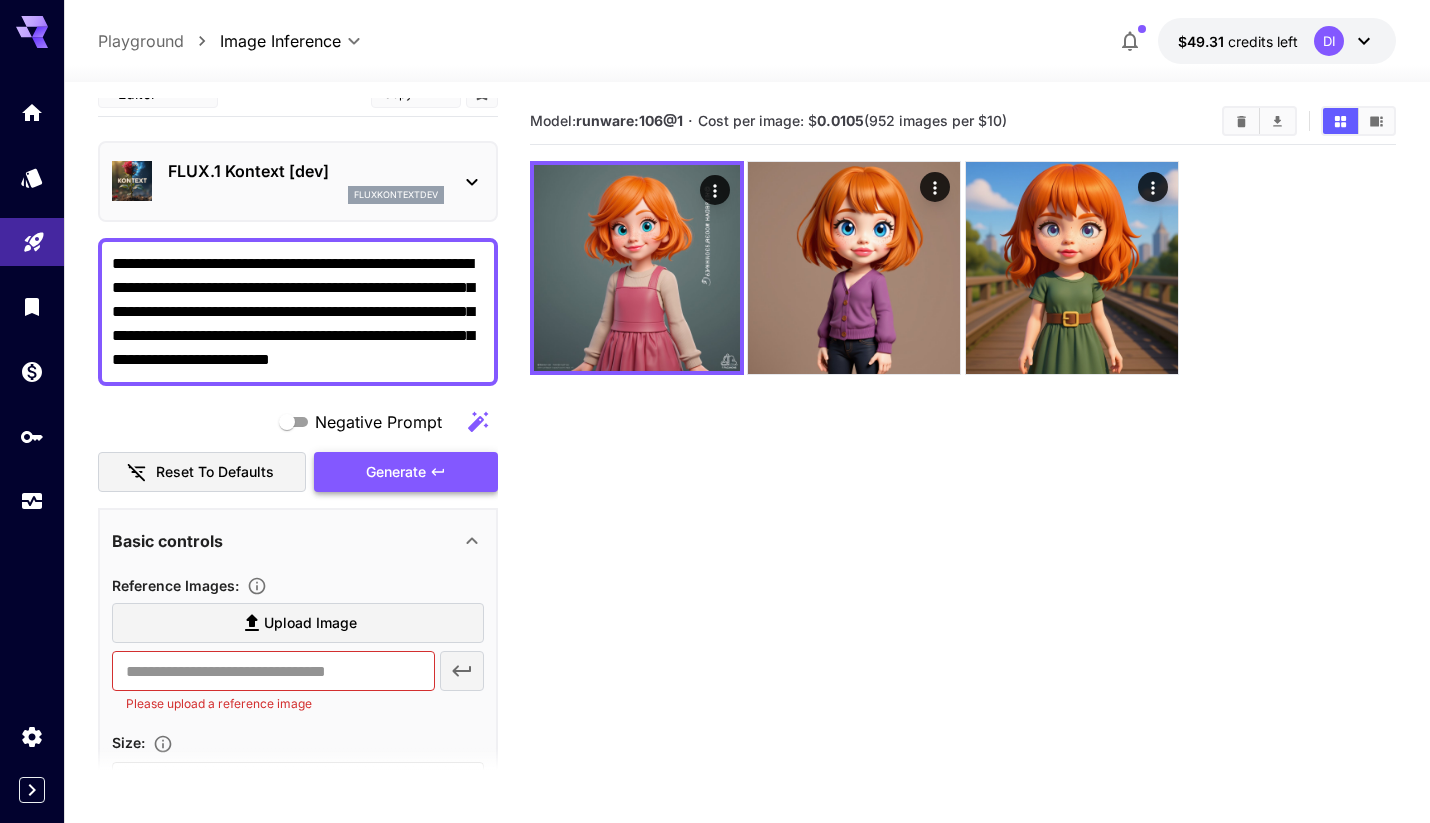 click 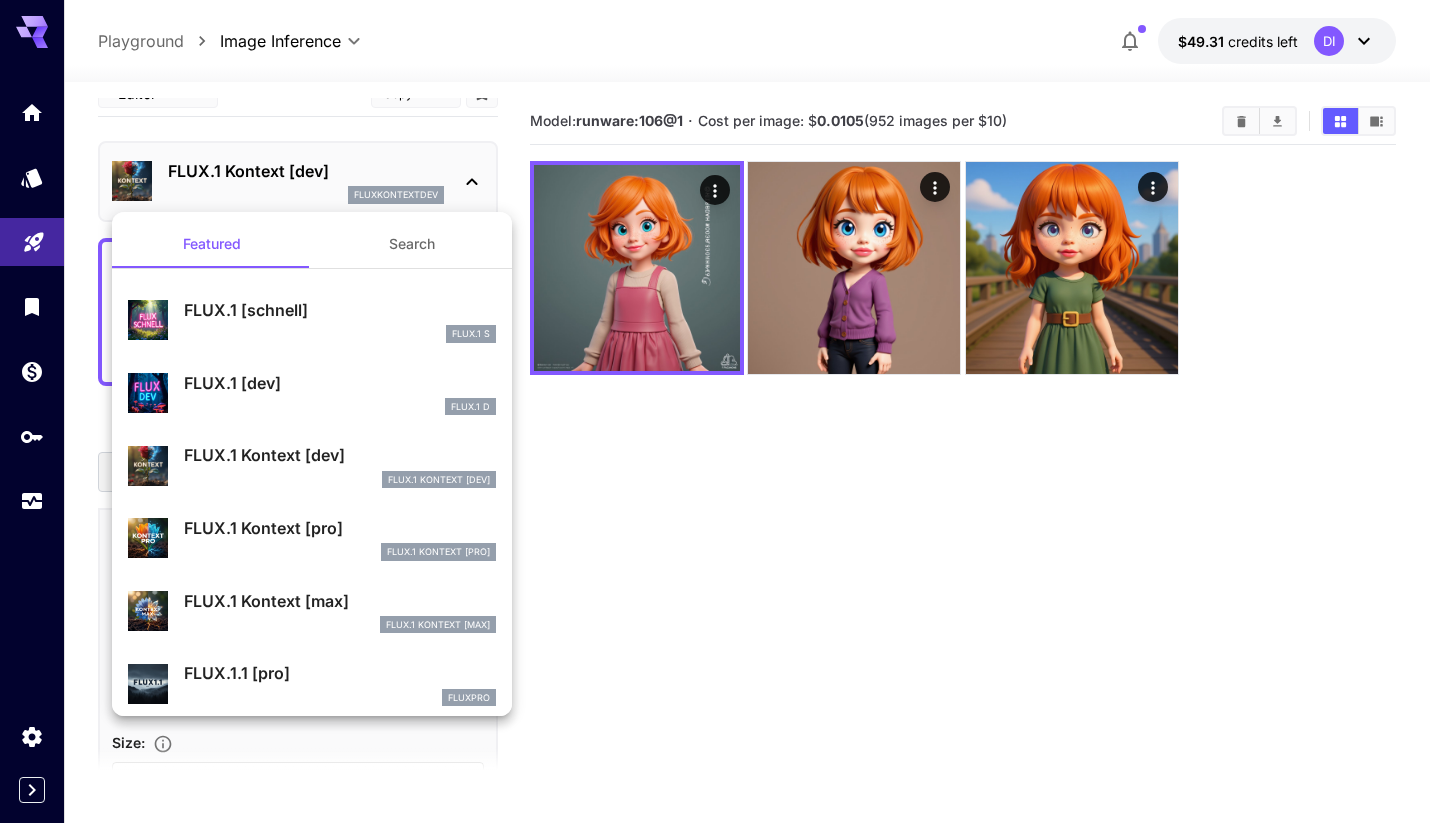 click on "FLUX.1 Kontext [pro]" at bounding box center [340, 528] 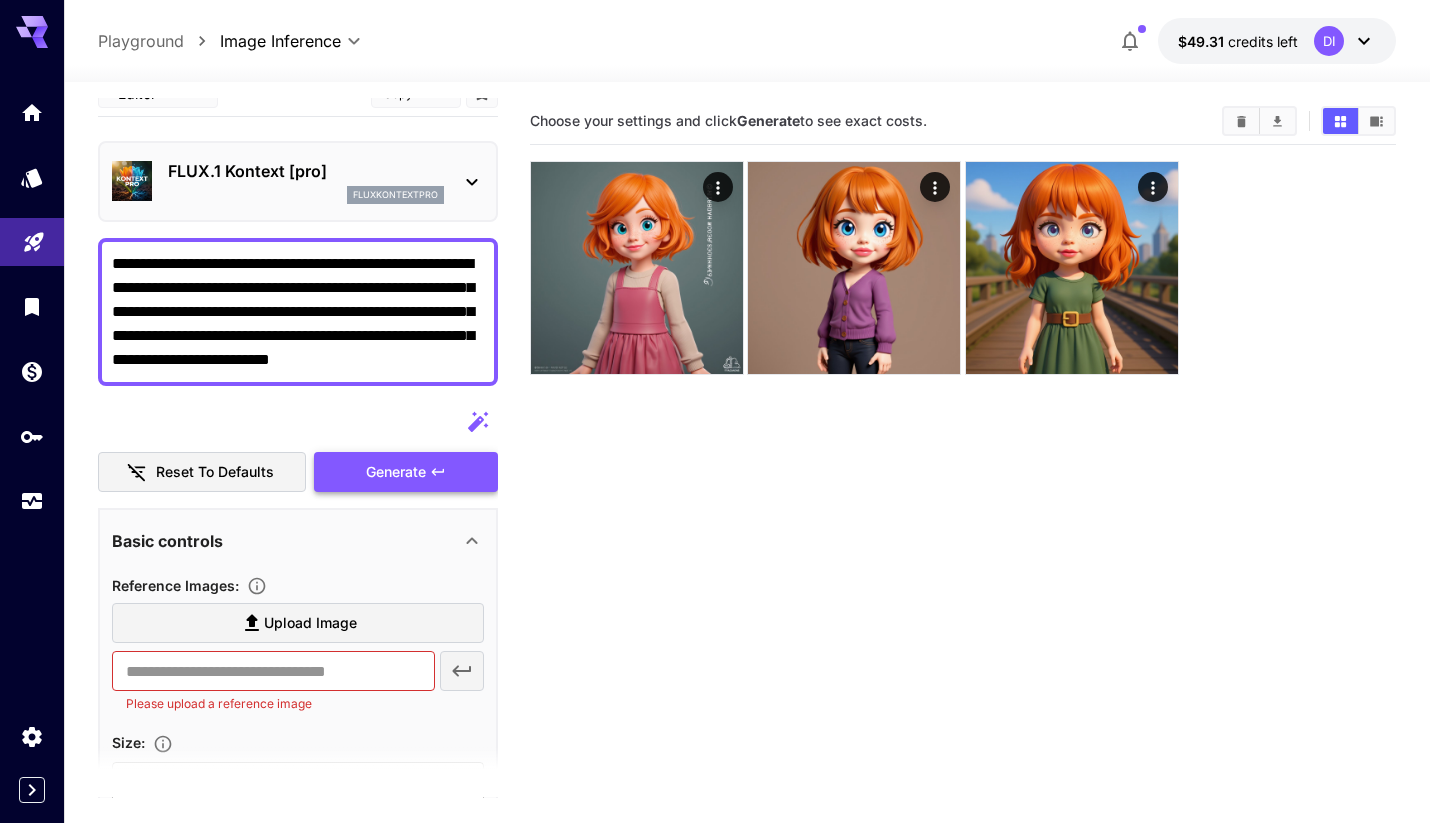 click on "Generate" at bounding box center [396, 472] 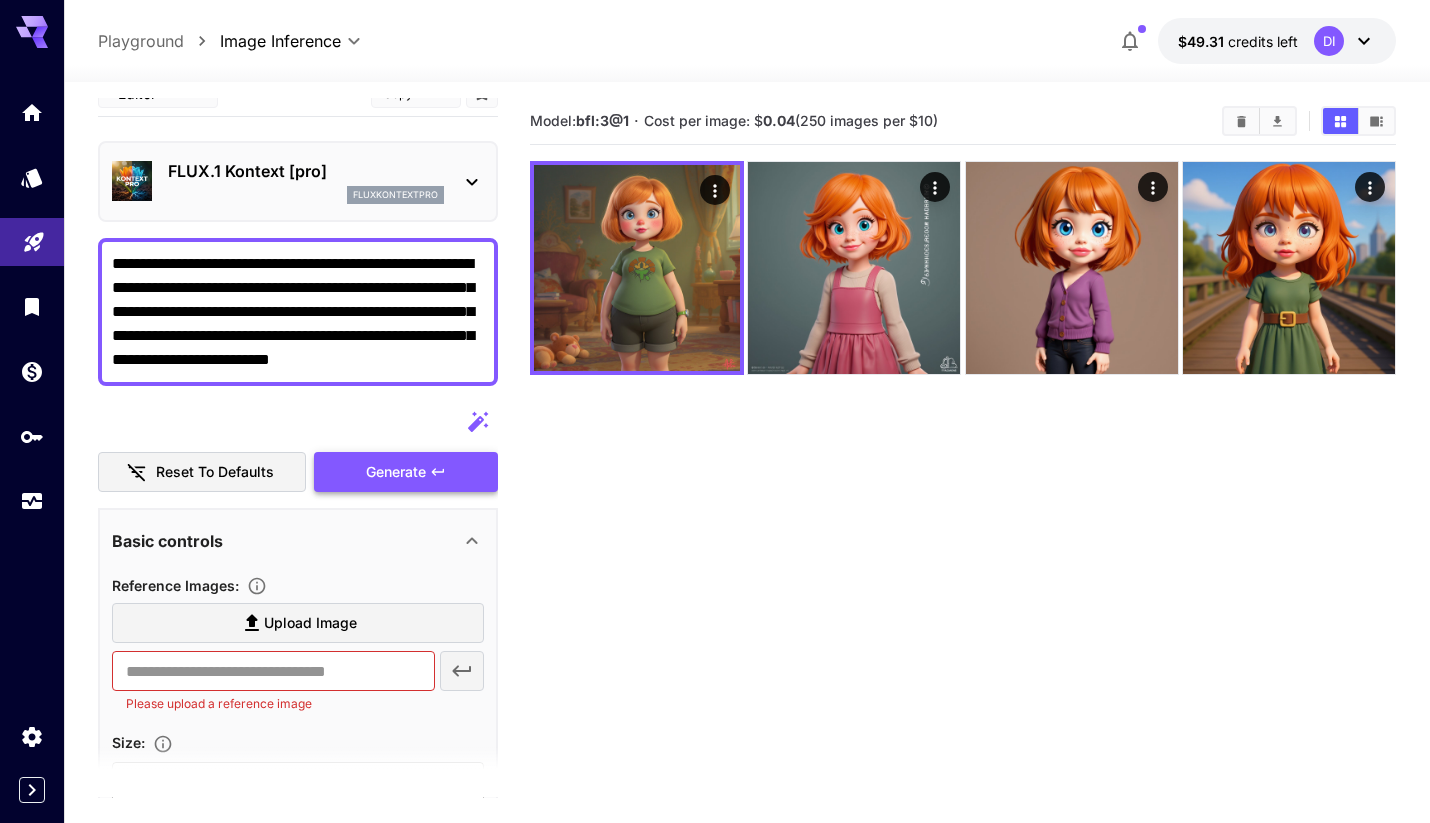 click 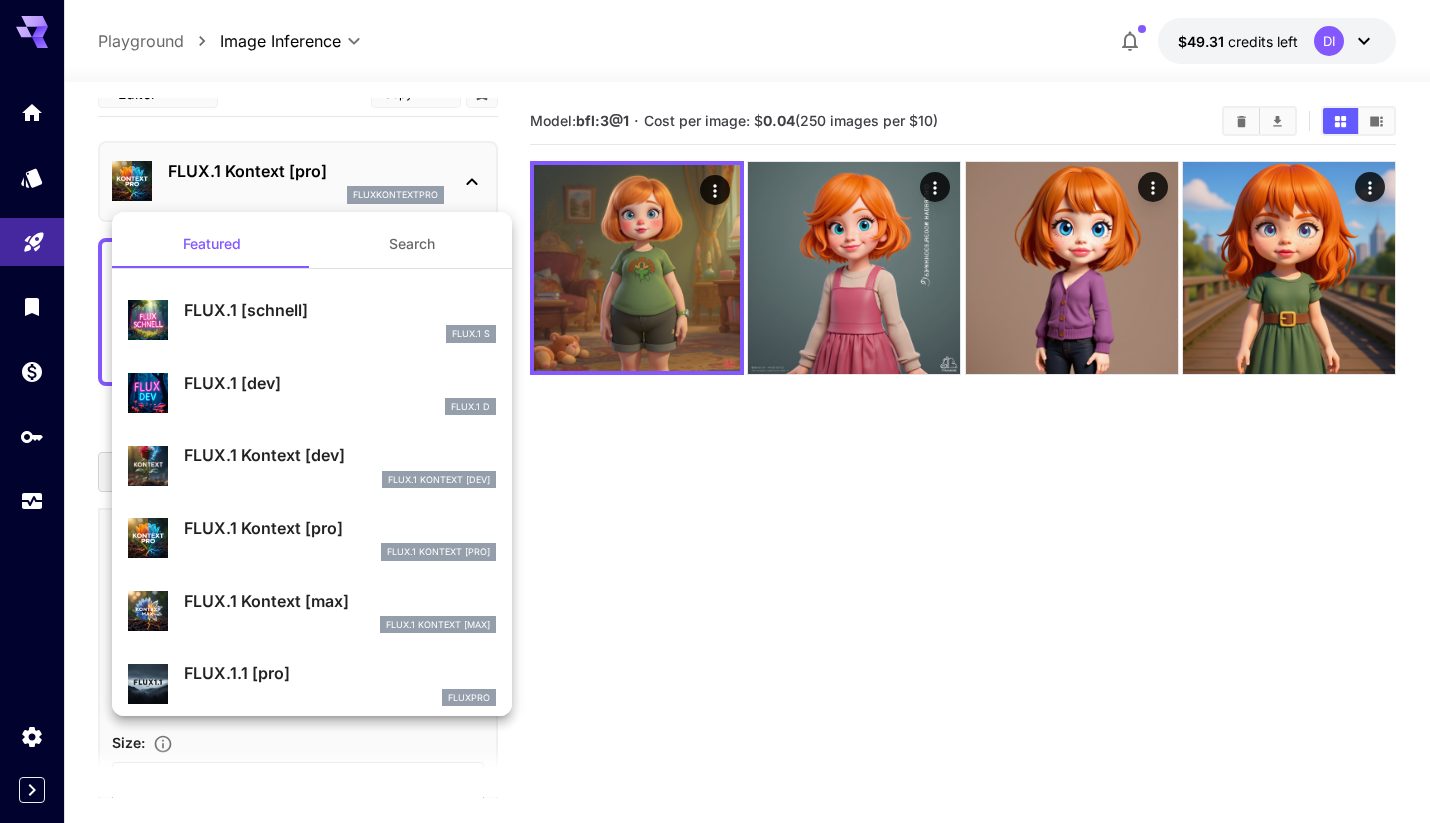 click on "FLUX.1 Kontext [max]" at bounding box center [340, 601] 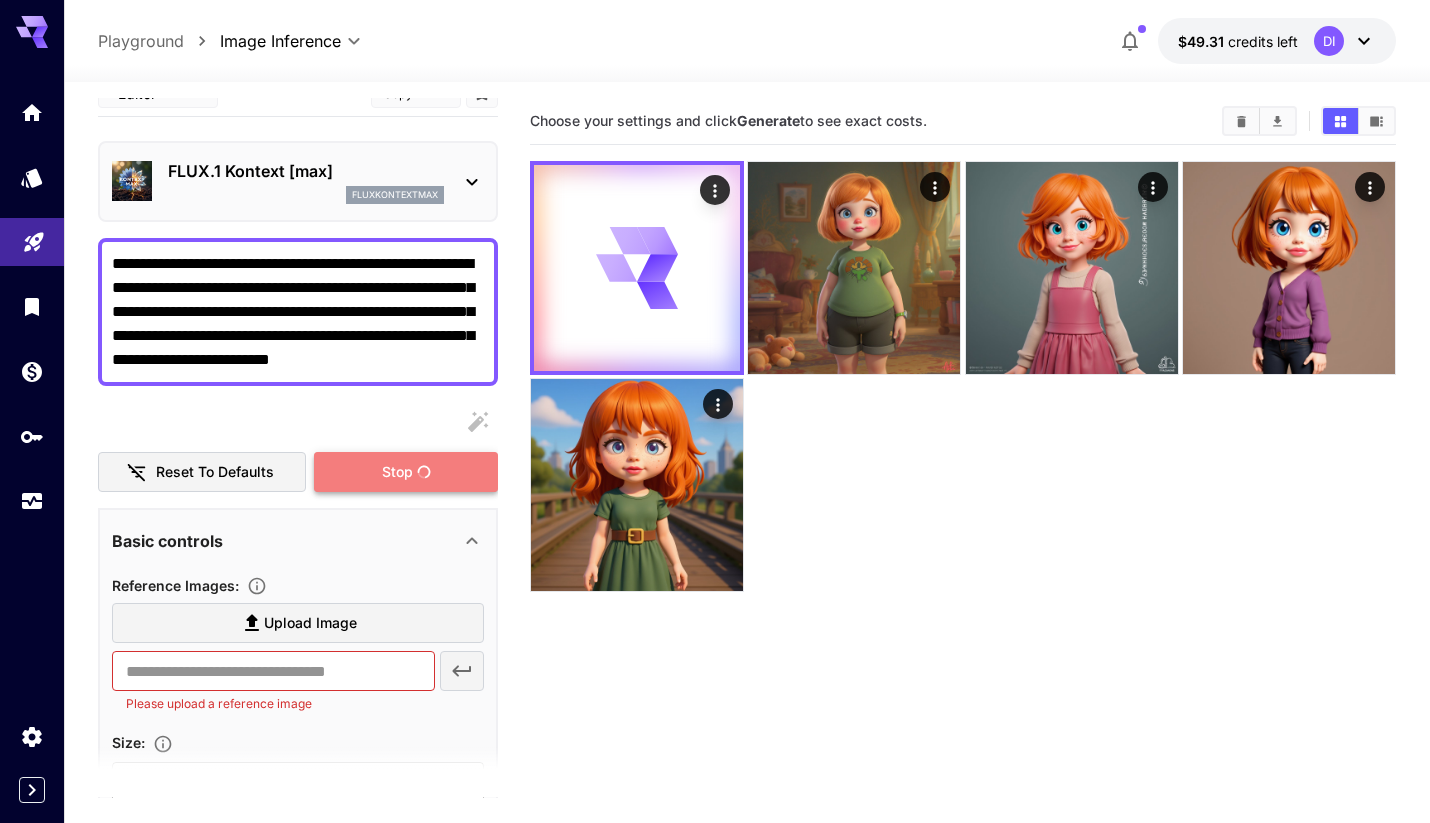 click on "Stop" at bounding box center (397, 472) 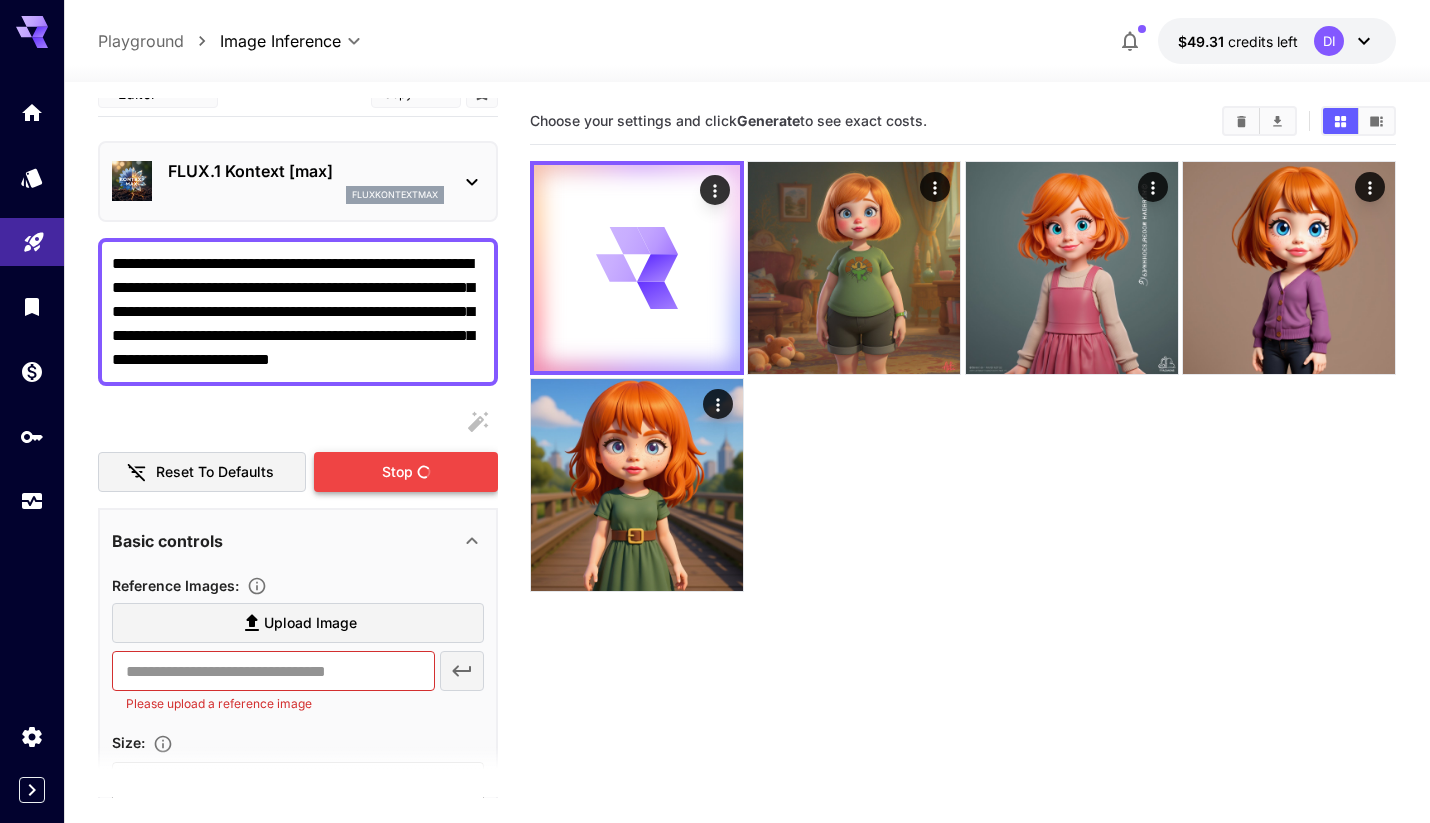 drag, startPoint x: 197, startPoint y: 583, endPoint x: 258, endPoint y: 359, distance: 232.15727 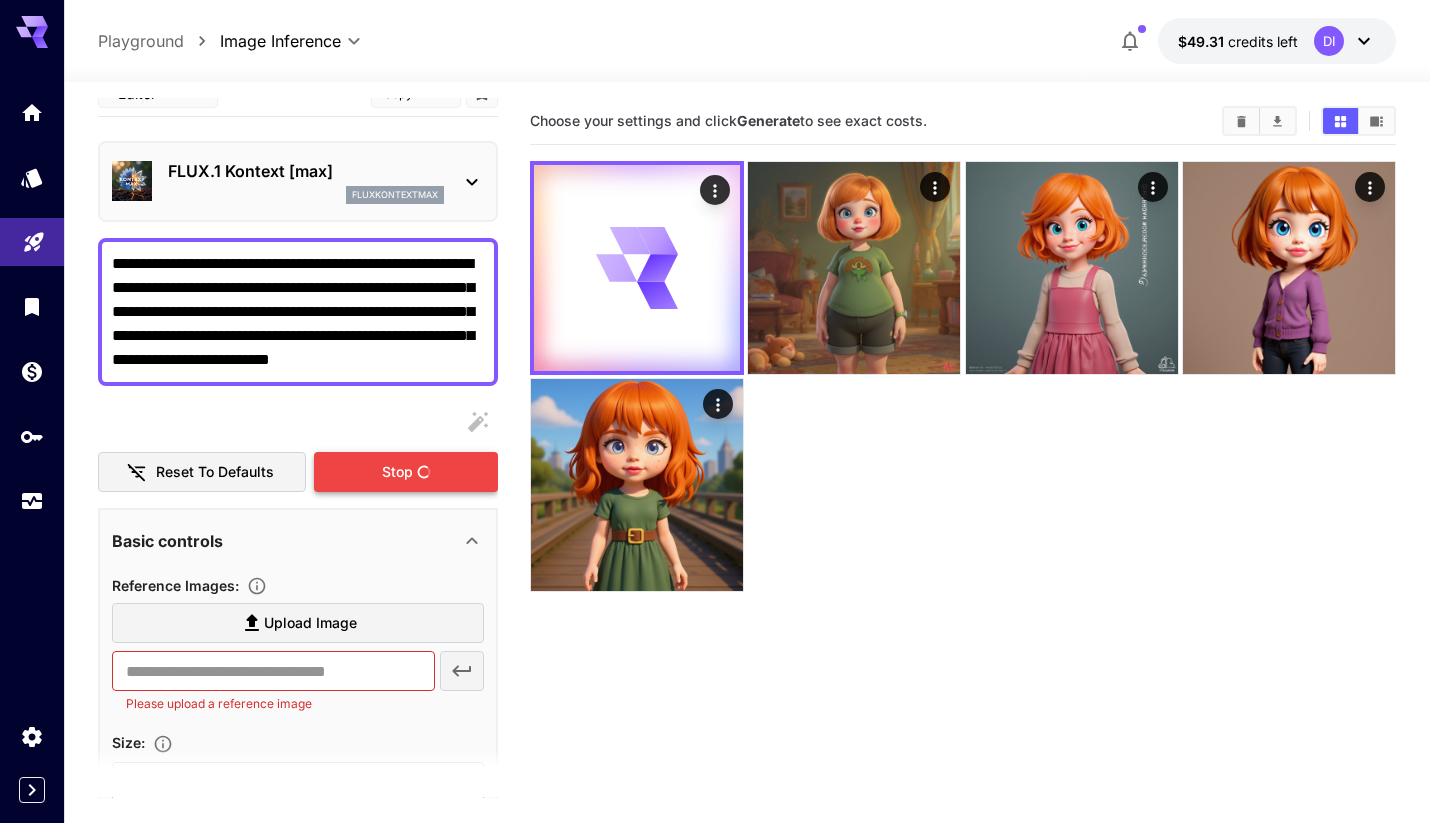 click on "**********" at bounding box center (298, 312) 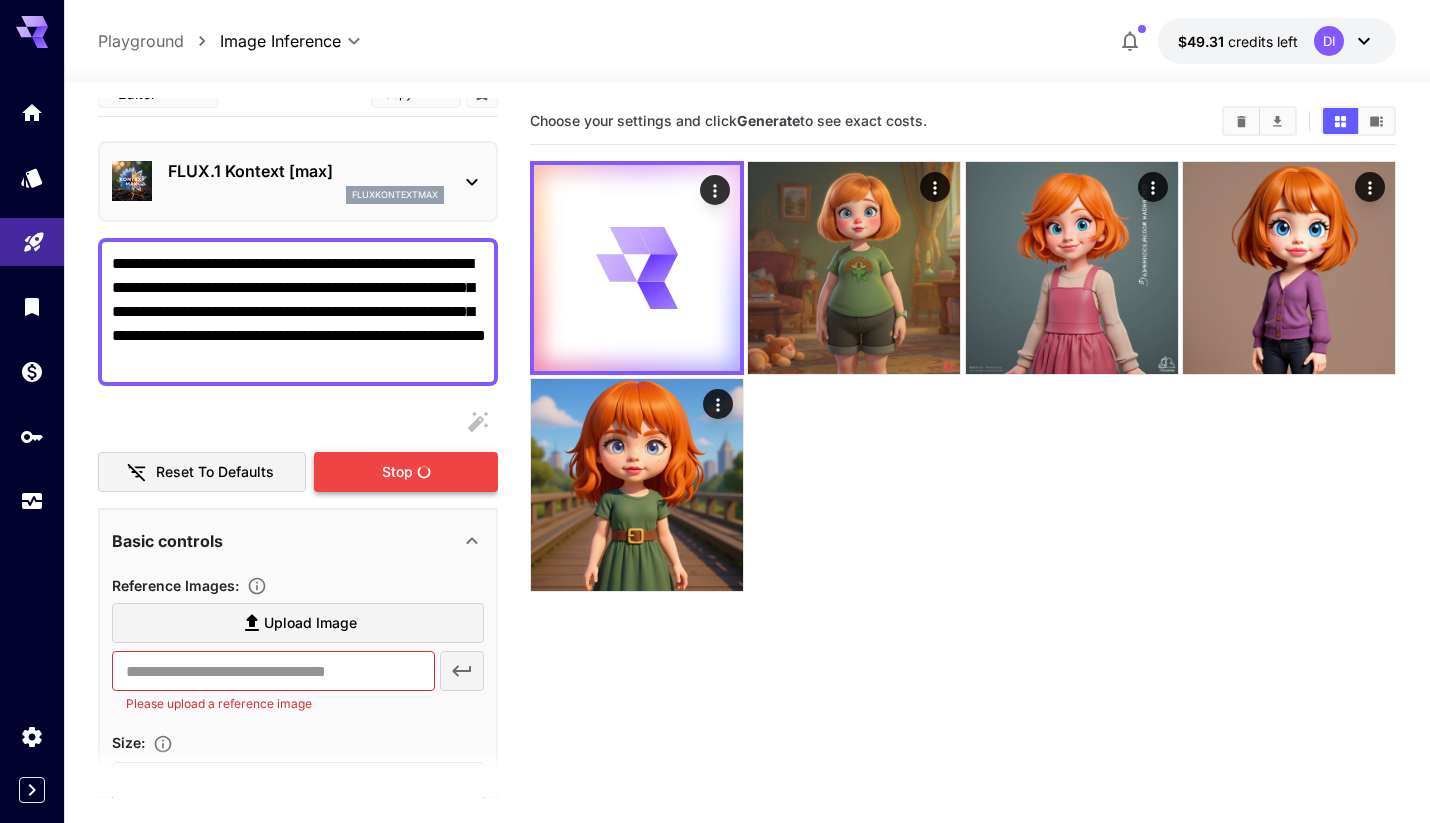 type on "**********" 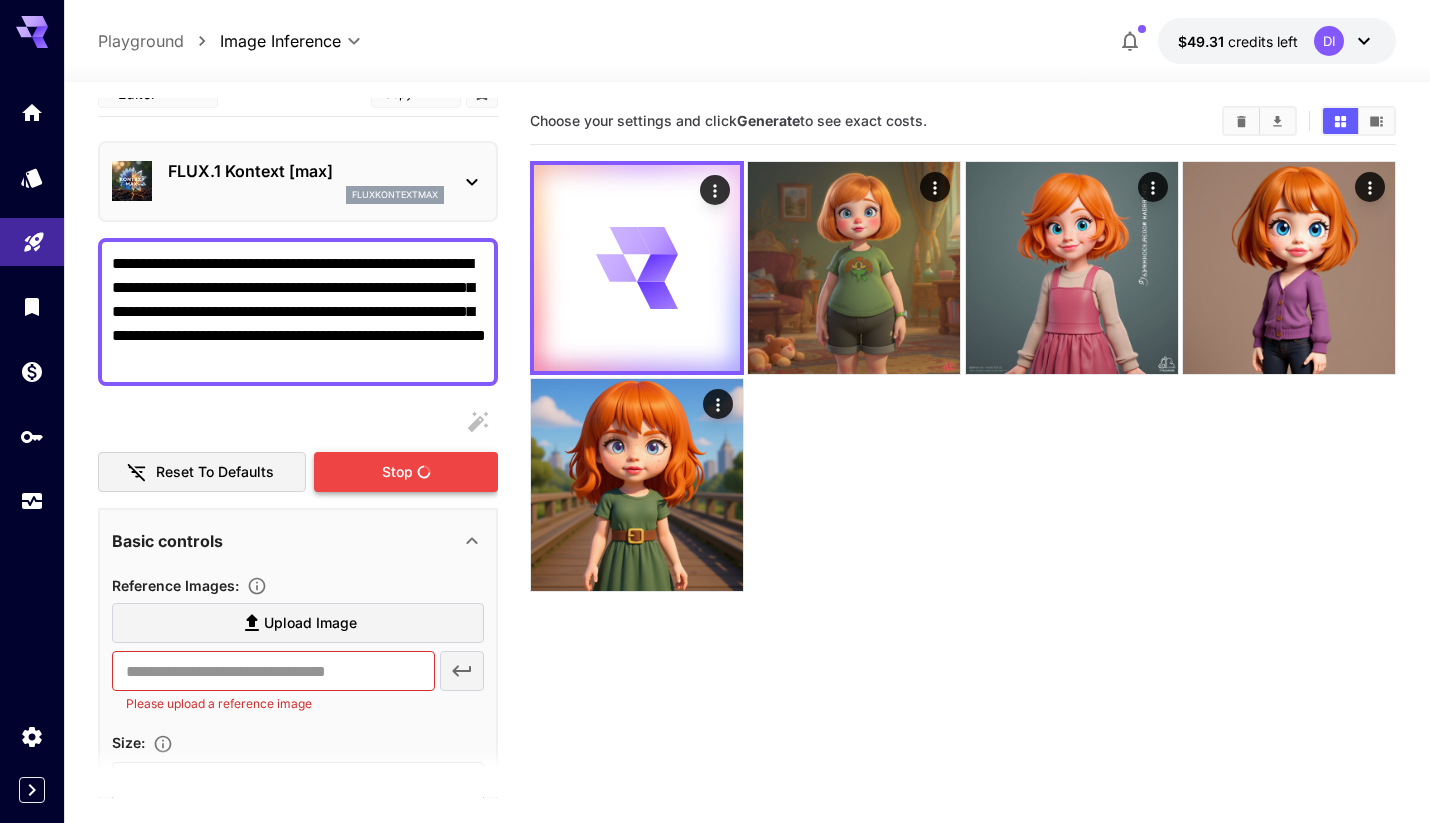 click at bounding box center (963, 376) 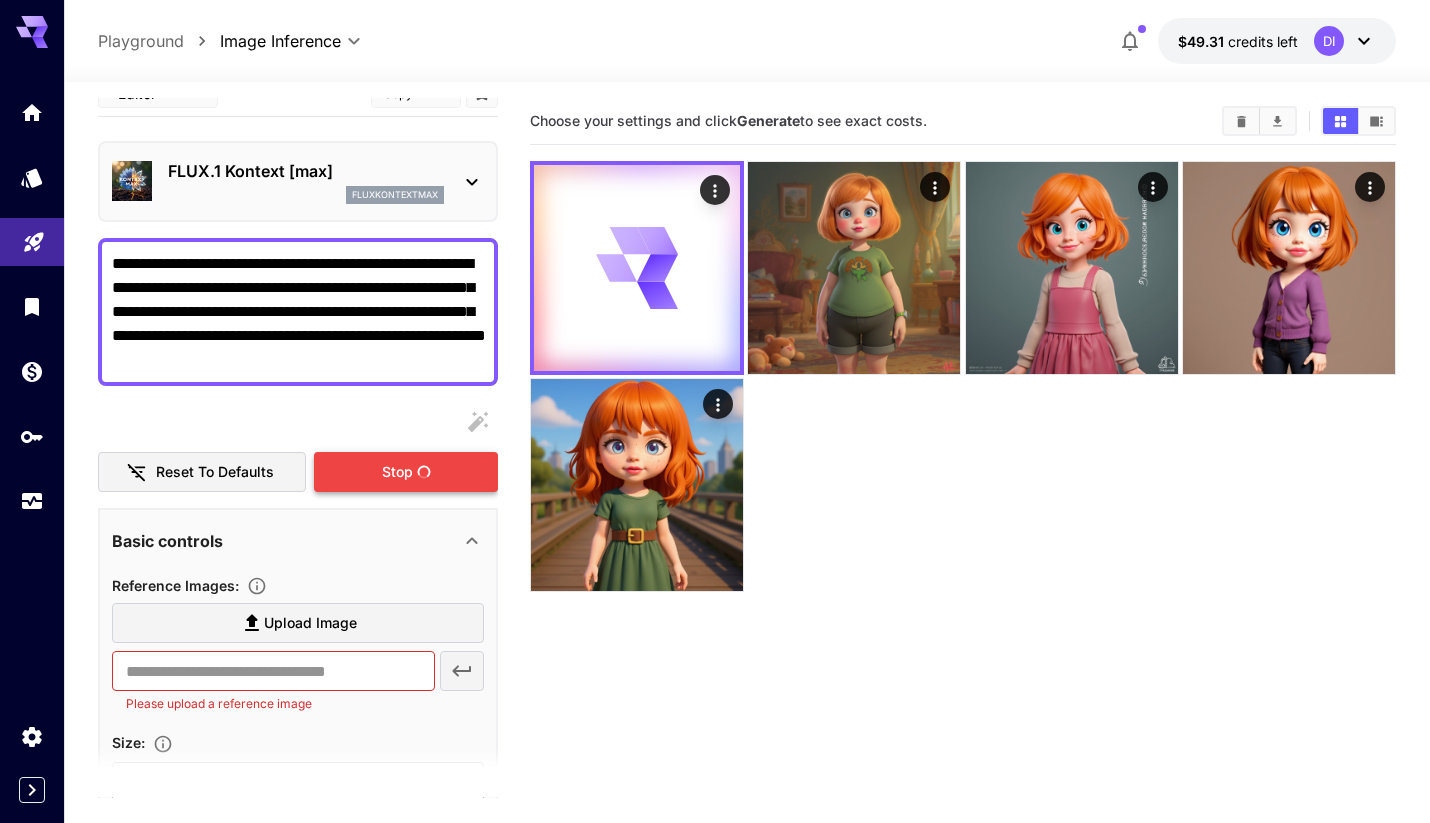 click at bounding box center [963, 376] 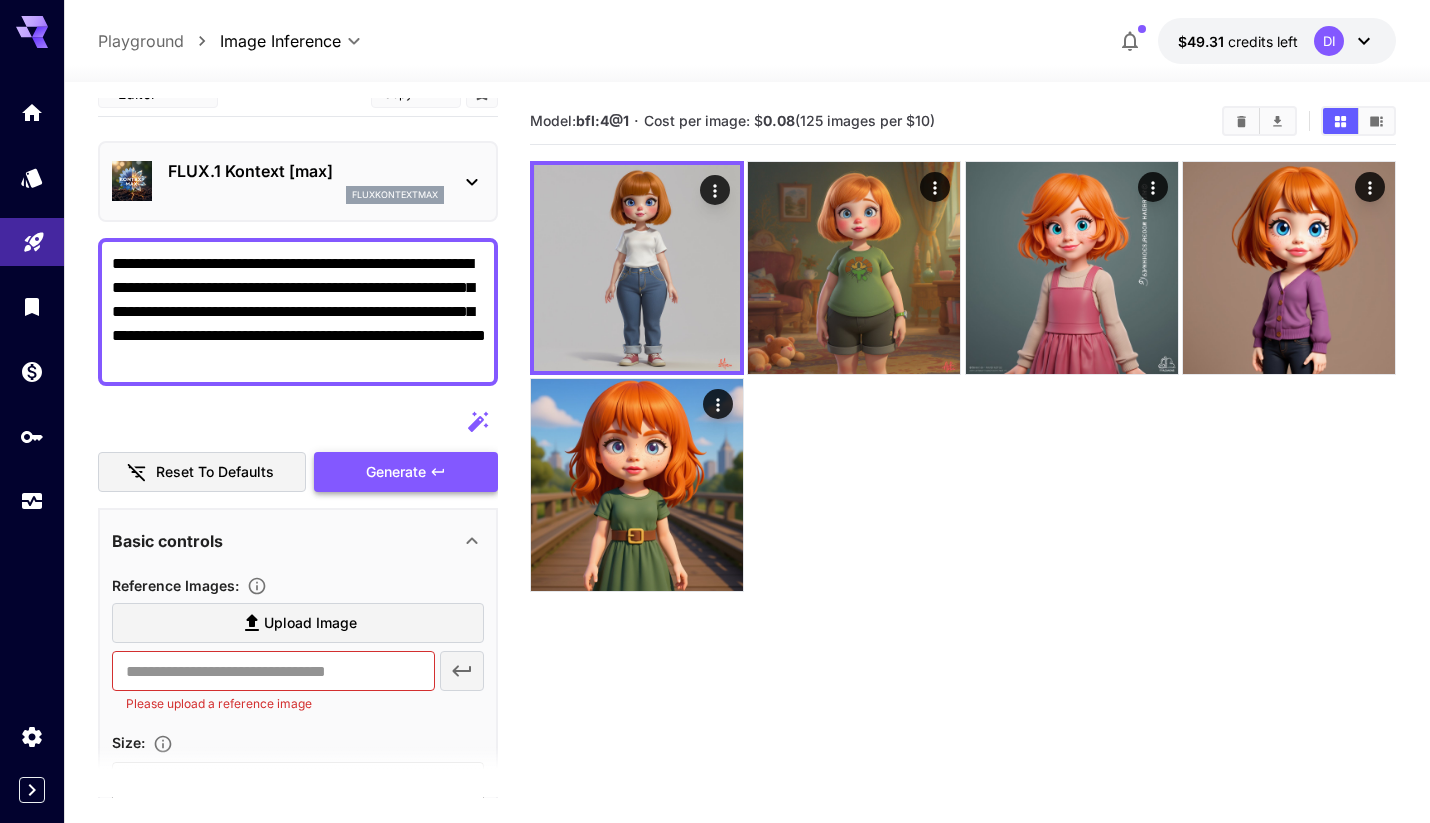 click 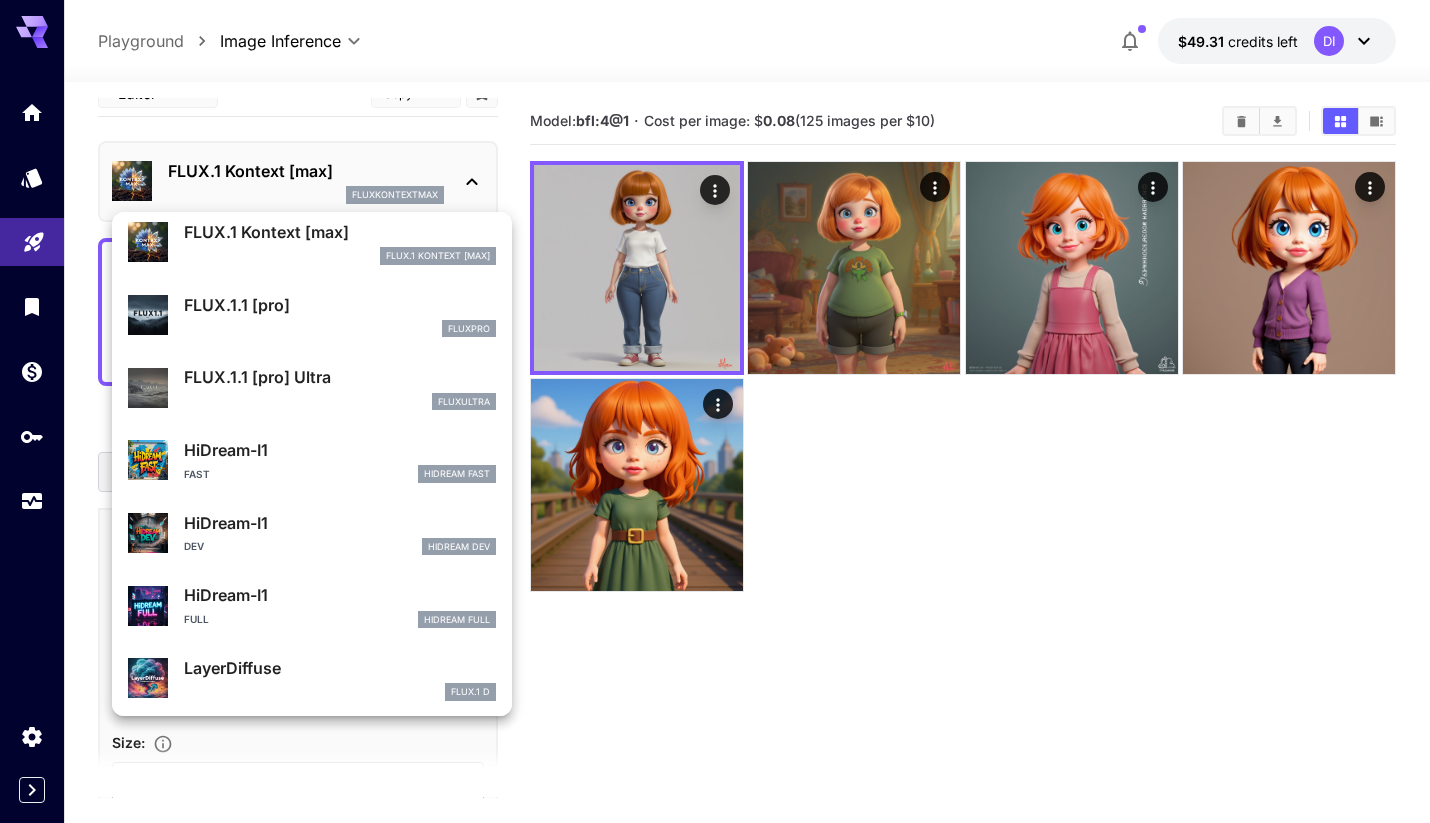 scroll, scrollTop: 377, scrollLeft: 0, axis: vertical 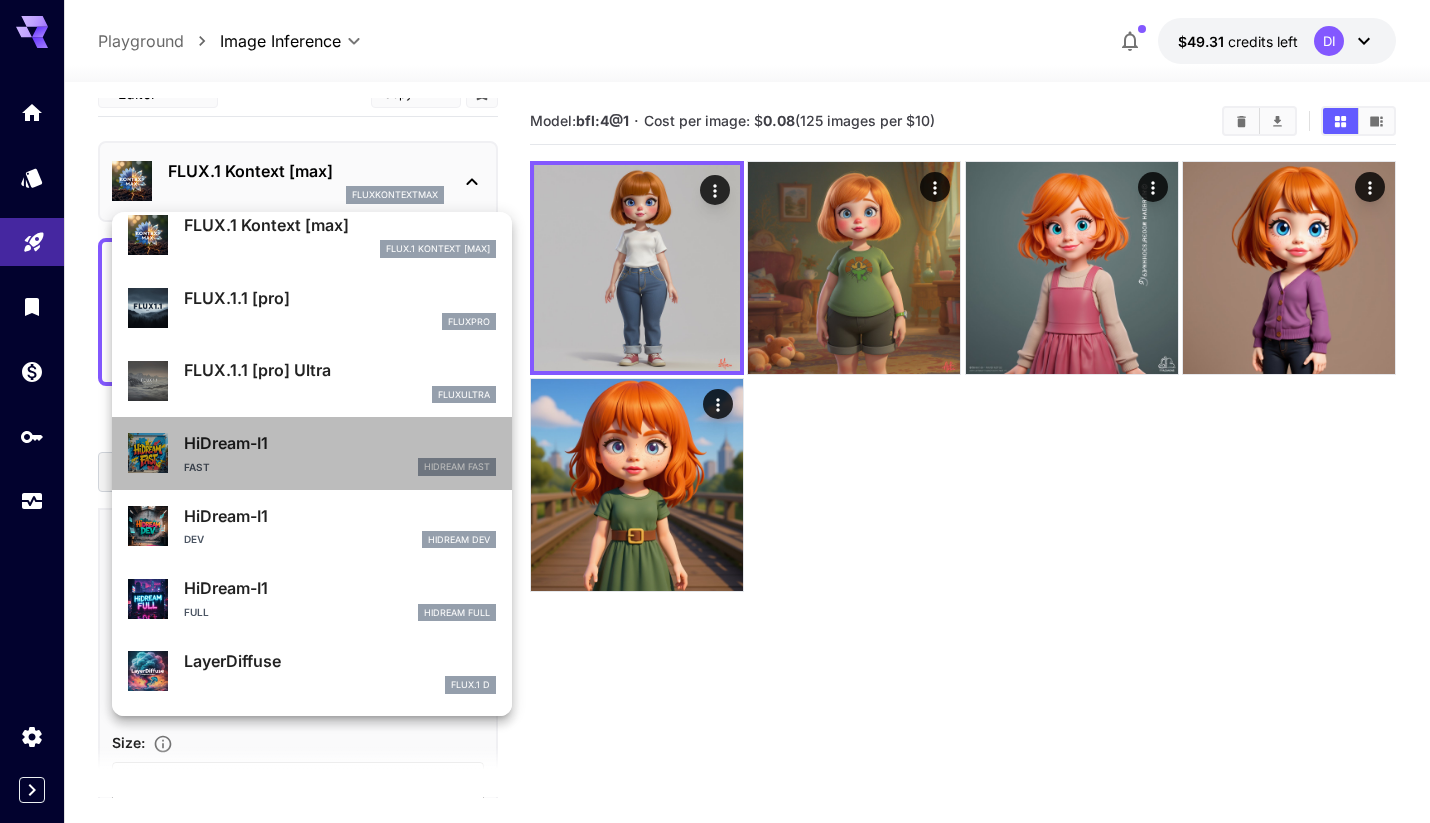 click on "HiDream-I1" at bounding box center (340, 443) 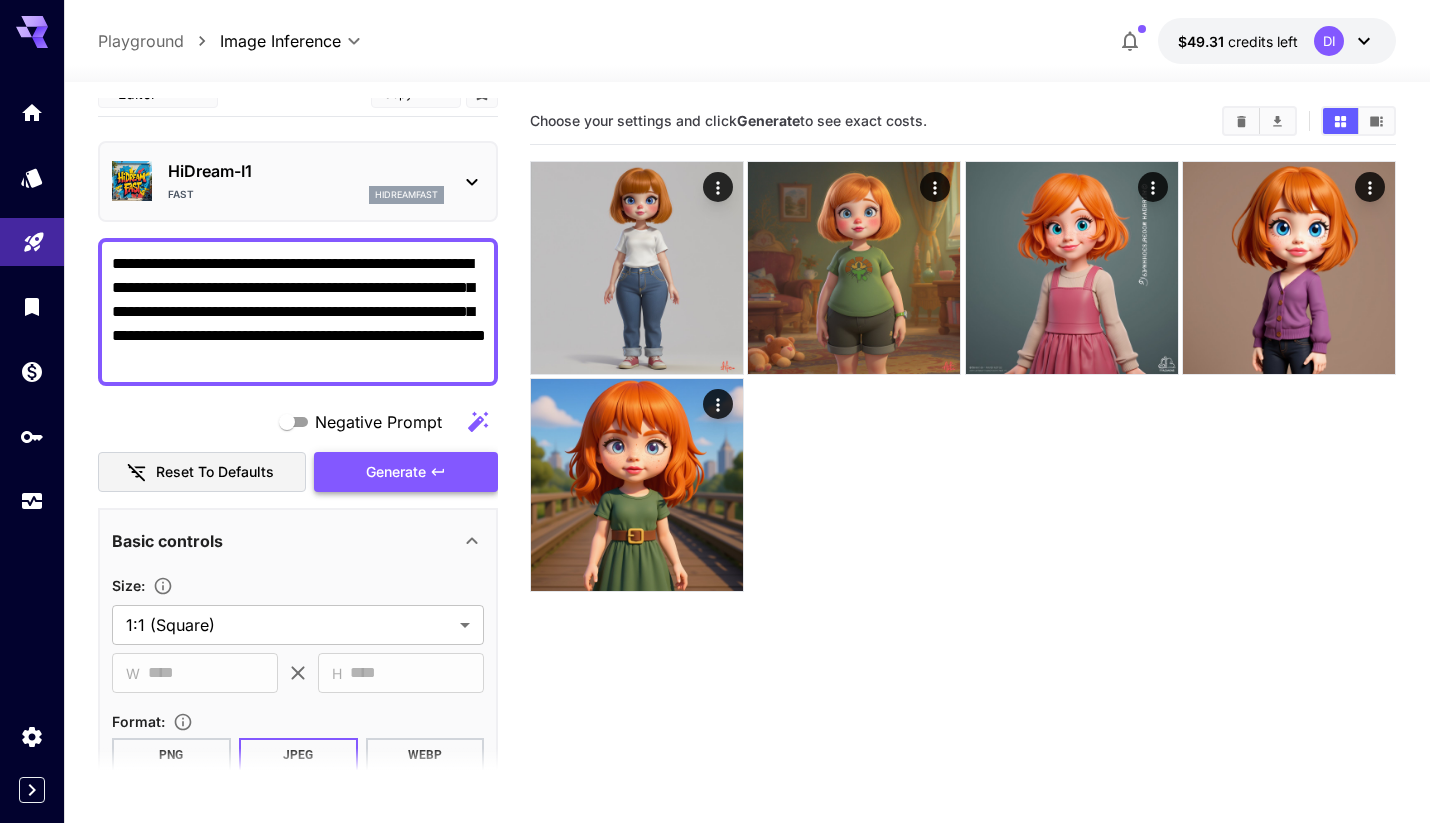 click on "Generate" at bounding box center [396, 472] 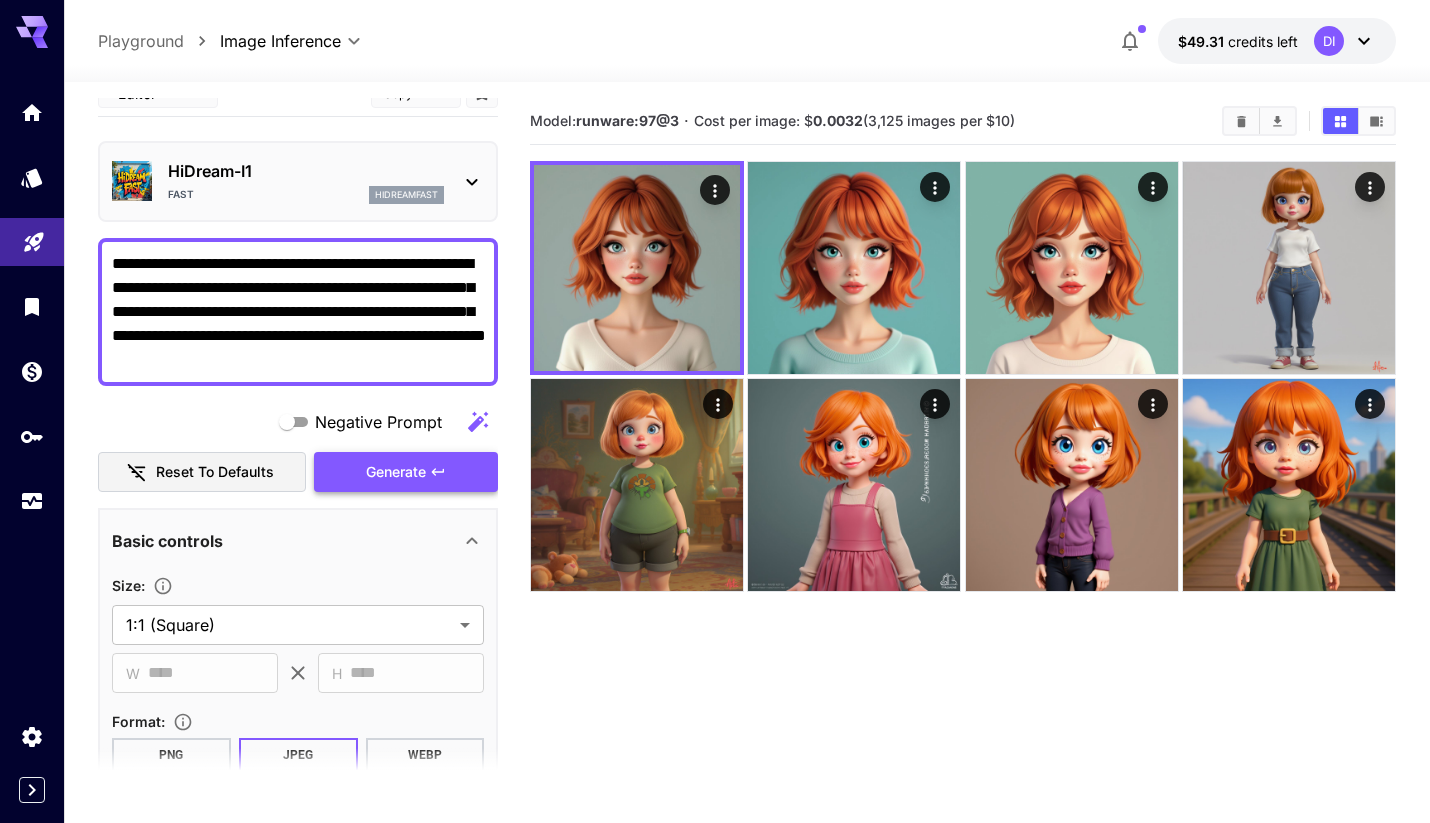 click 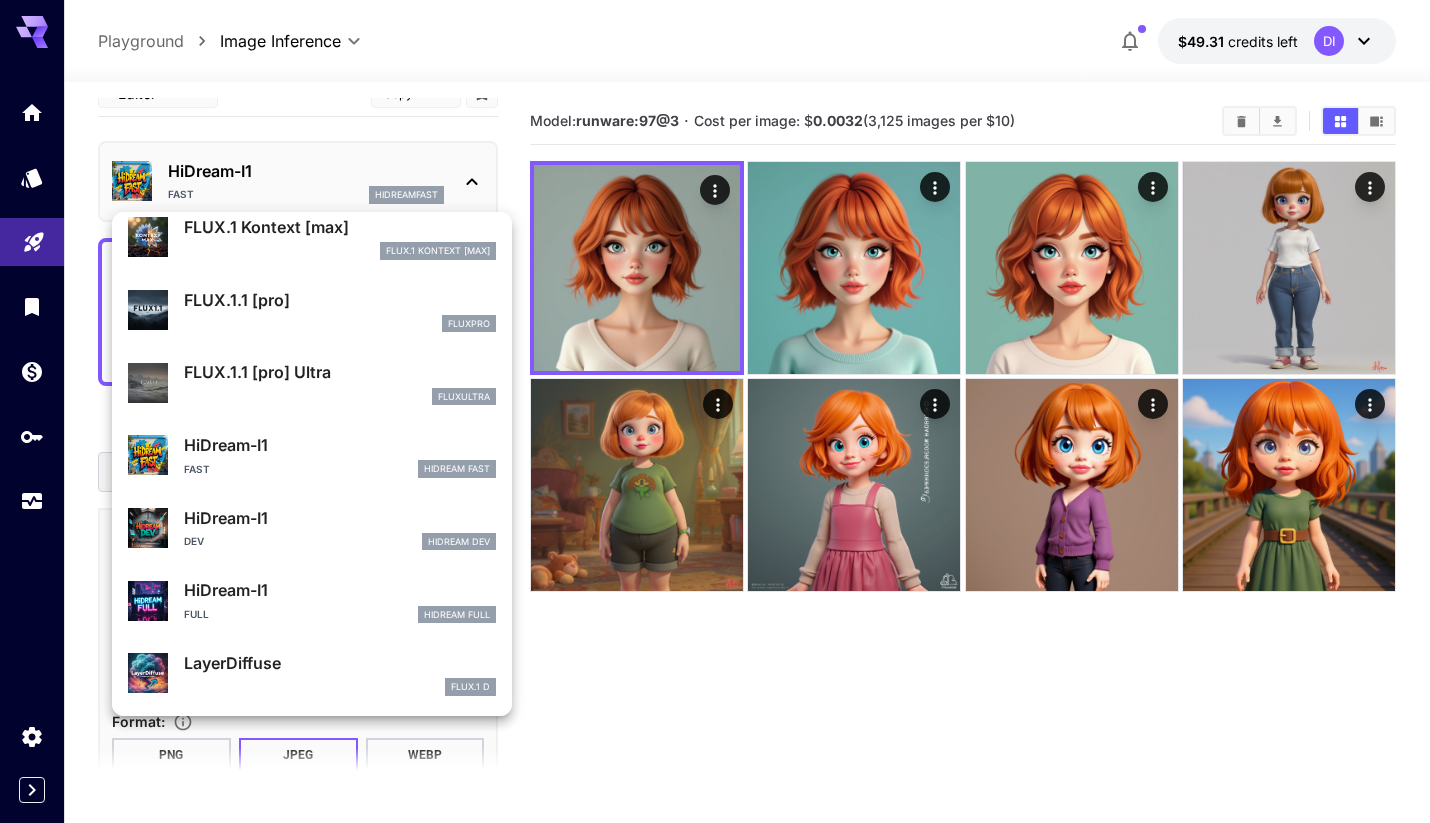 scroll, scrollTop: 377, scrollLeft: 0, axis: vertical 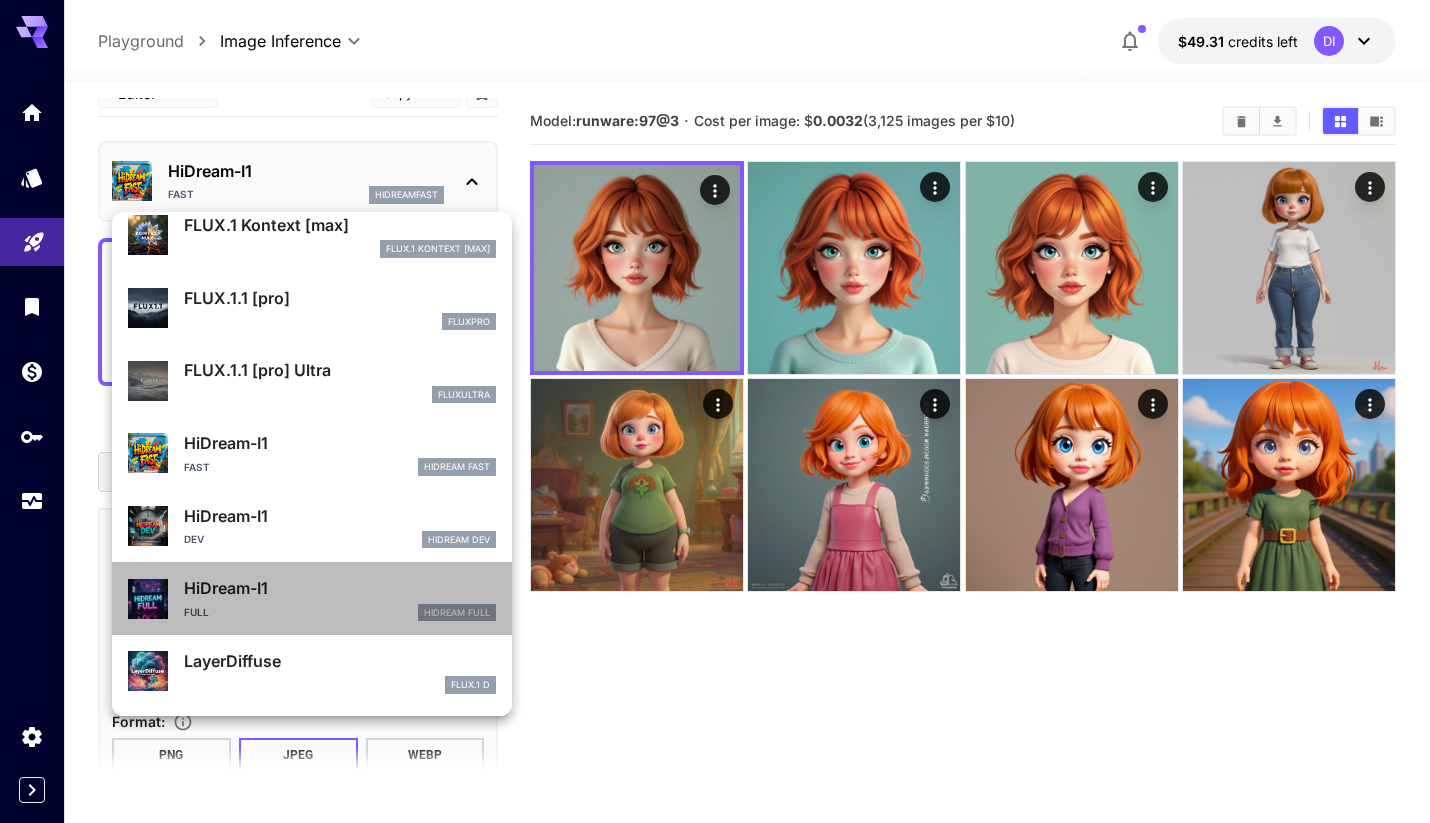 click on "HiDream-I1" at bounding box center (340, 588) 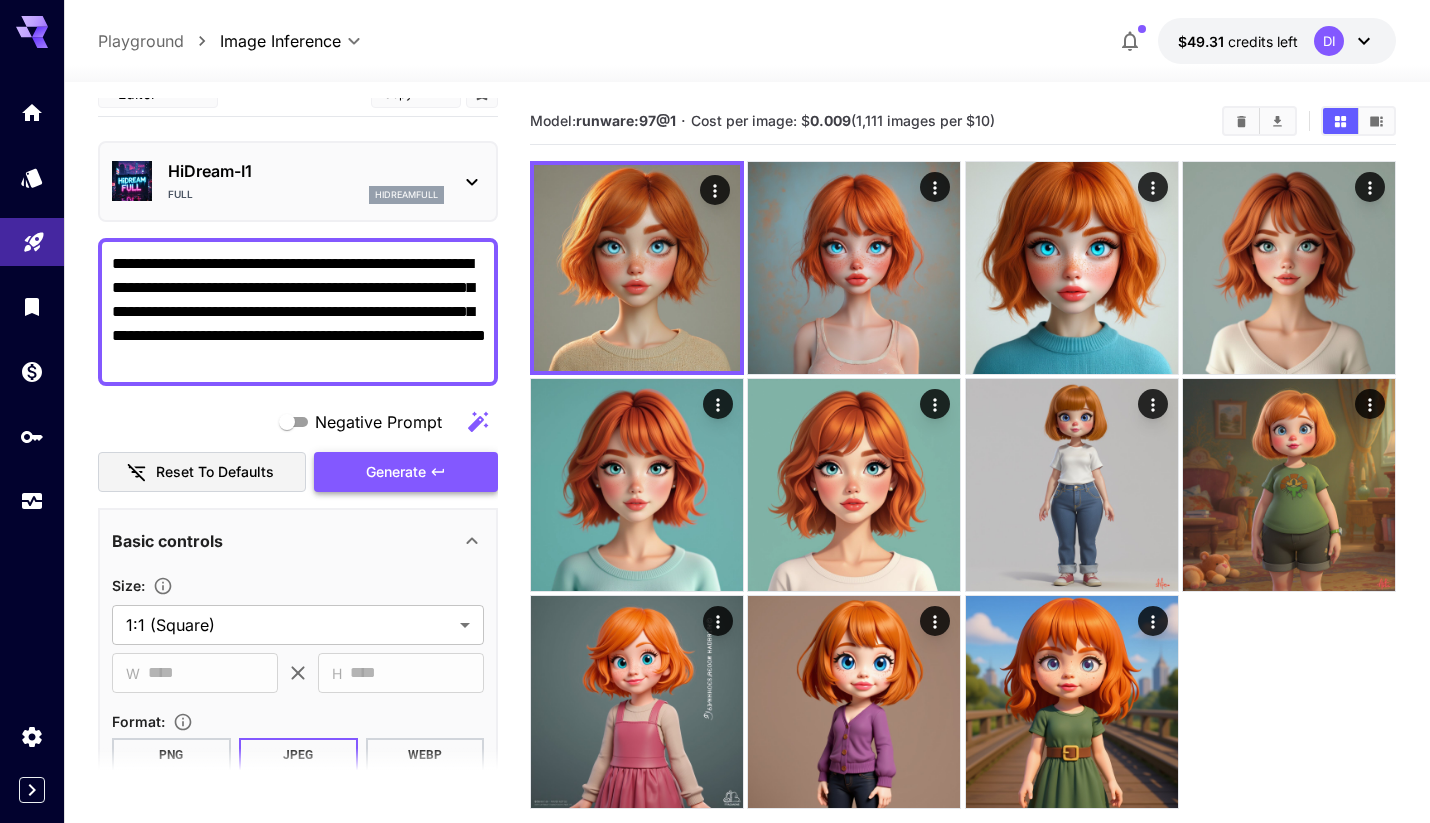 click 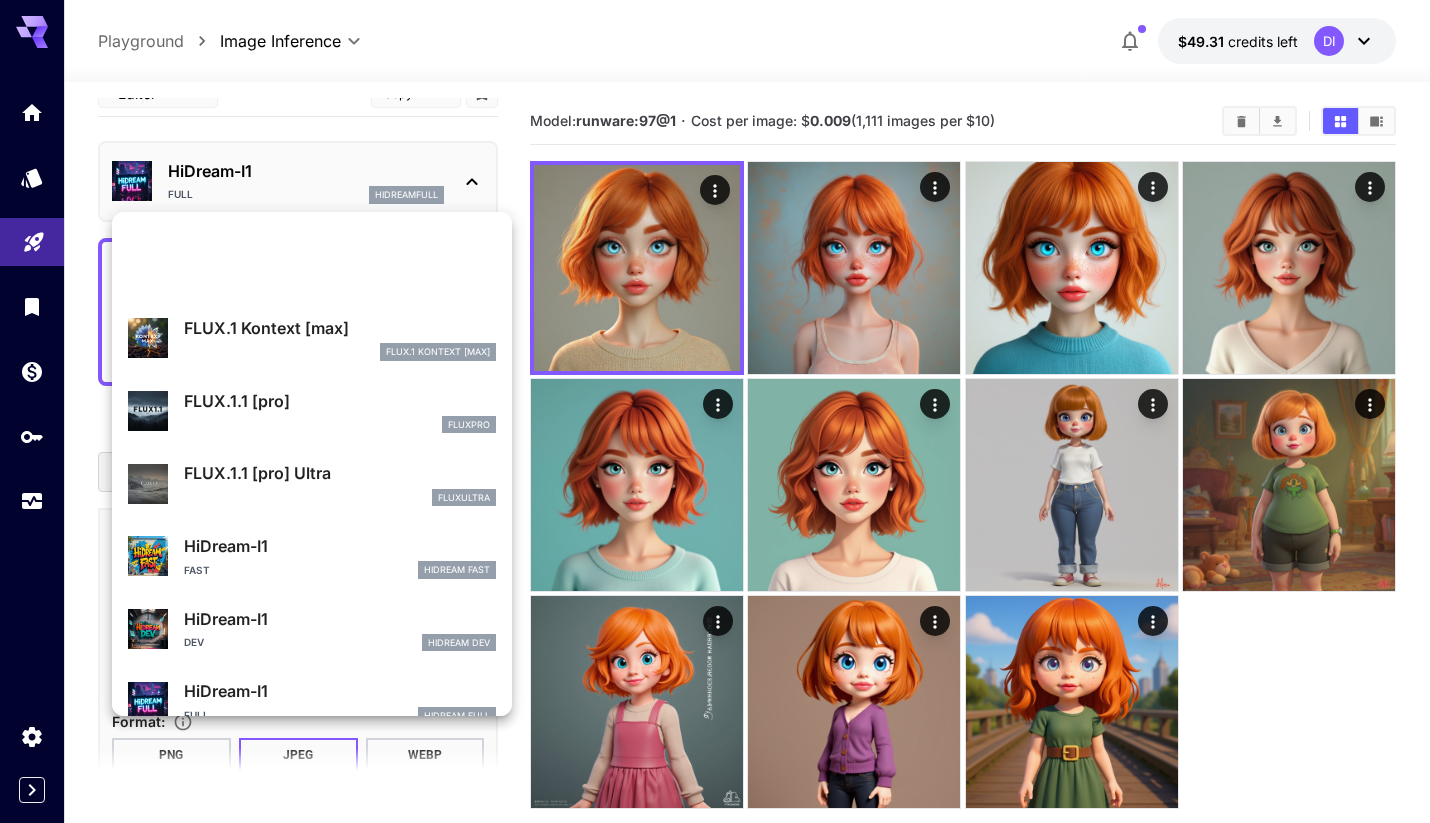 scroll, scrollTop: 377, scrollLeft: 0, axis: vertical 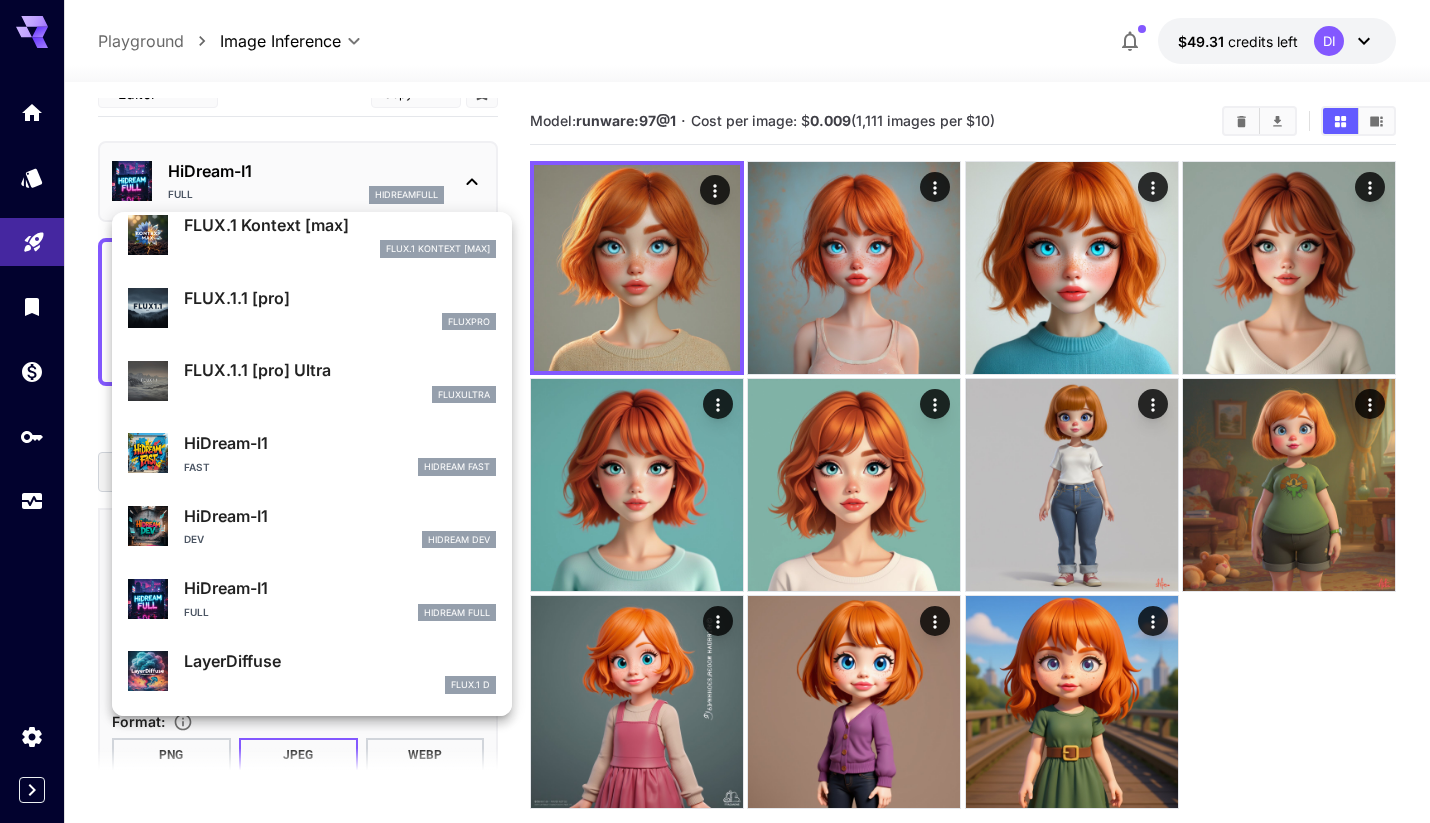 drag, startPoint x: 258, startPoint y: 359, endPoint x: 270, endPoint y: 664, distance: 305.23596 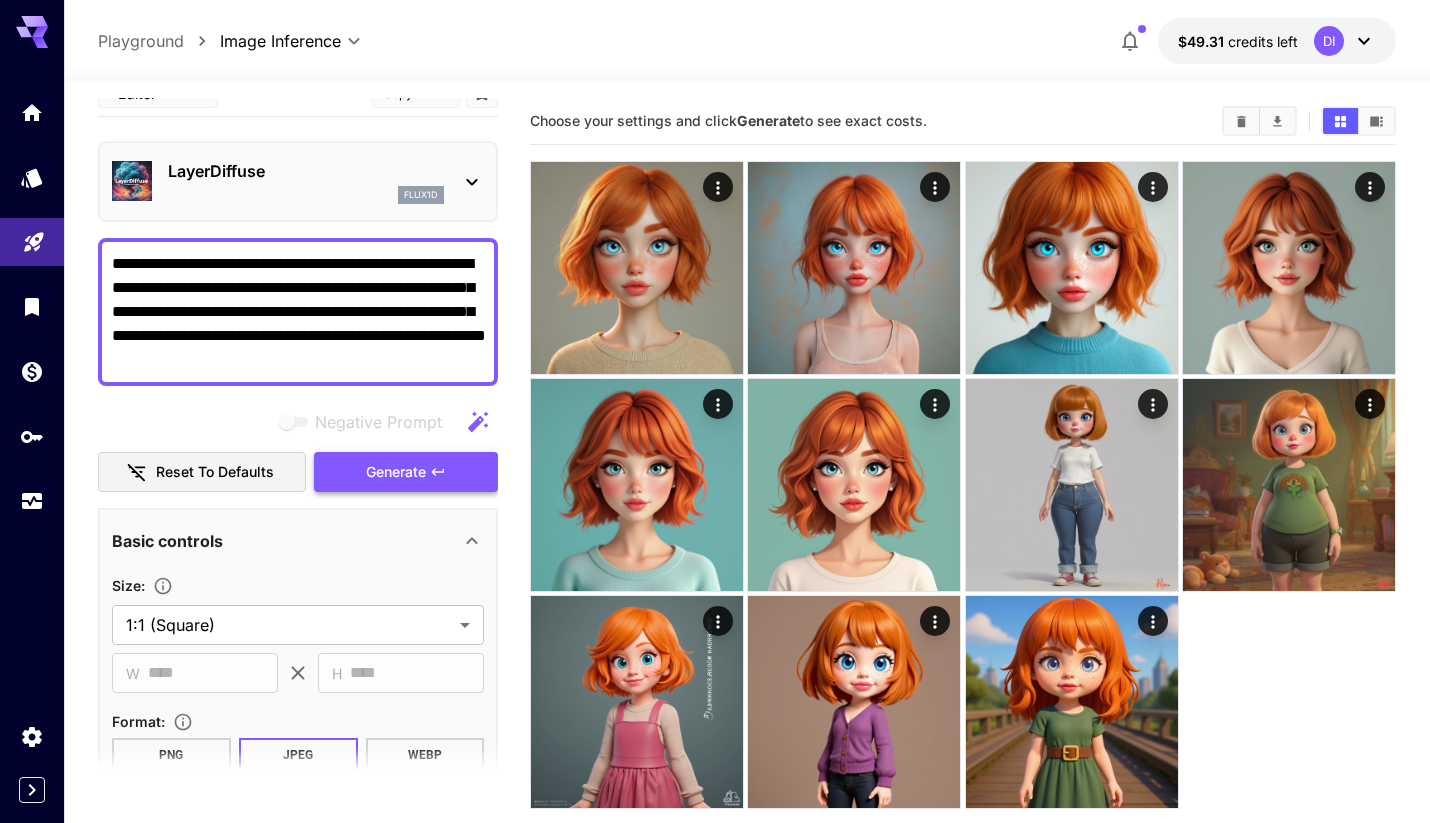 click on "Generate" at bounding box center [396, 472] 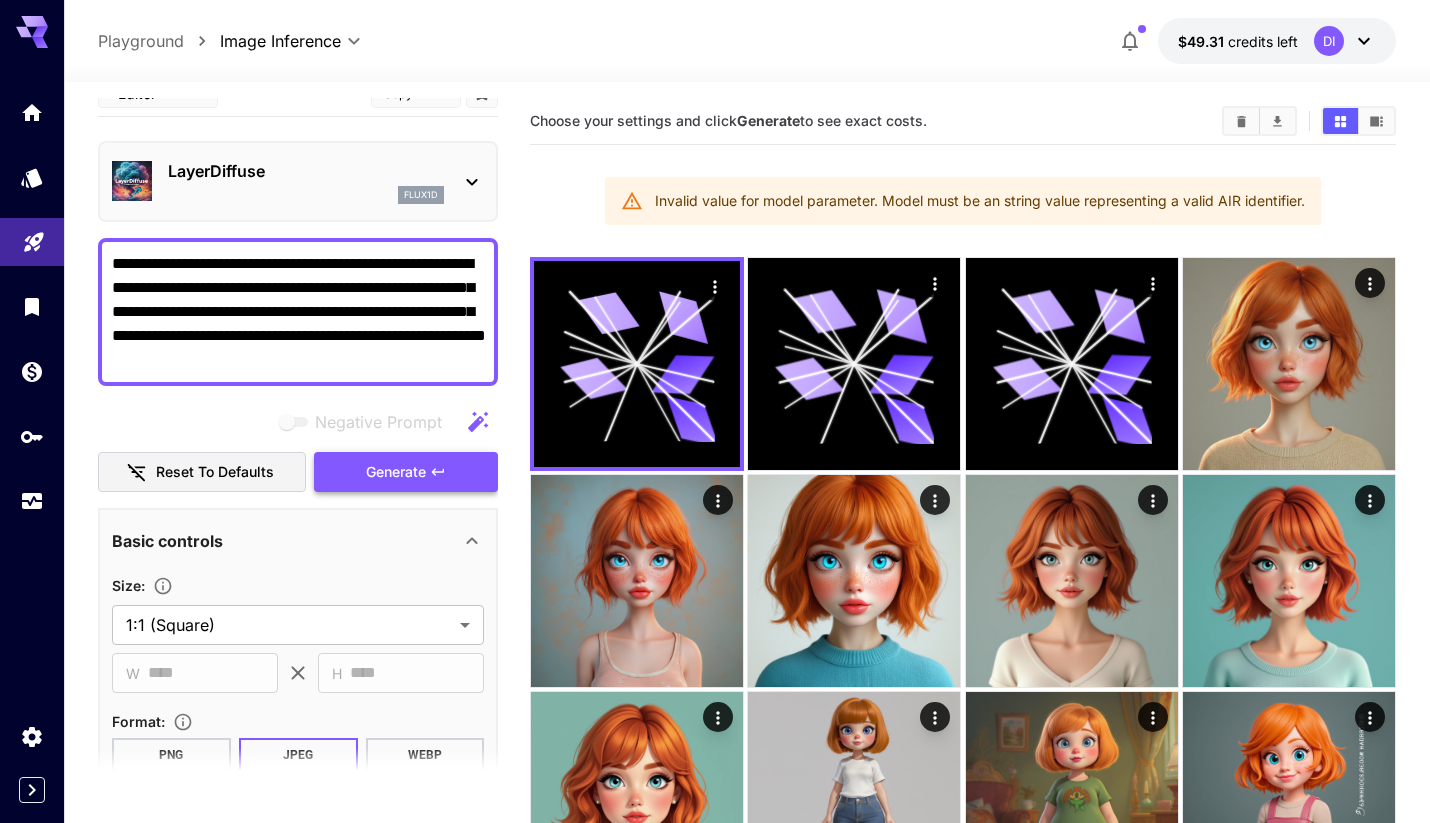 scroll, scrollTop: 27, scrollLeft: 0, axis: vertical 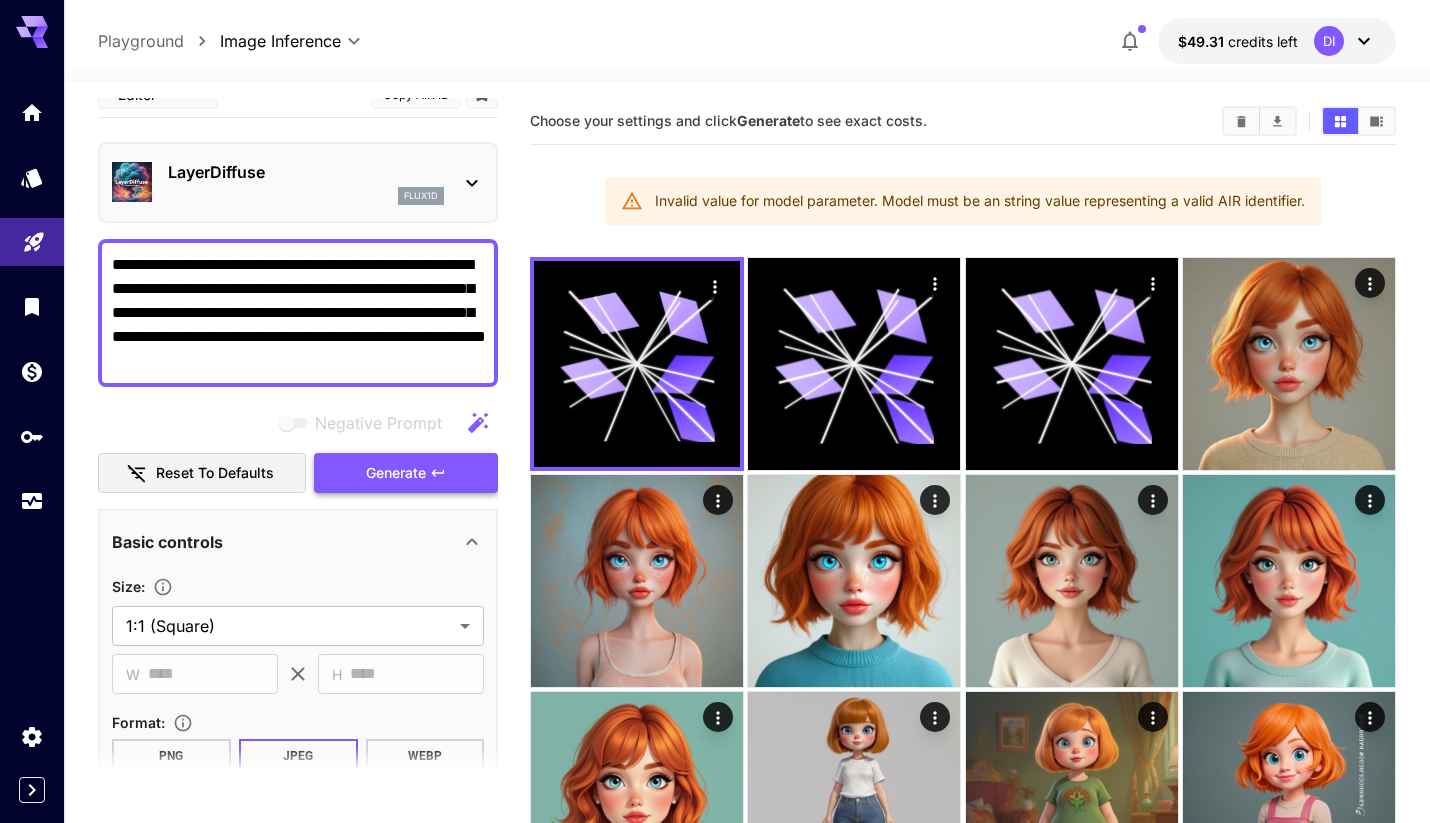 click 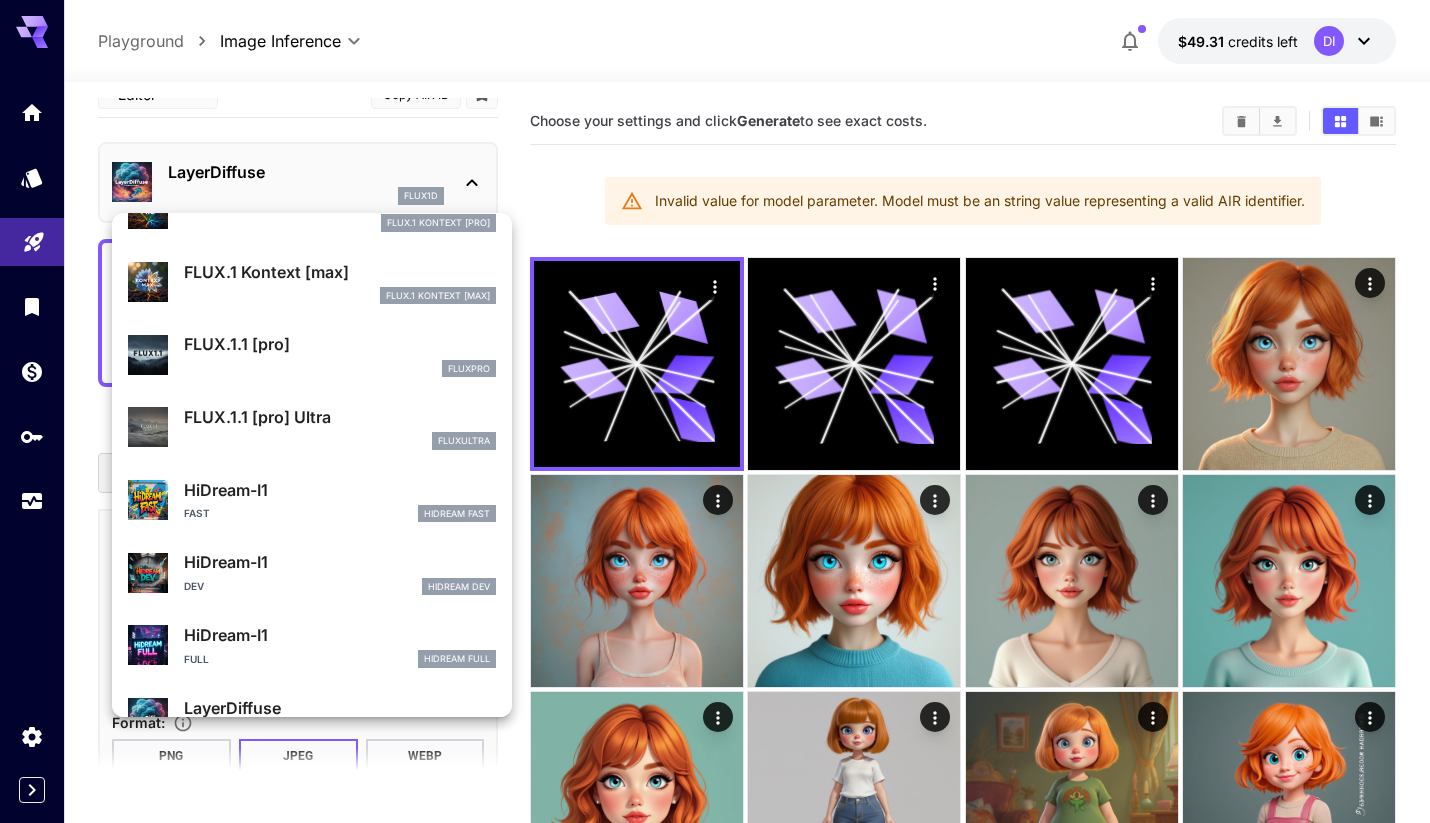 scroll, scrollTop: 354, scrollLeft: 0, axis: vertical 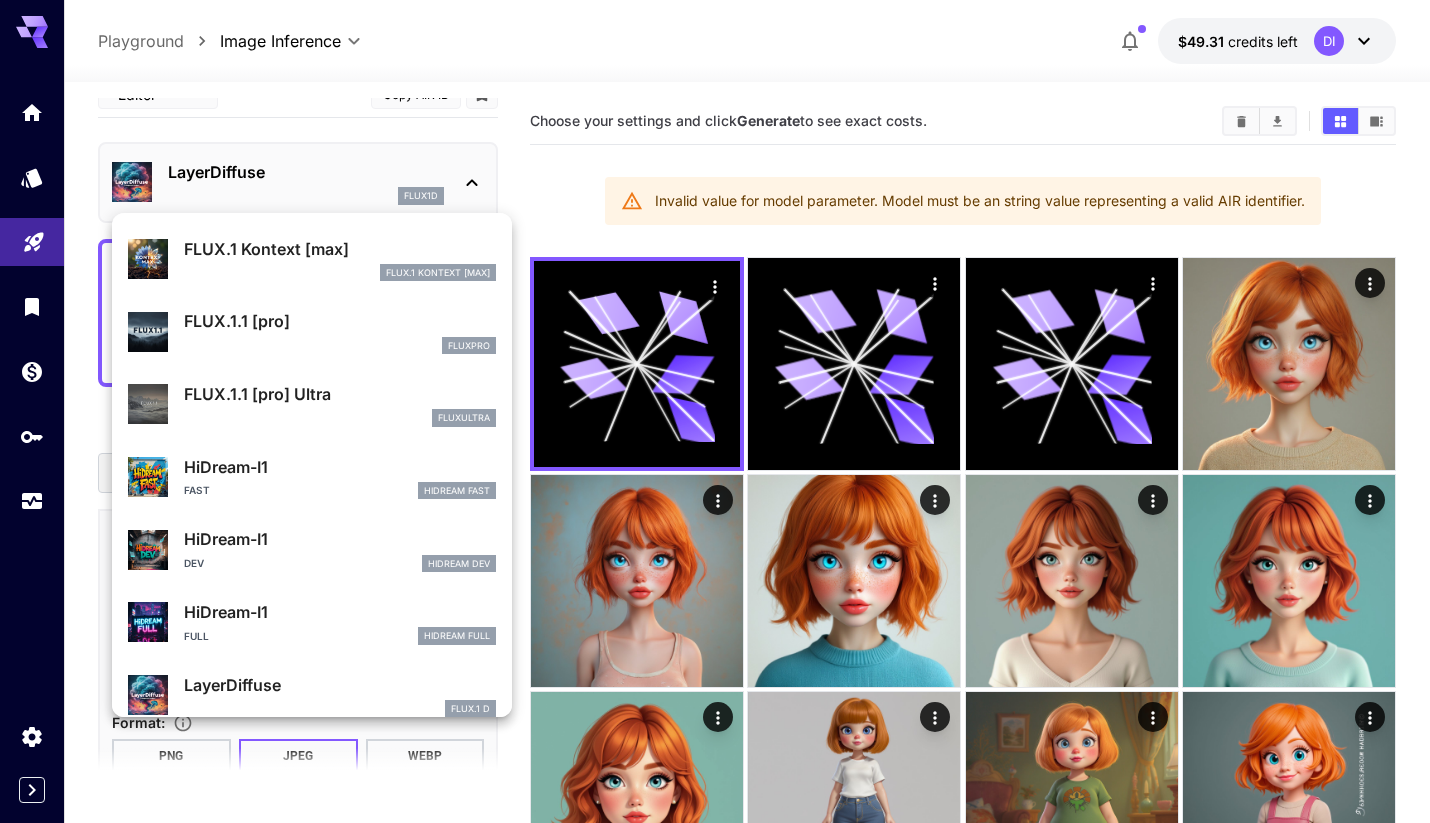 click on "FLUX.1.1 [pro] Ultra" at bounding box center (340, 394) 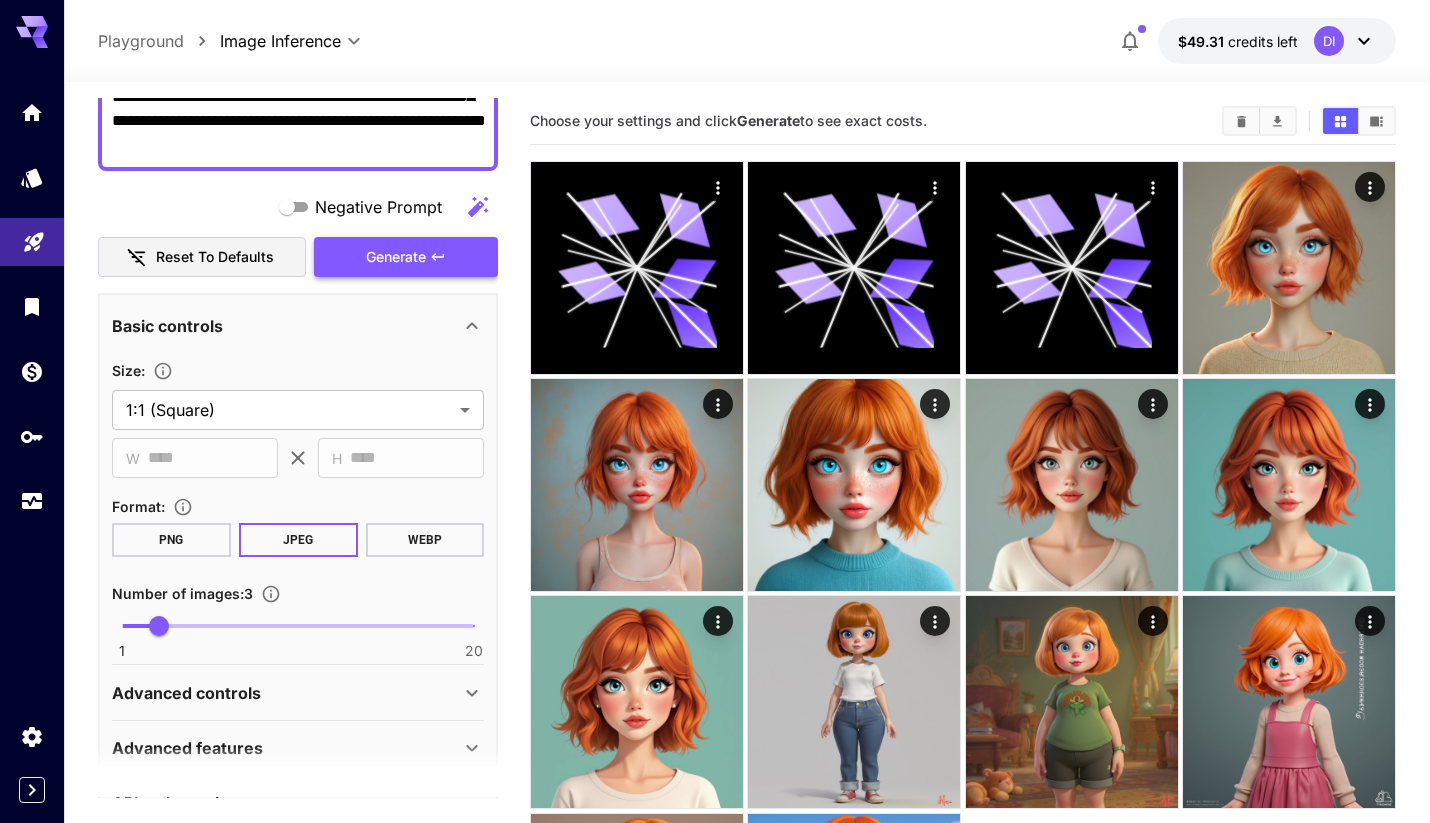 scroll, scrollTop: 207, scrollLeft: 0, axis: vertical 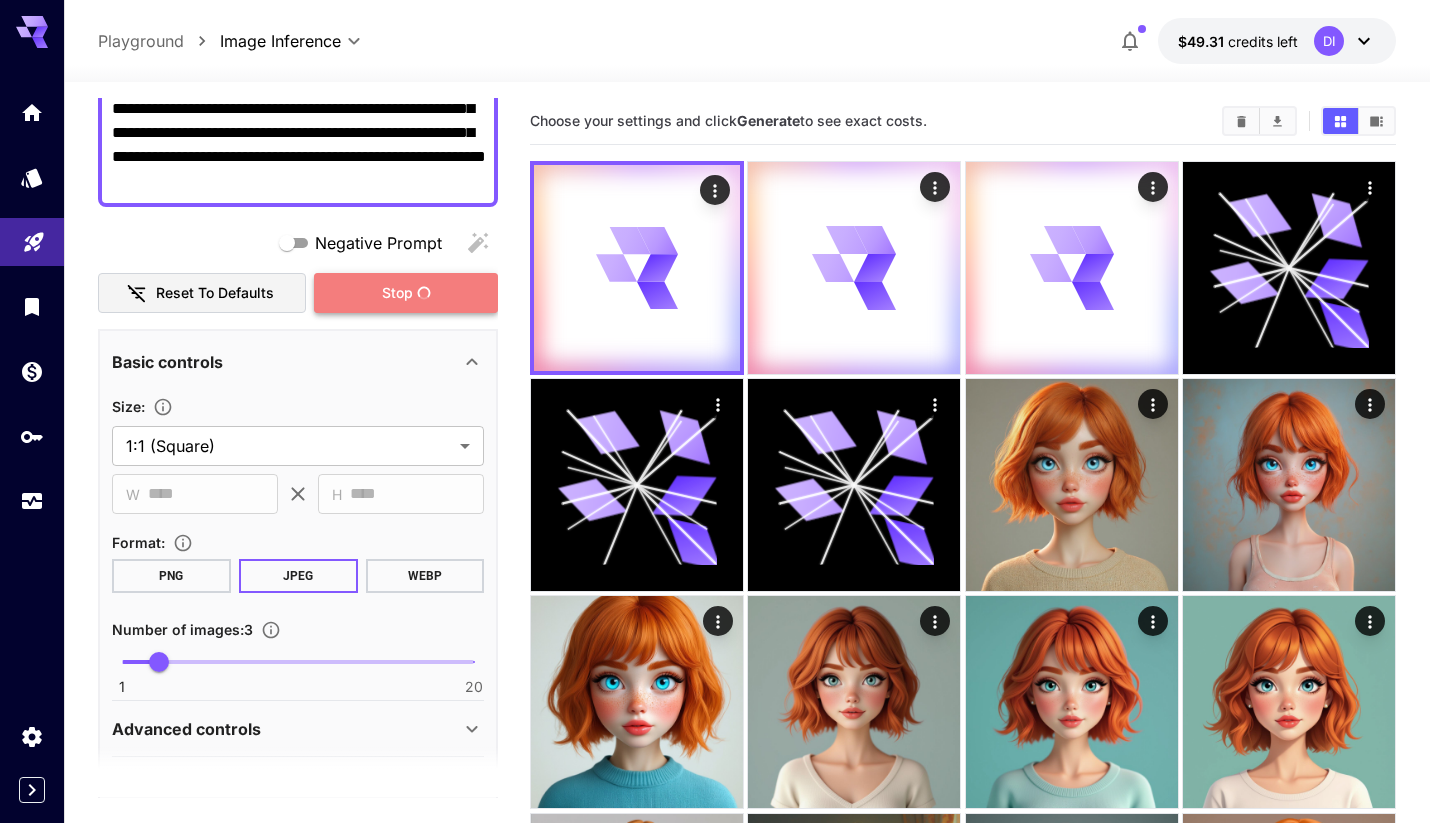 click on "Stop" at bounding box center [406, 293] 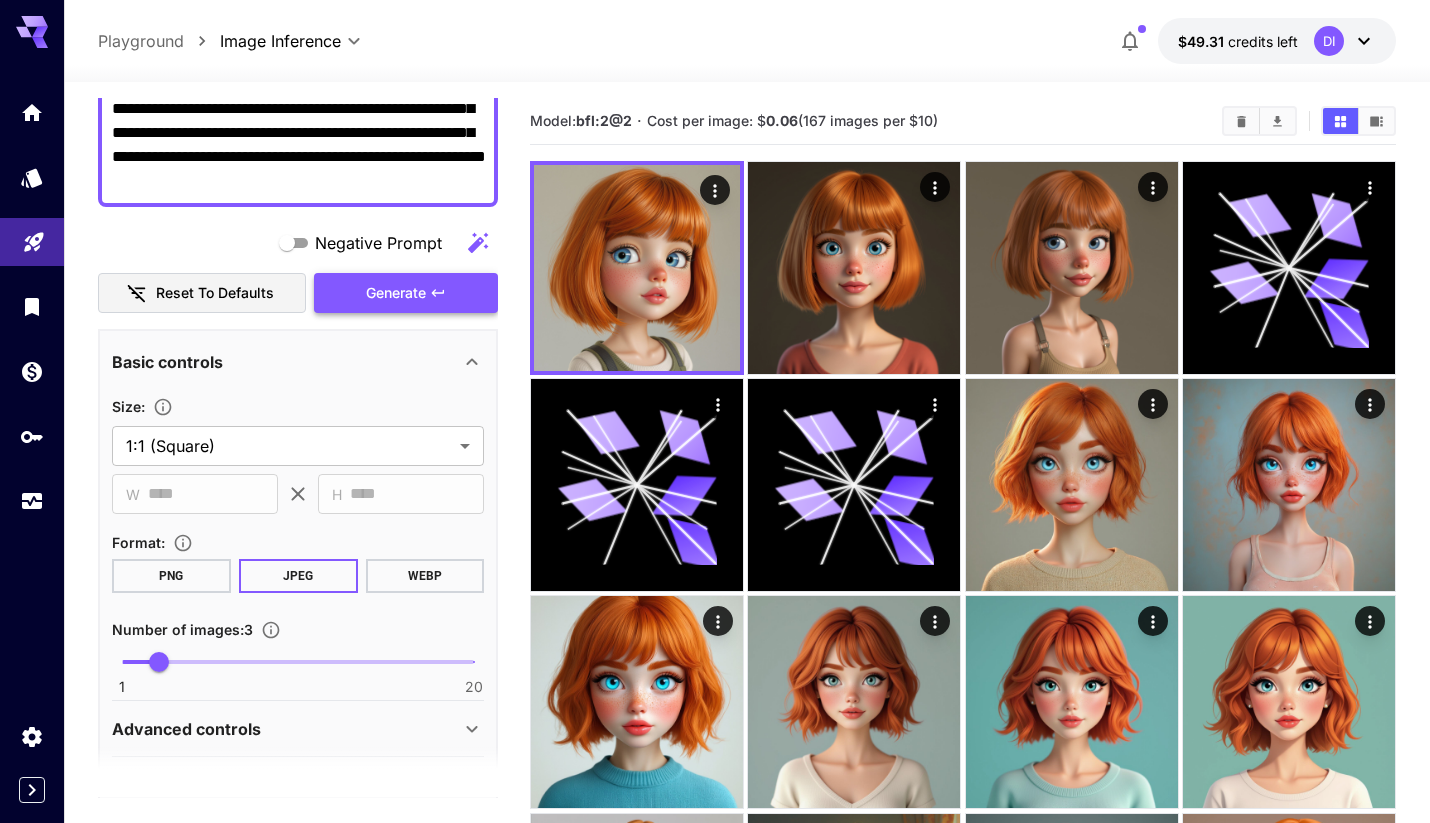click on "**********" at bounding box center (298, 133) 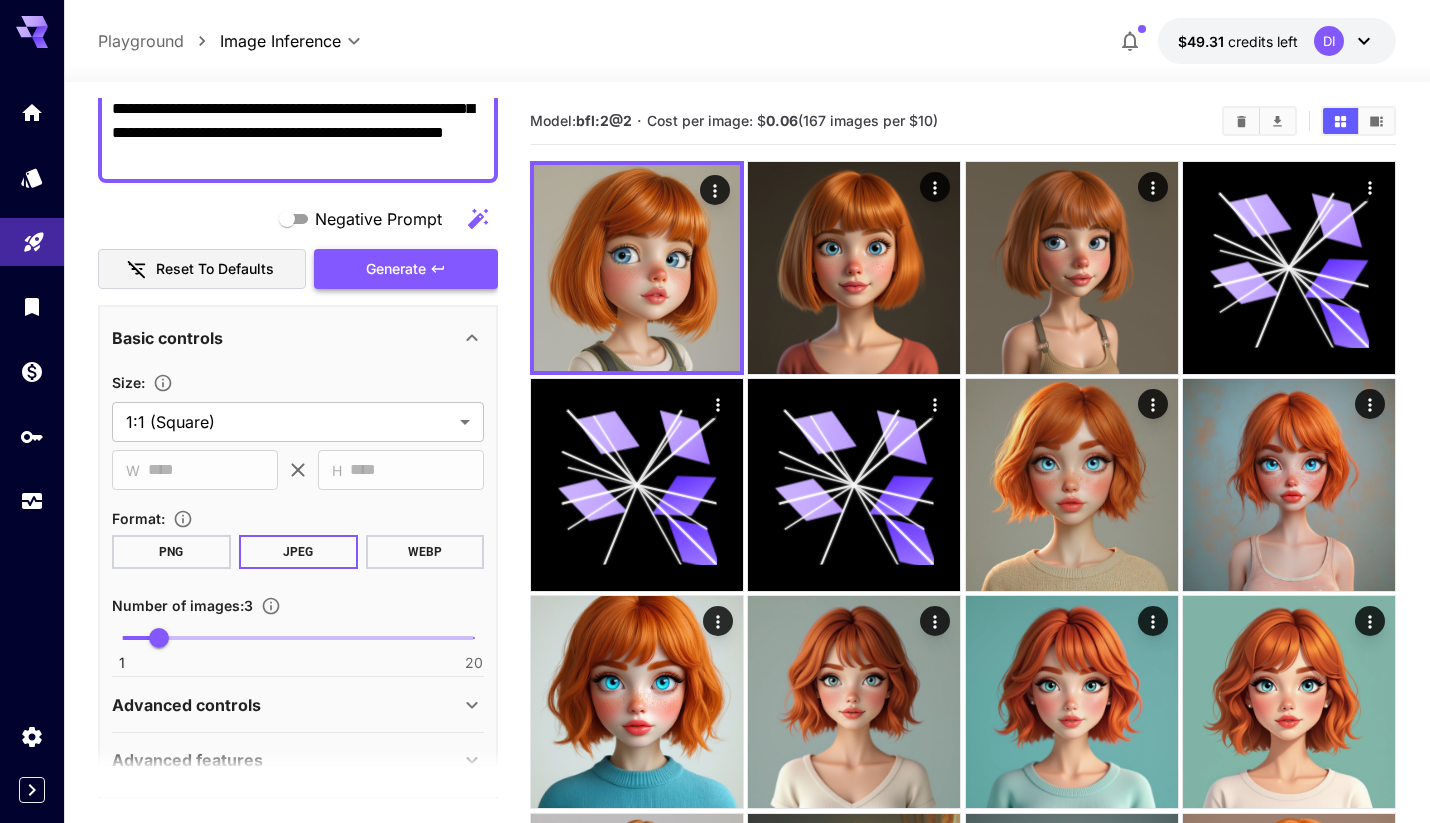 drag, startPoint x: 270, startPoint y: 664, endPoint x: 408, endPoint y: 138, distance: 543.80145 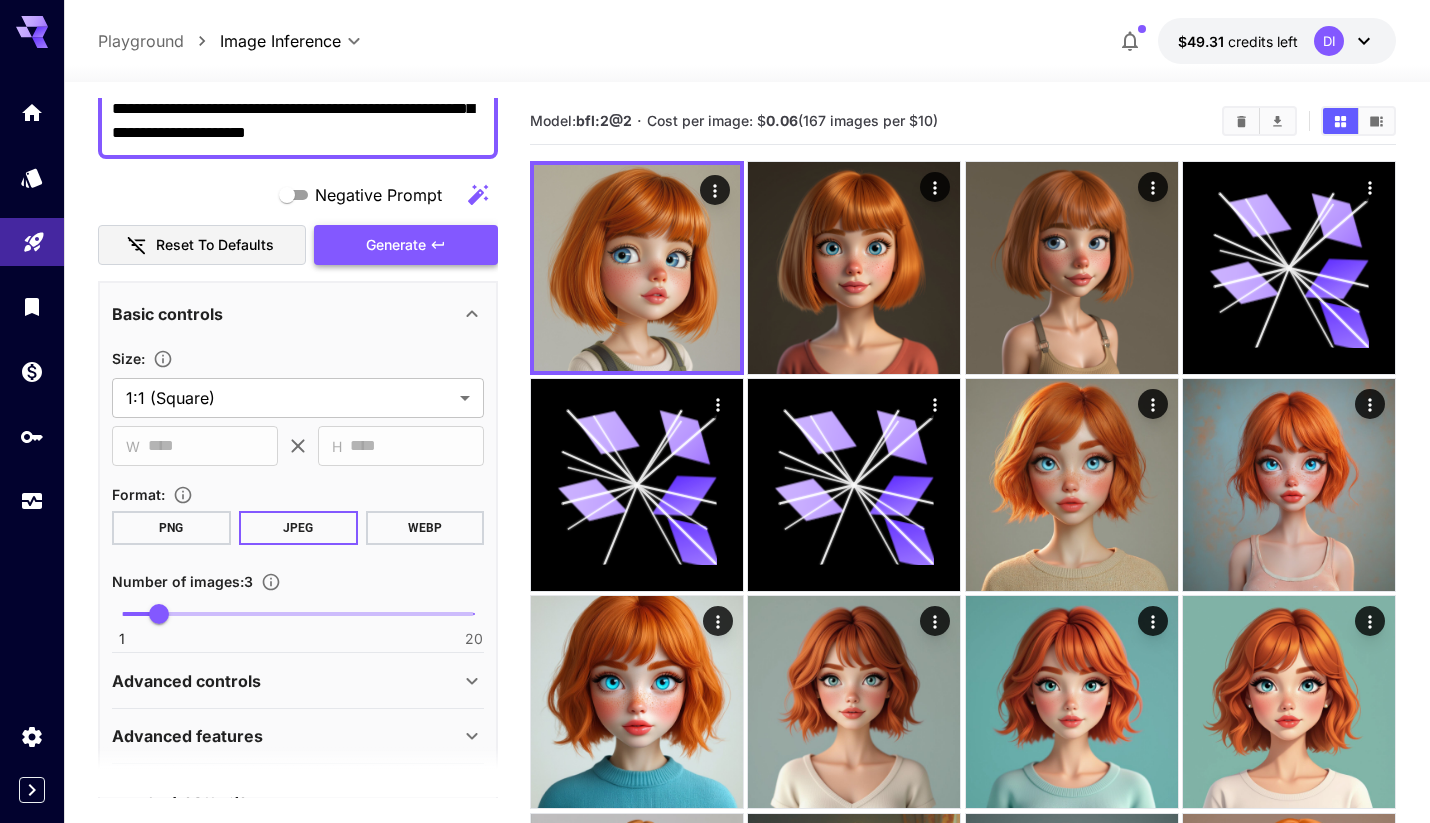 type on "**********" 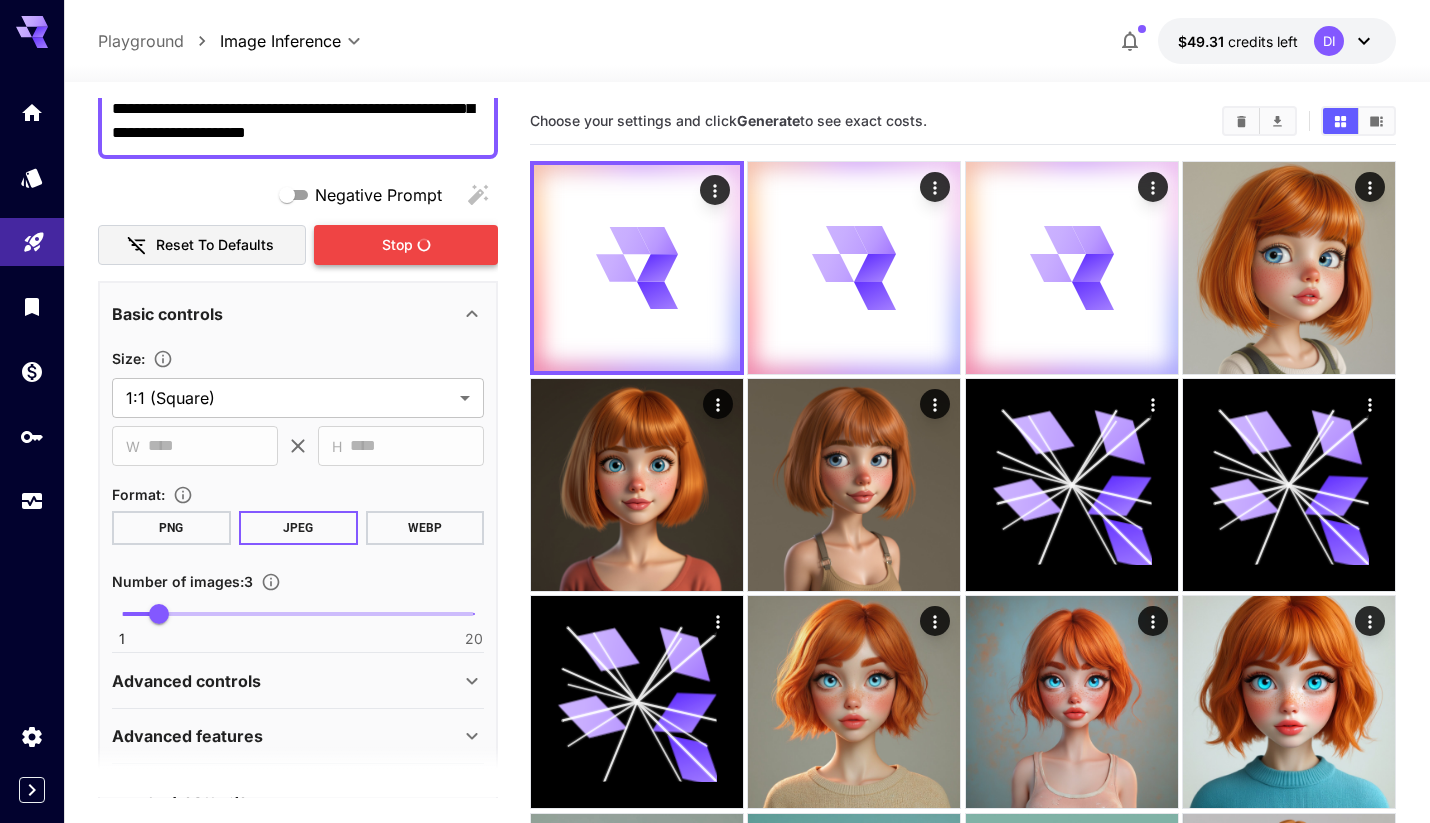 scroll, scrollTop: 0, scrollLeft: 0, axis: both 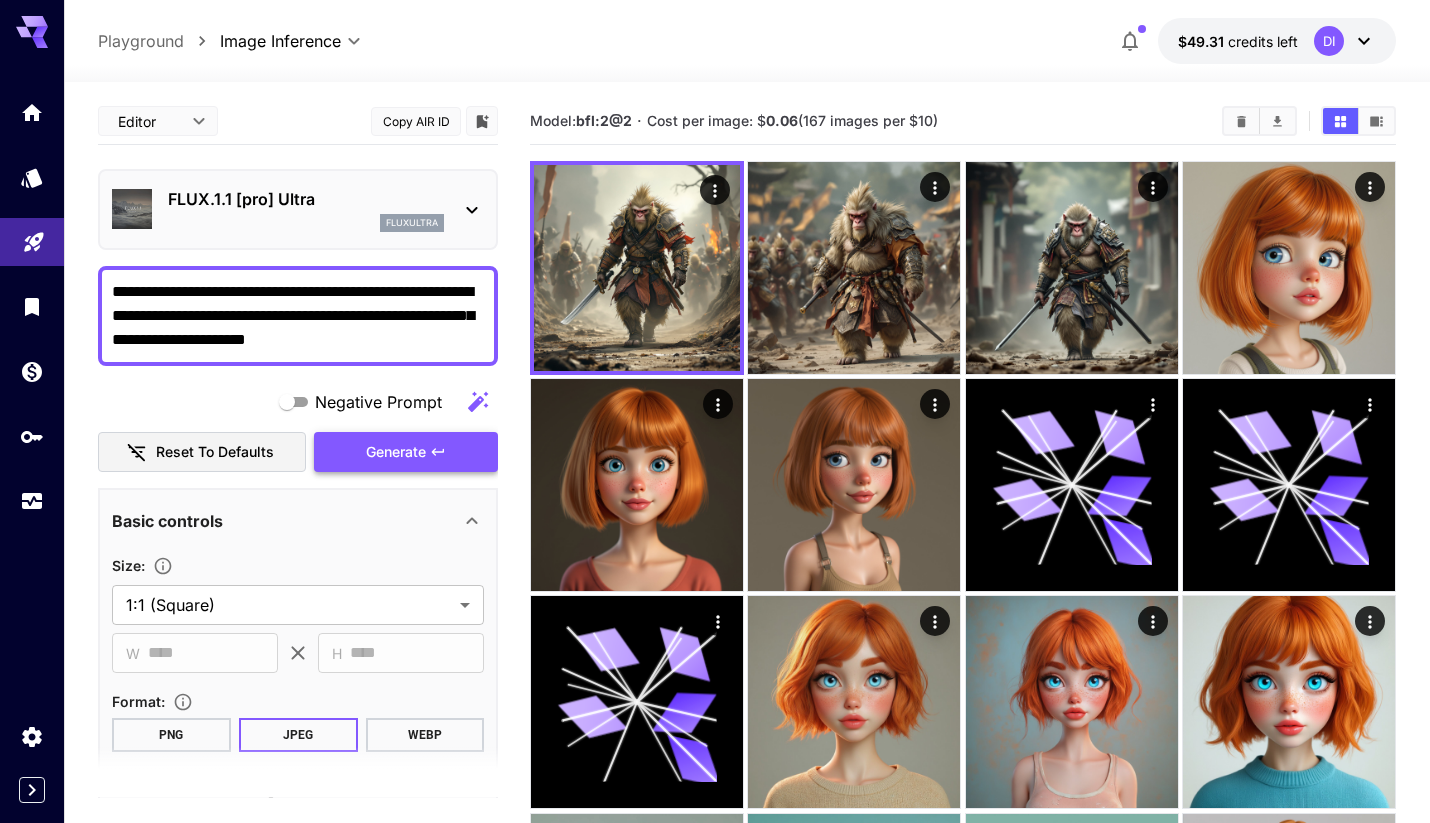 click at bounding box center [854, 268] 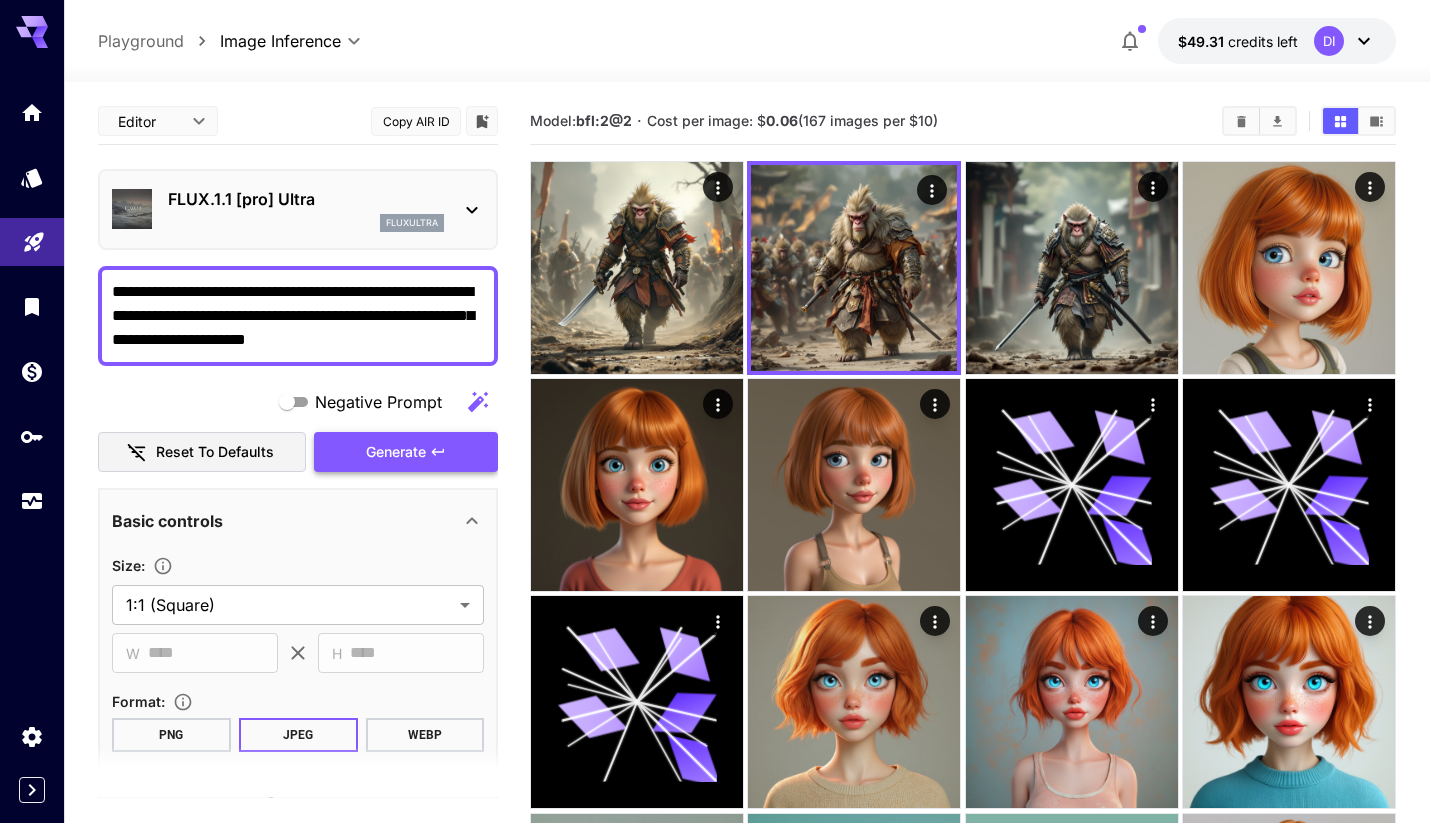 click 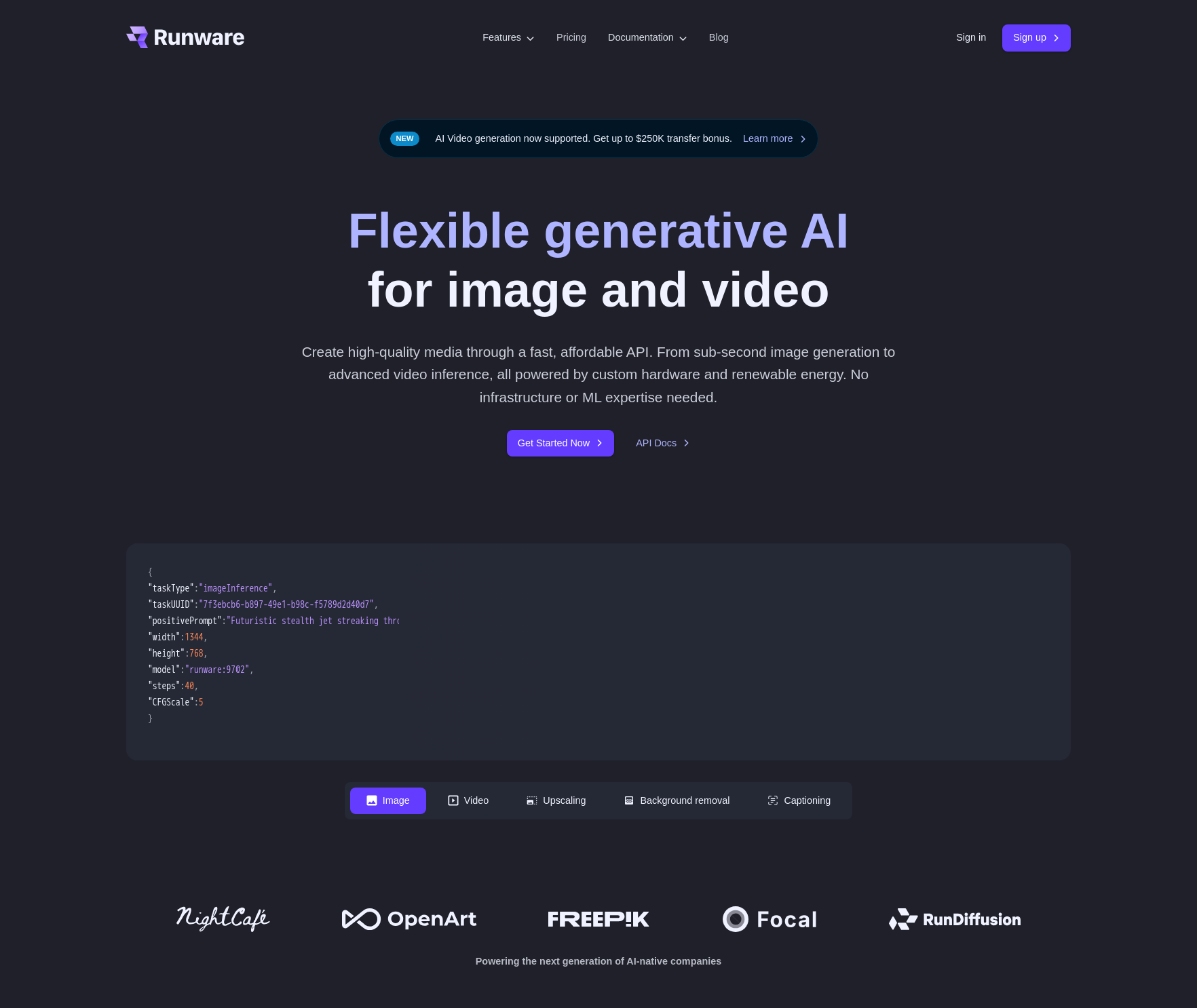 scroll, scrollTop: 0, scrollLeft: 0, axis: both 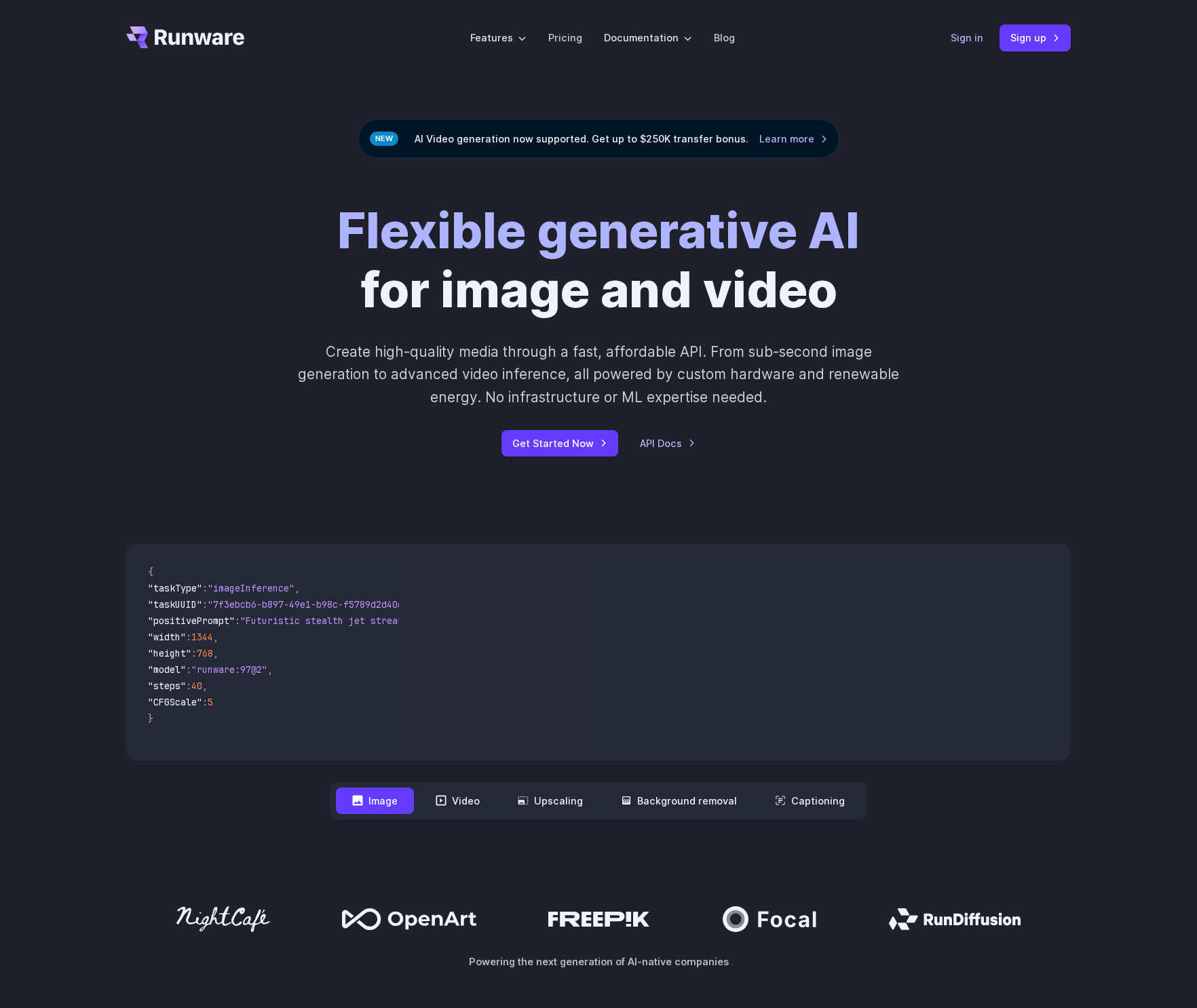 click on "Sign in" at bounding box center [967, 37] 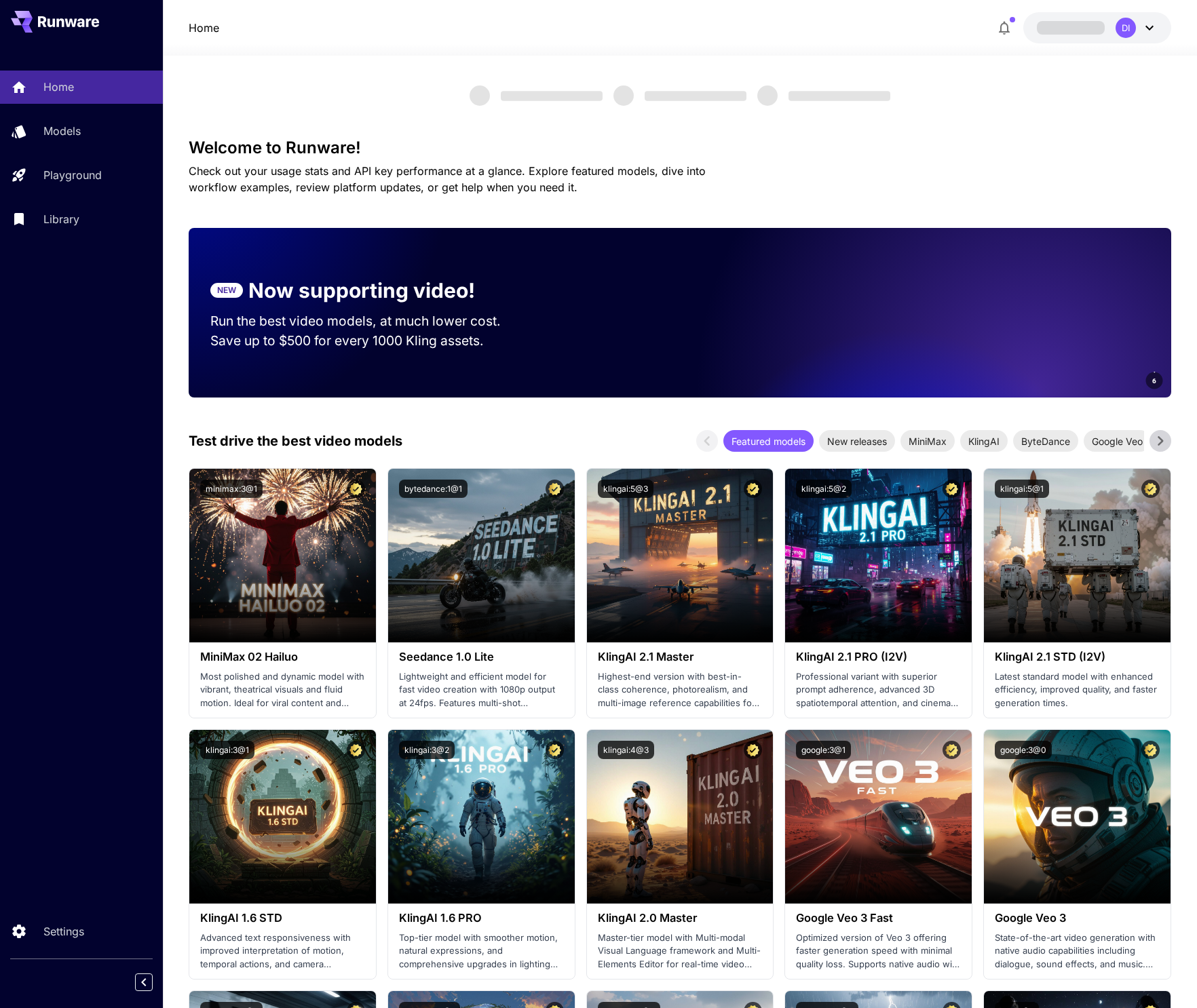 scroll, scrollTop: 0, scrollLeft: 0, axis: both 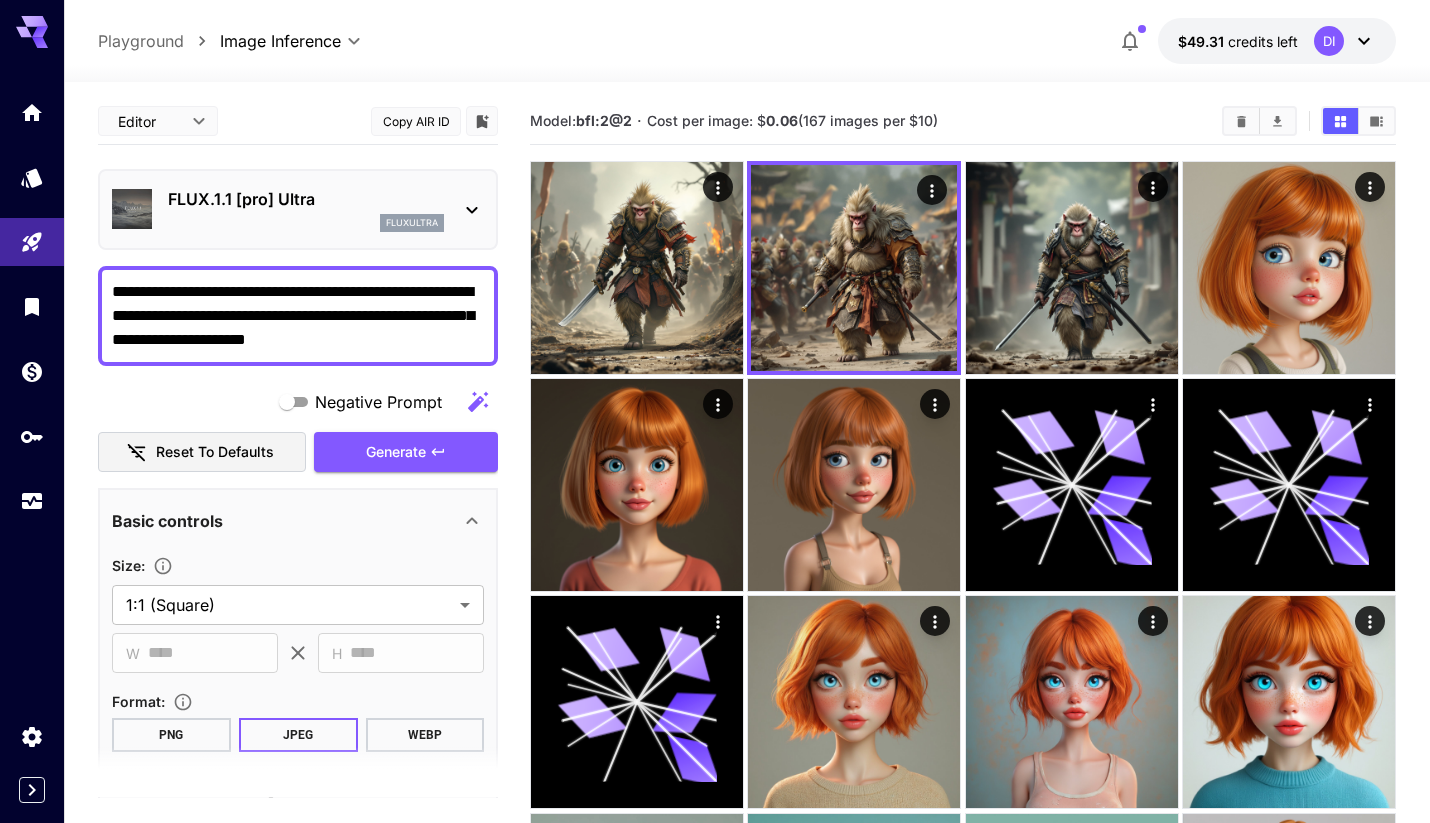 click on "**********" at bounding box center (298, 316) 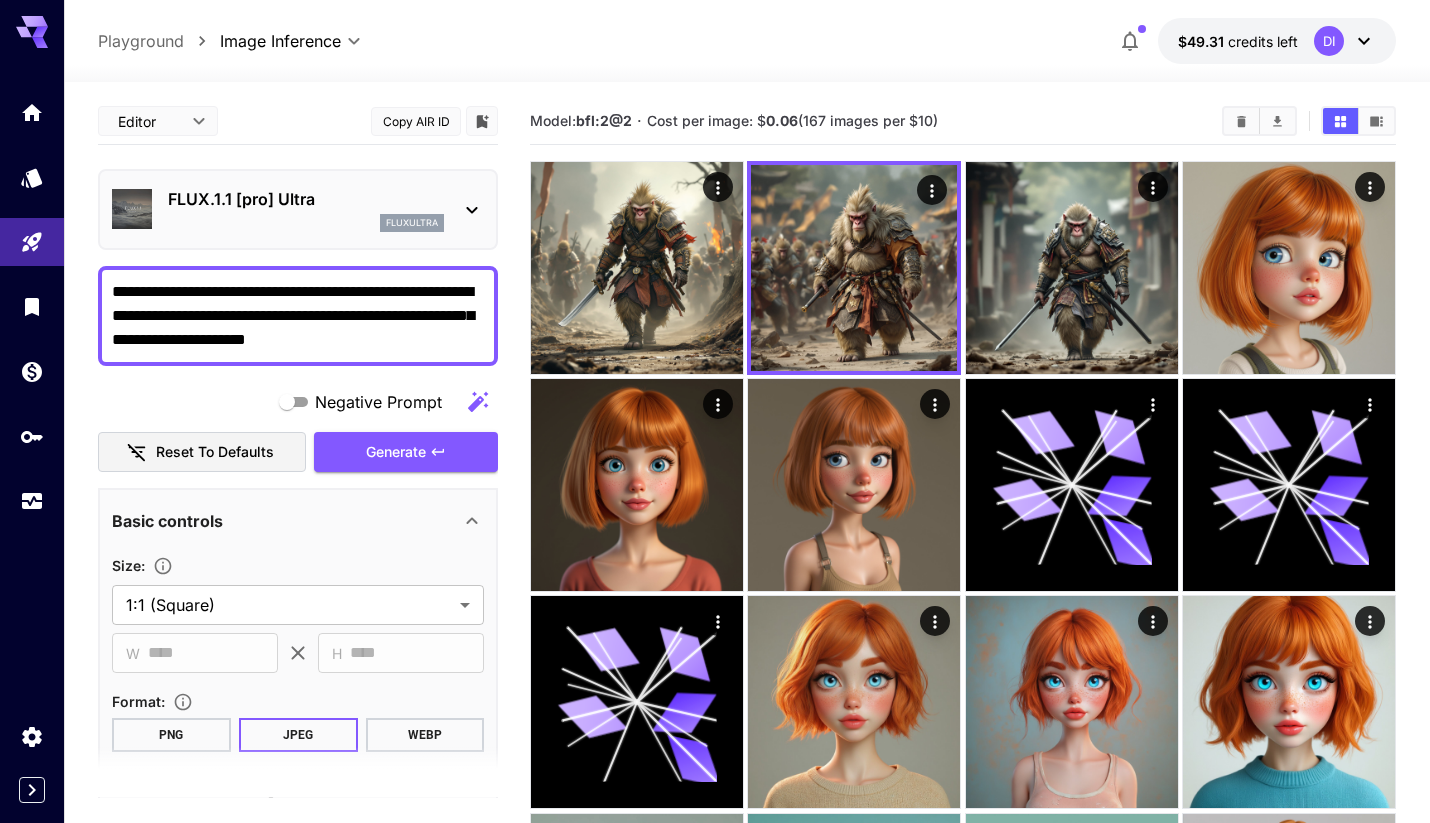 paste on "**********" 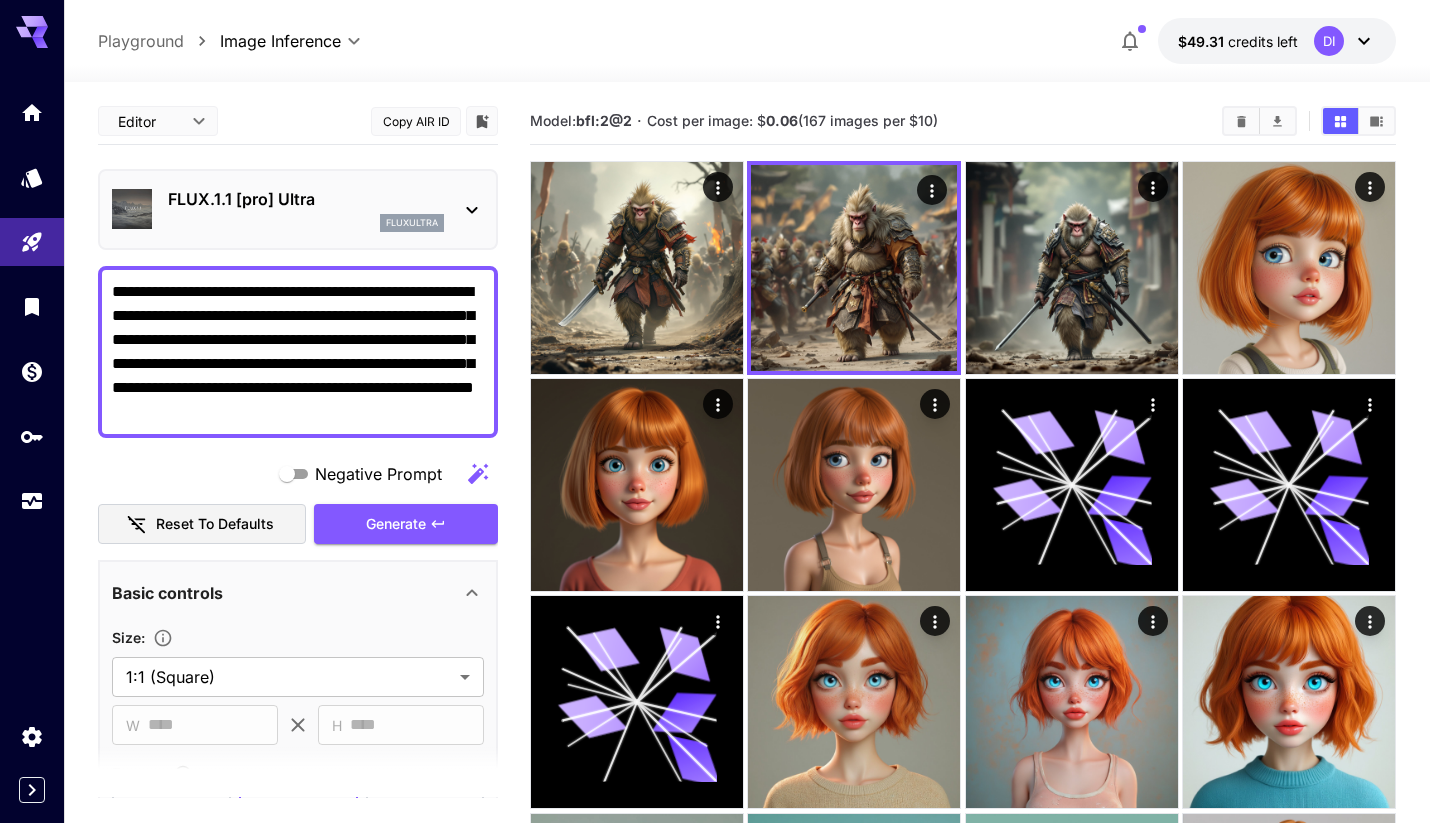 drag, startPoint x: 412, startPoint y: 321, endPoint x: 176, endPoint y: 415, distance: 254.0315 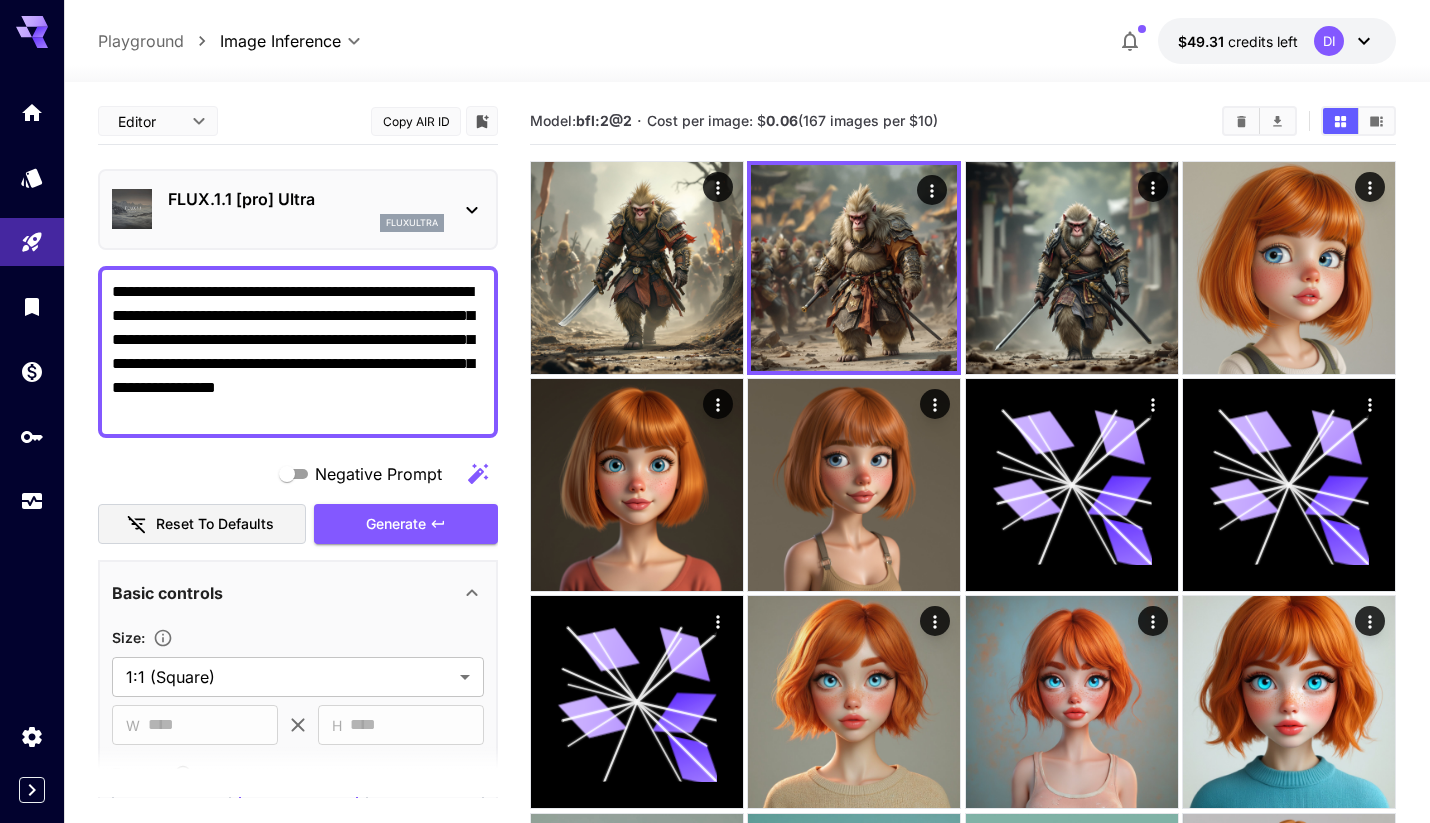 drag, startPoint x: 176, startPoint y: 415, endPoint x: 333, endPoint y: 368, distance: 163.88411 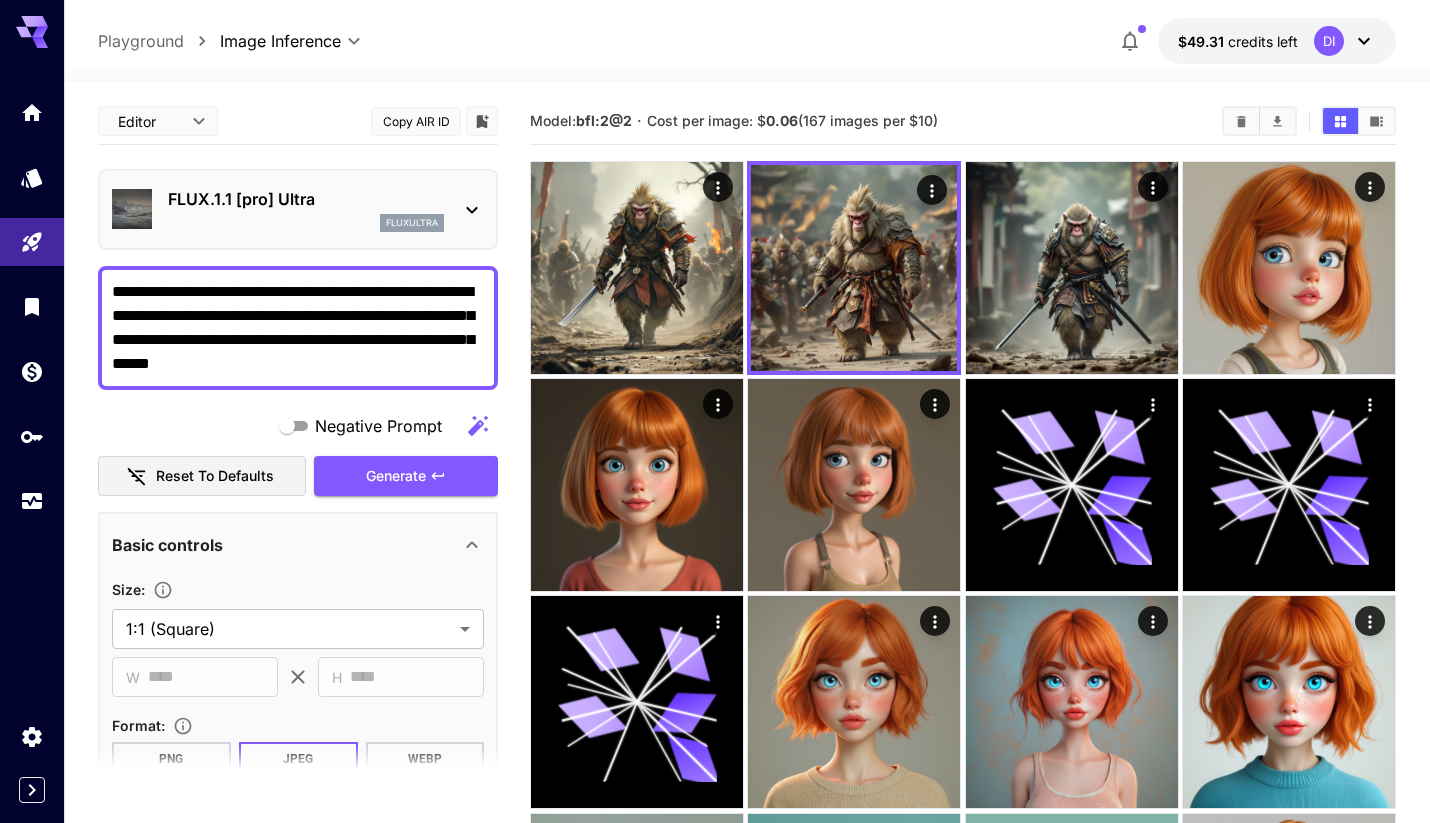 type on "**********" 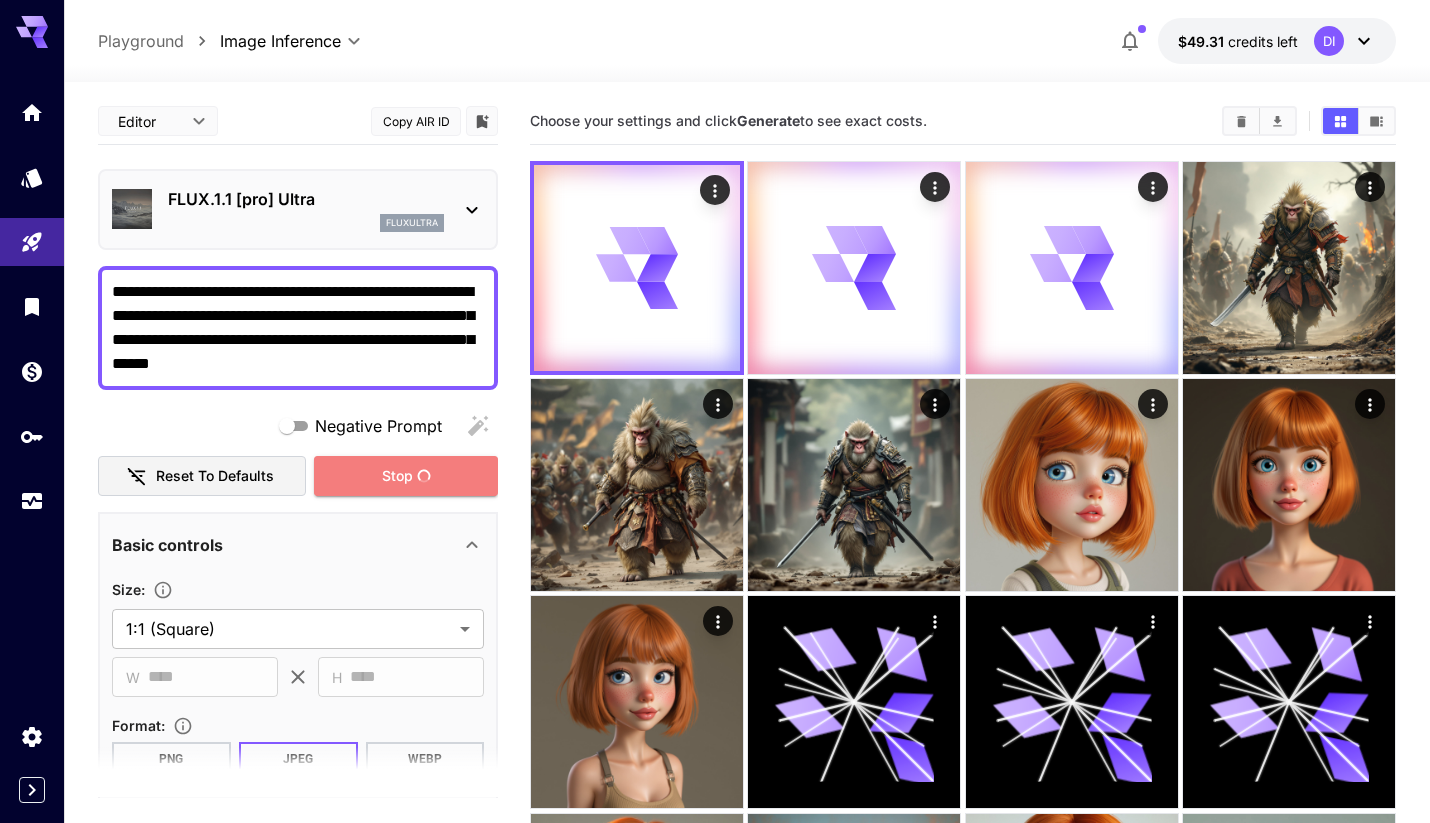 click on "Stop" at bounding box center (406, 476) 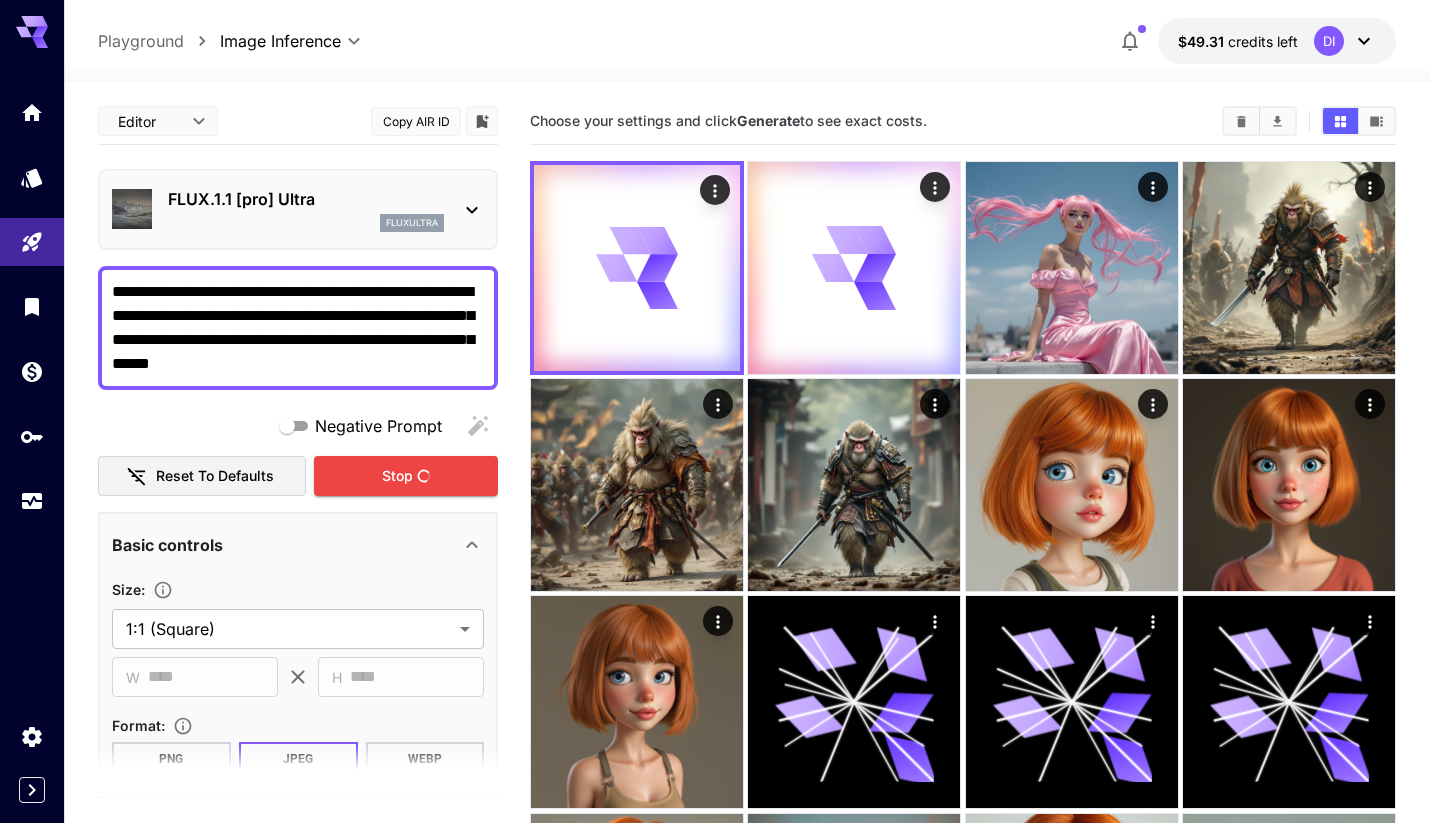 type 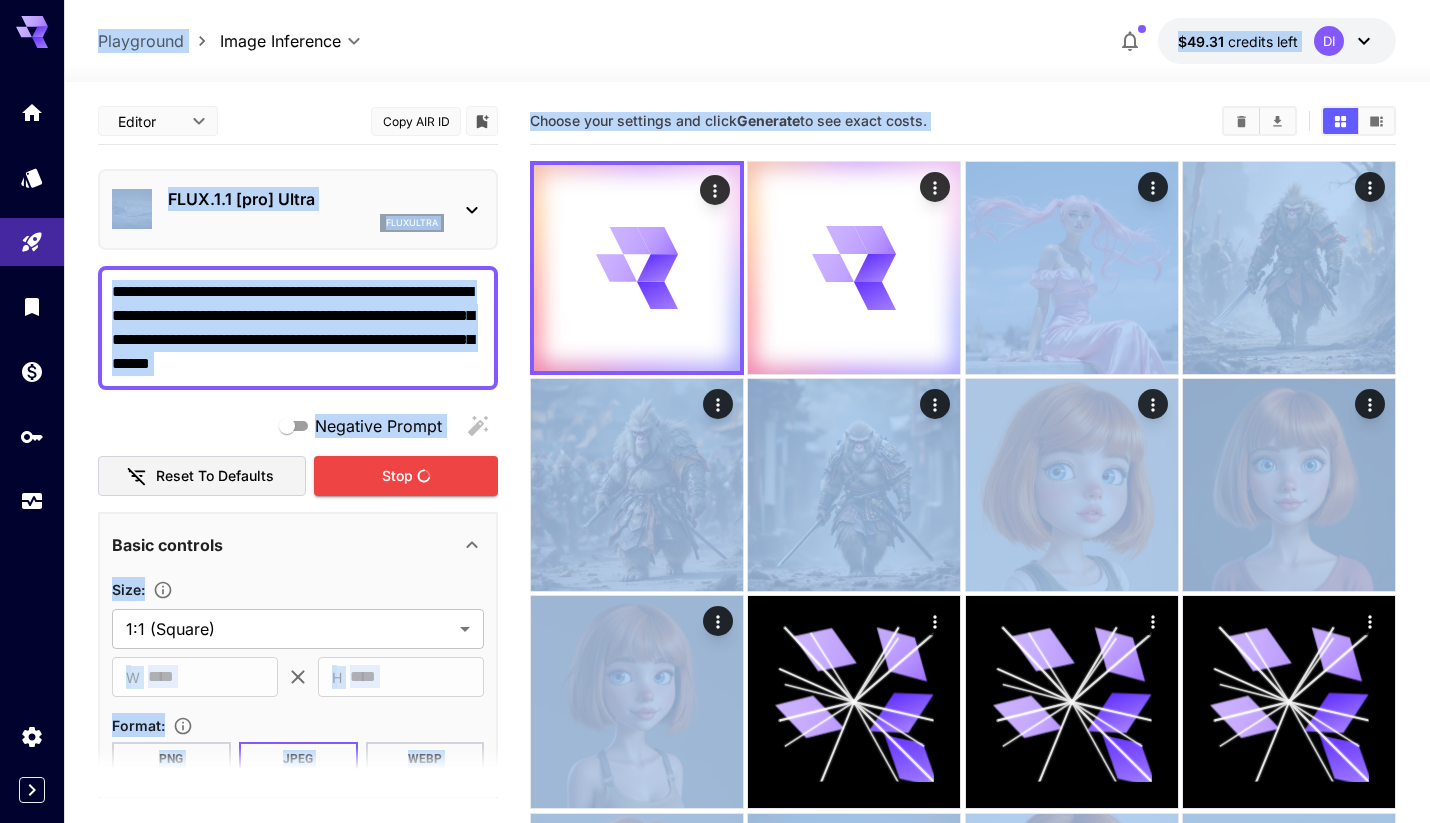 click on "**********" at bounding box center [298, 328] 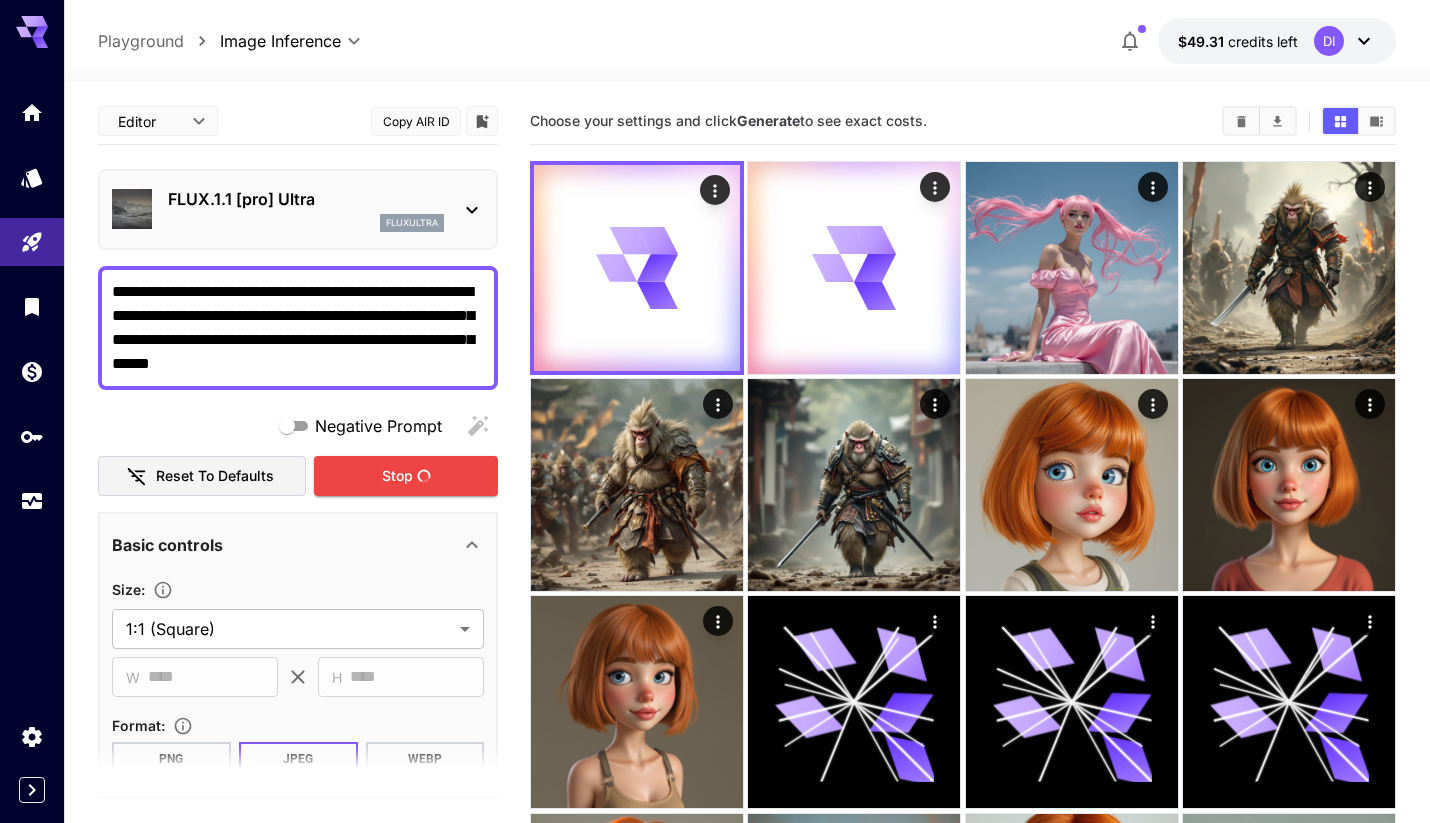 click on "**********" at bounding box center (298, 328) 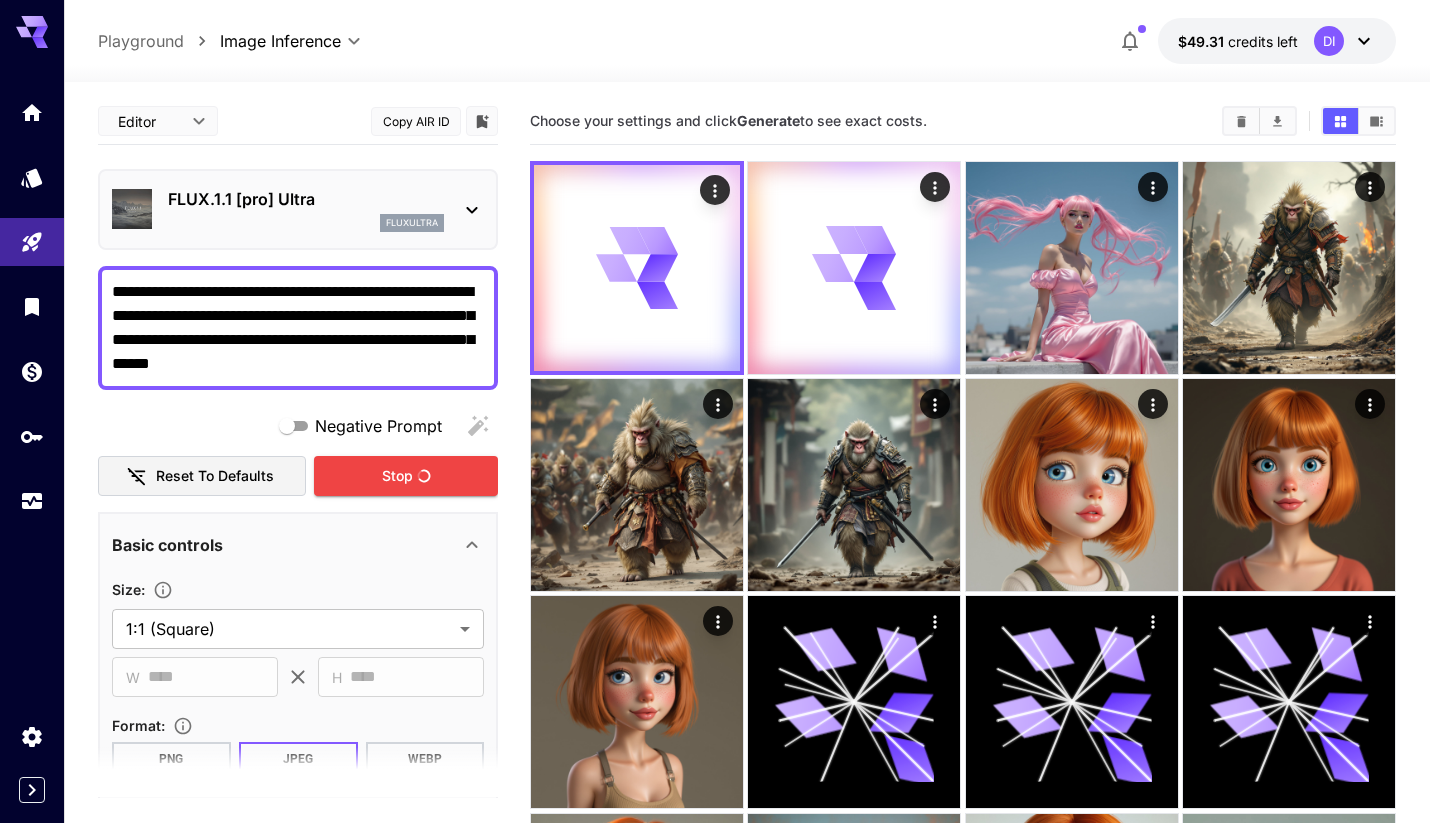 drag, startPoint x: 376, startPoint y: 345, endPoint x: 388, endPoint y: 357, distance: 16.970562 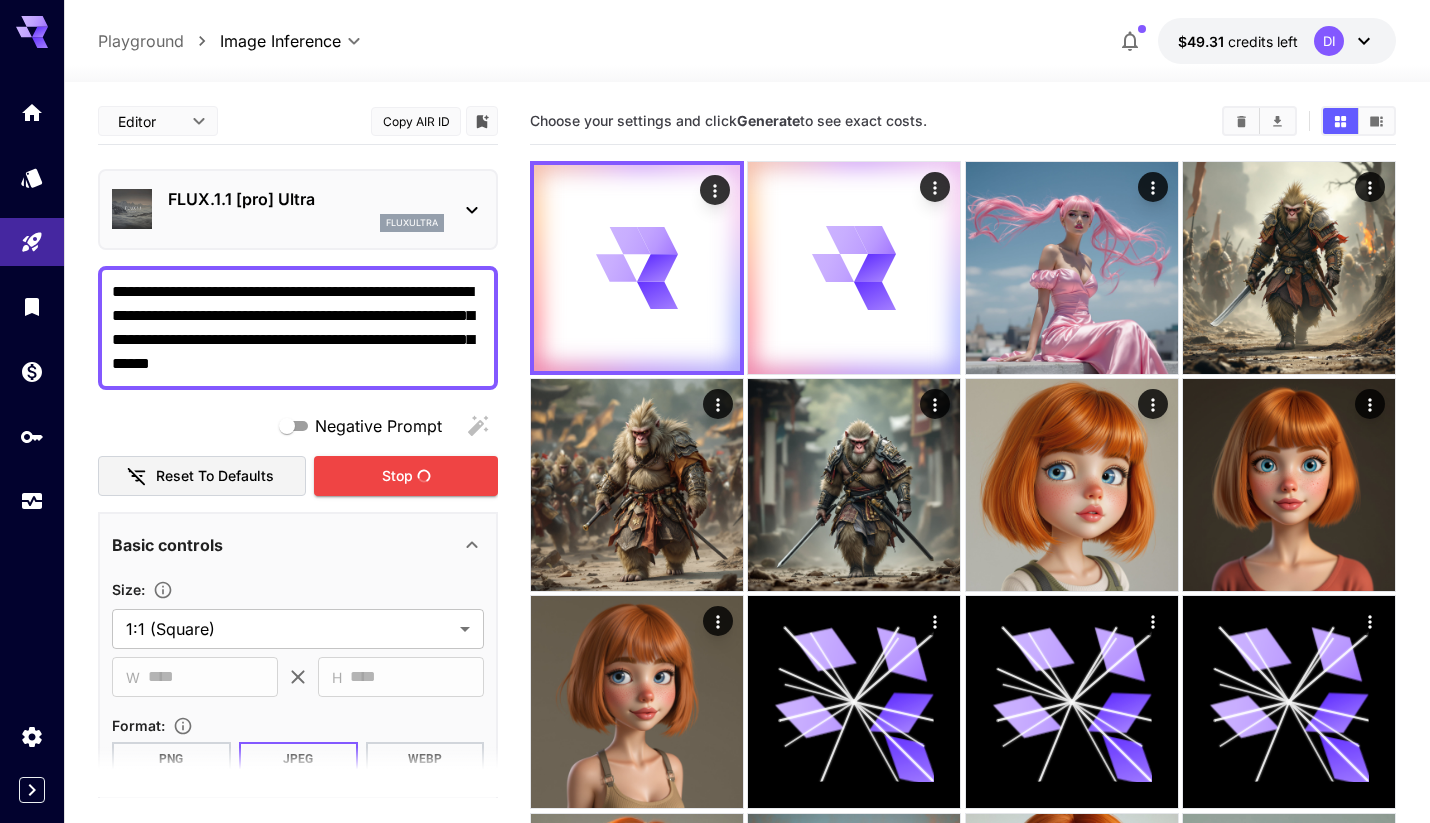 click on "**********" at bounding box center (298, 328) 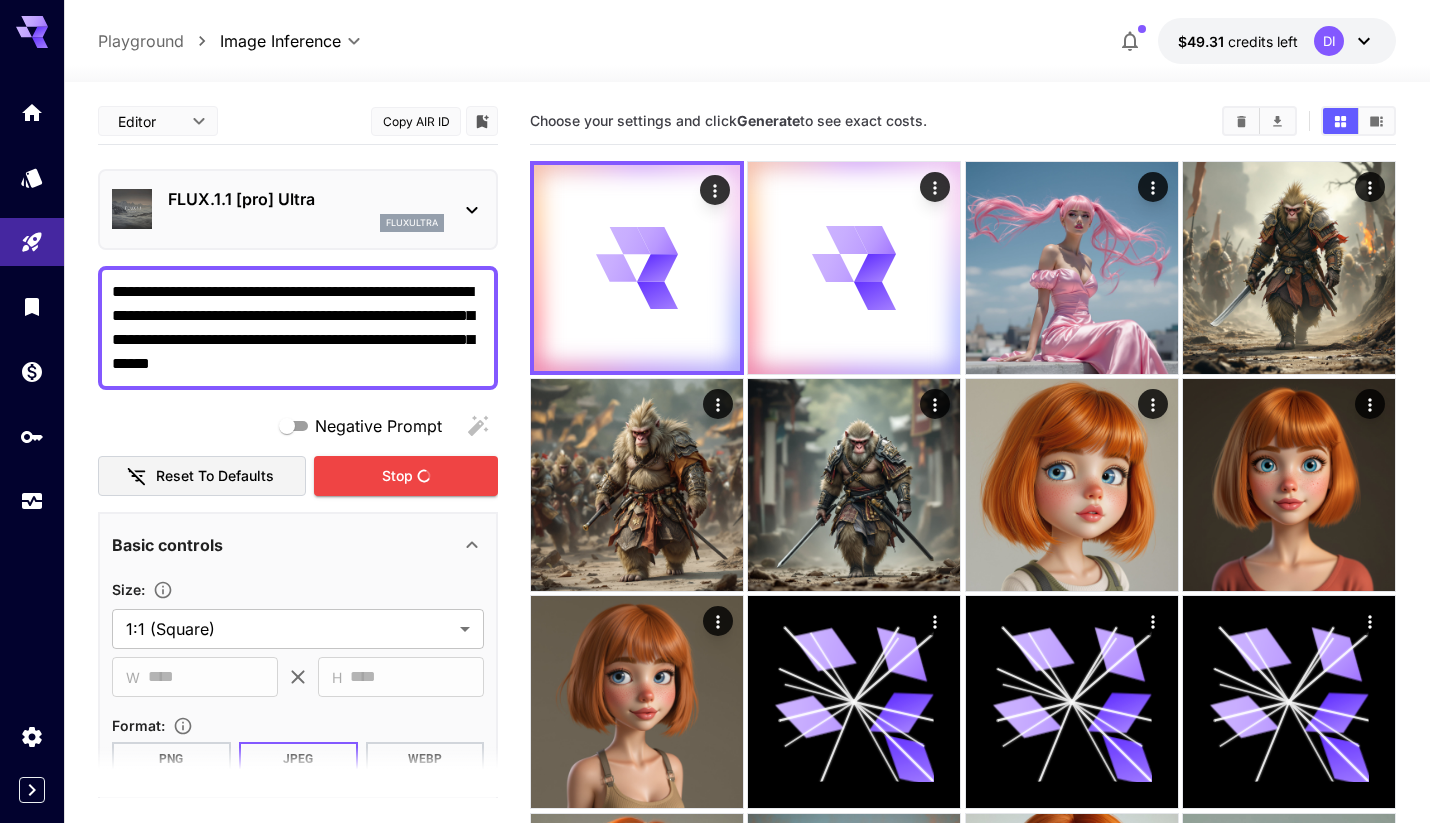 drag, startPoint x: 388, startPoint y: 357, endPoint x: 110, endPoint y: 293, distance: 285.2718 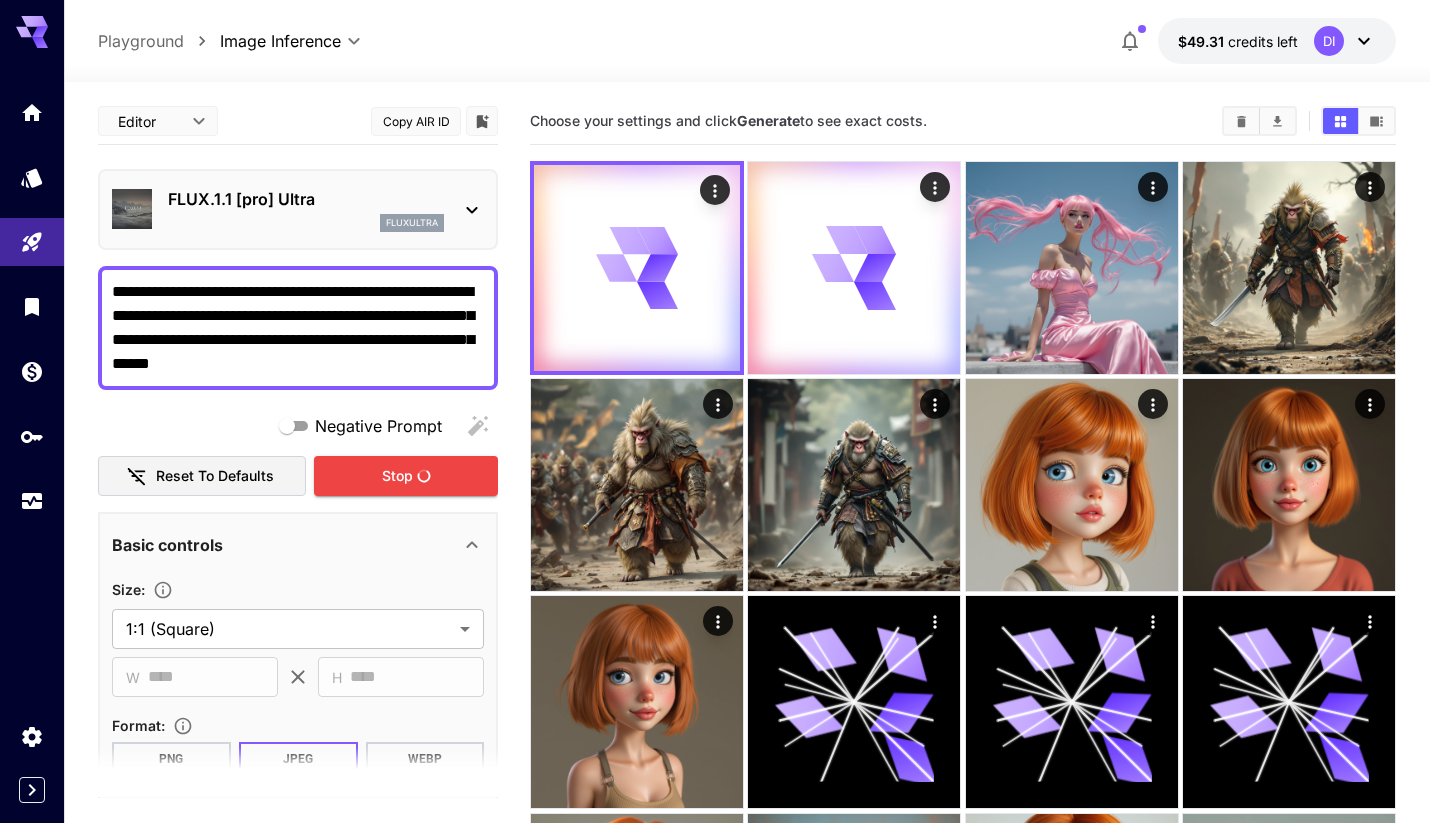 click on "**********" at bounding box center (298, 328) 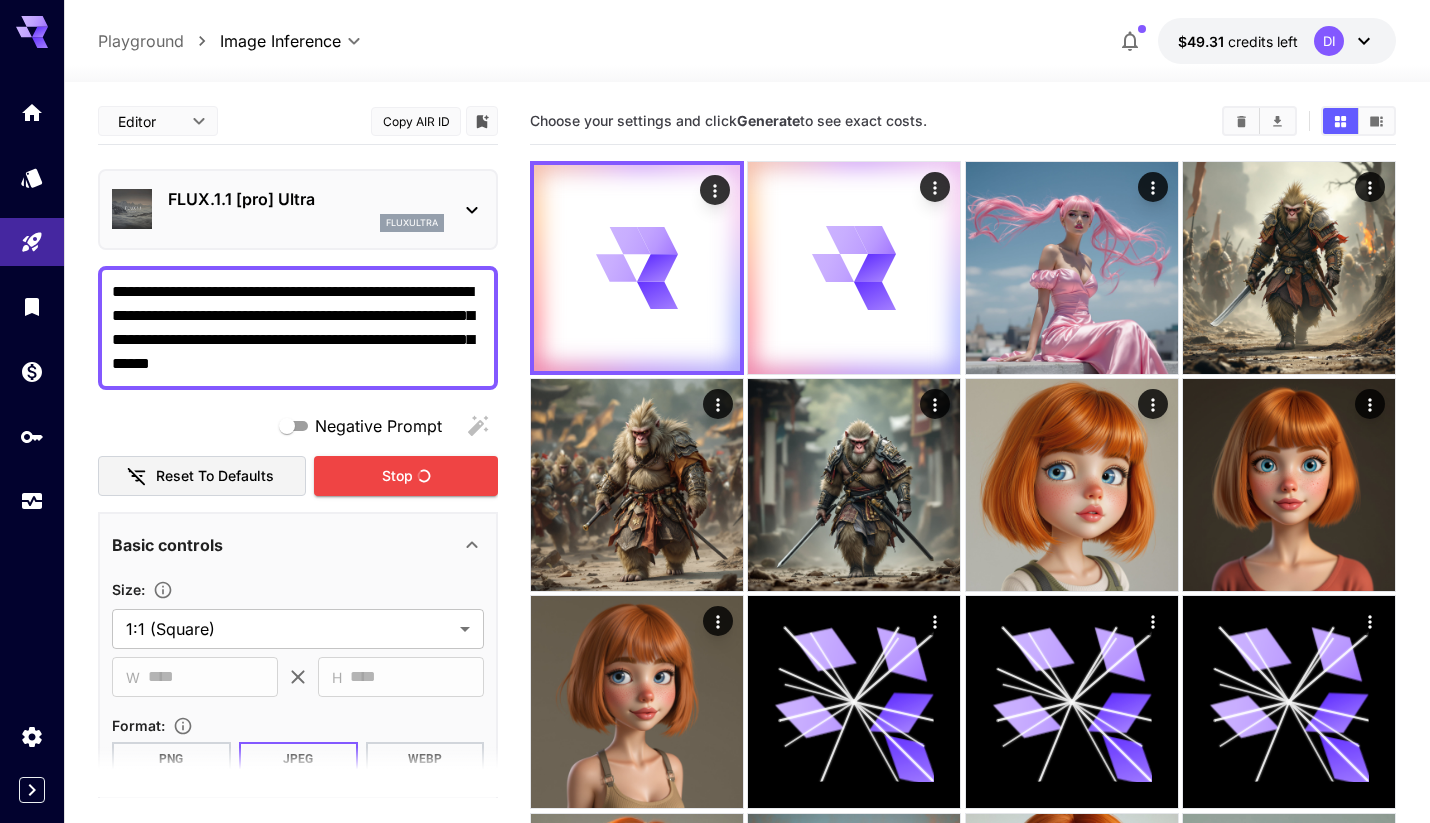 paste 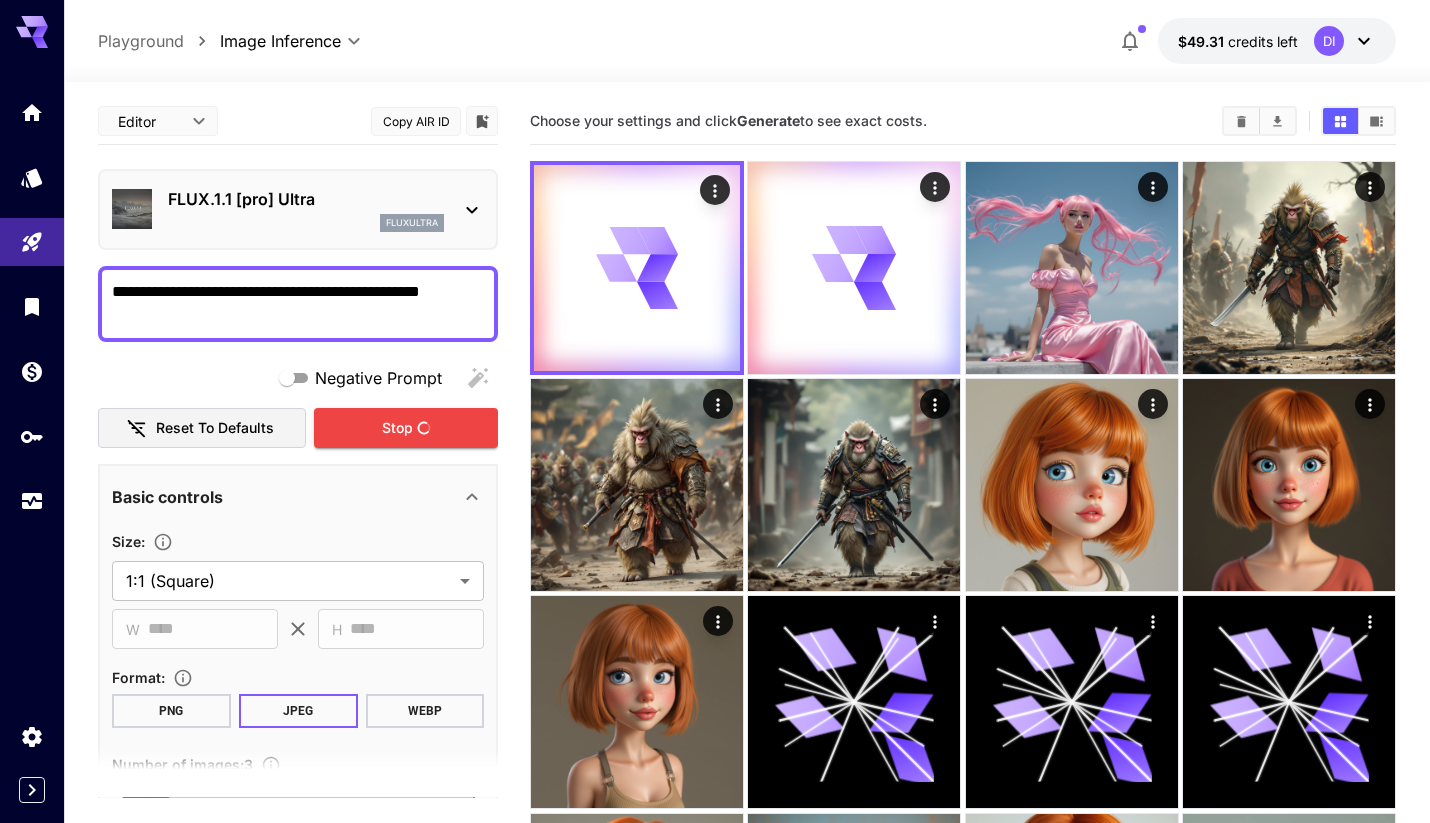 click on "**********" at bounding box center [298, 304] 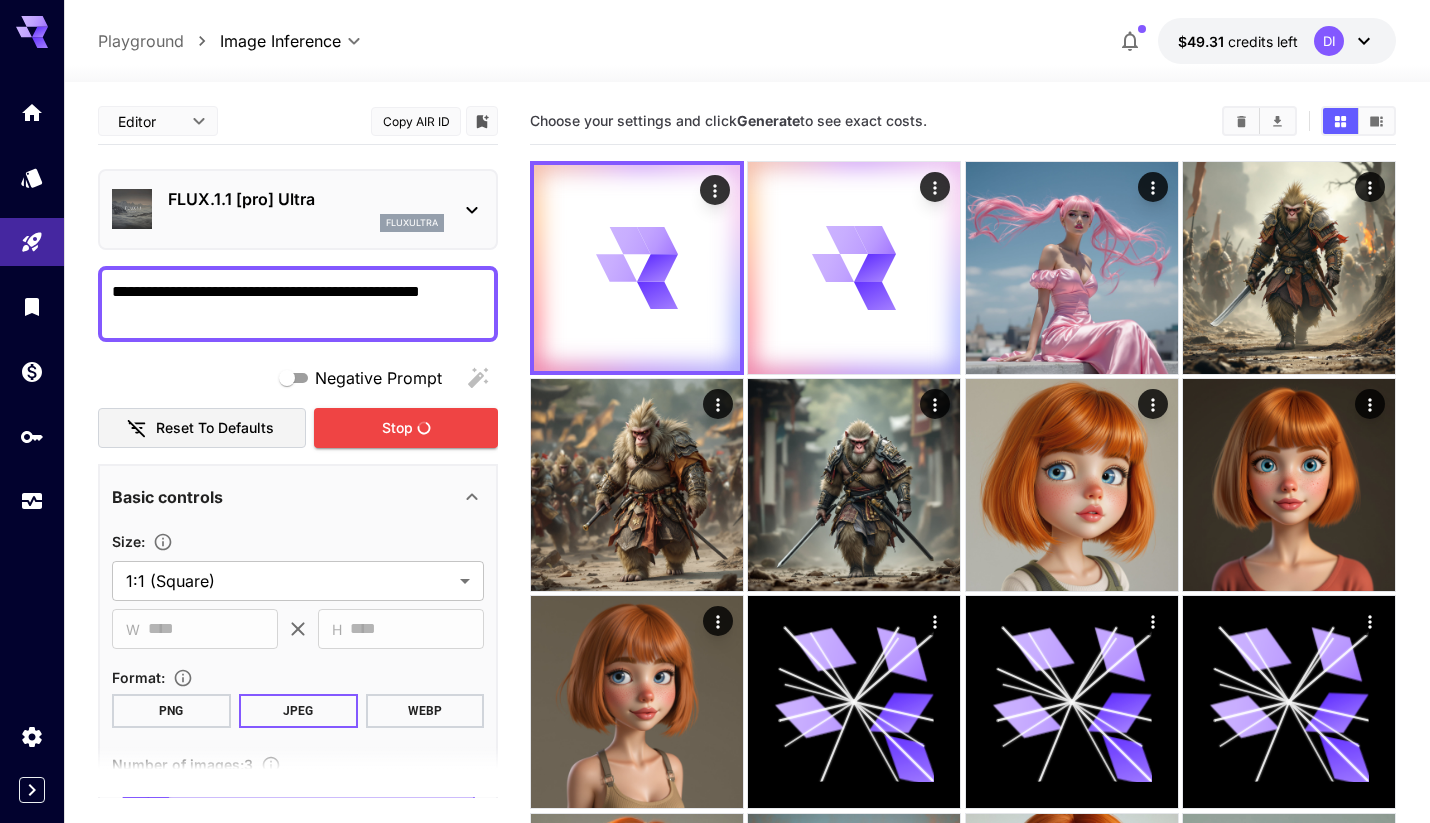 drag, startPoint x: 543, startPoint y: 128, endPoint x: 113, endPoint y: 290, distance: 459.5041 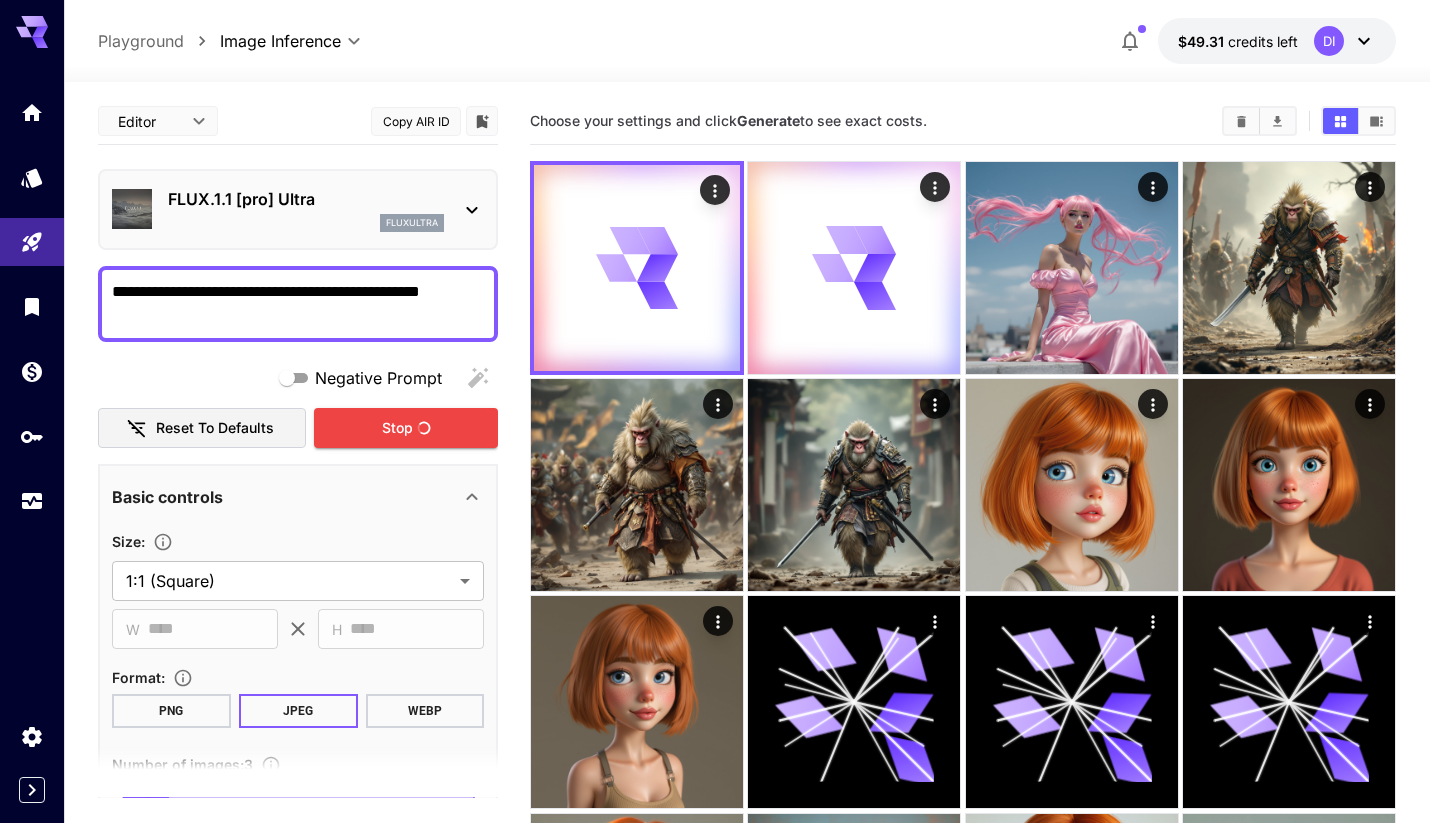 click on "**********" at bounding box center (298, 304) 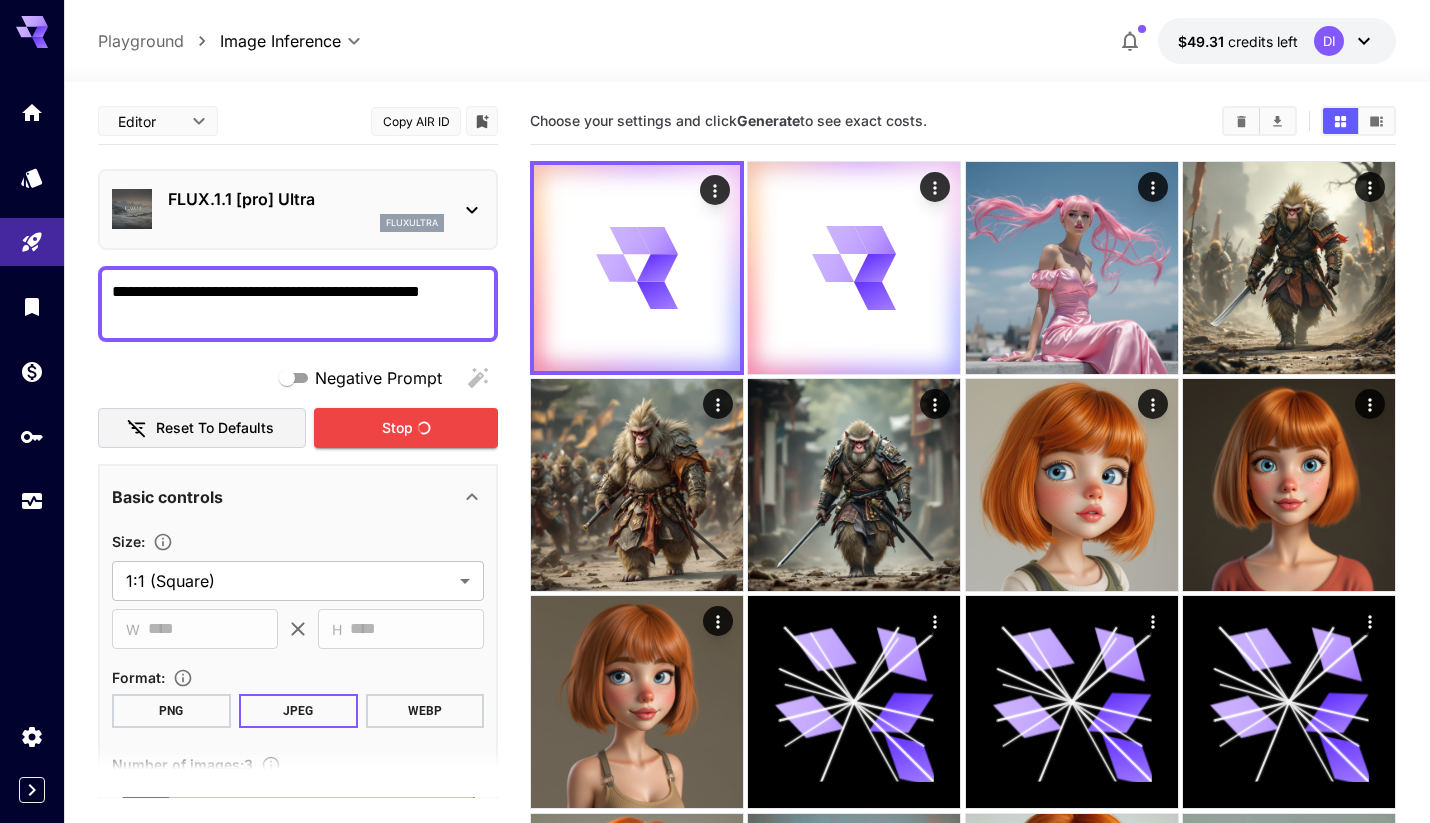 type on "**********" 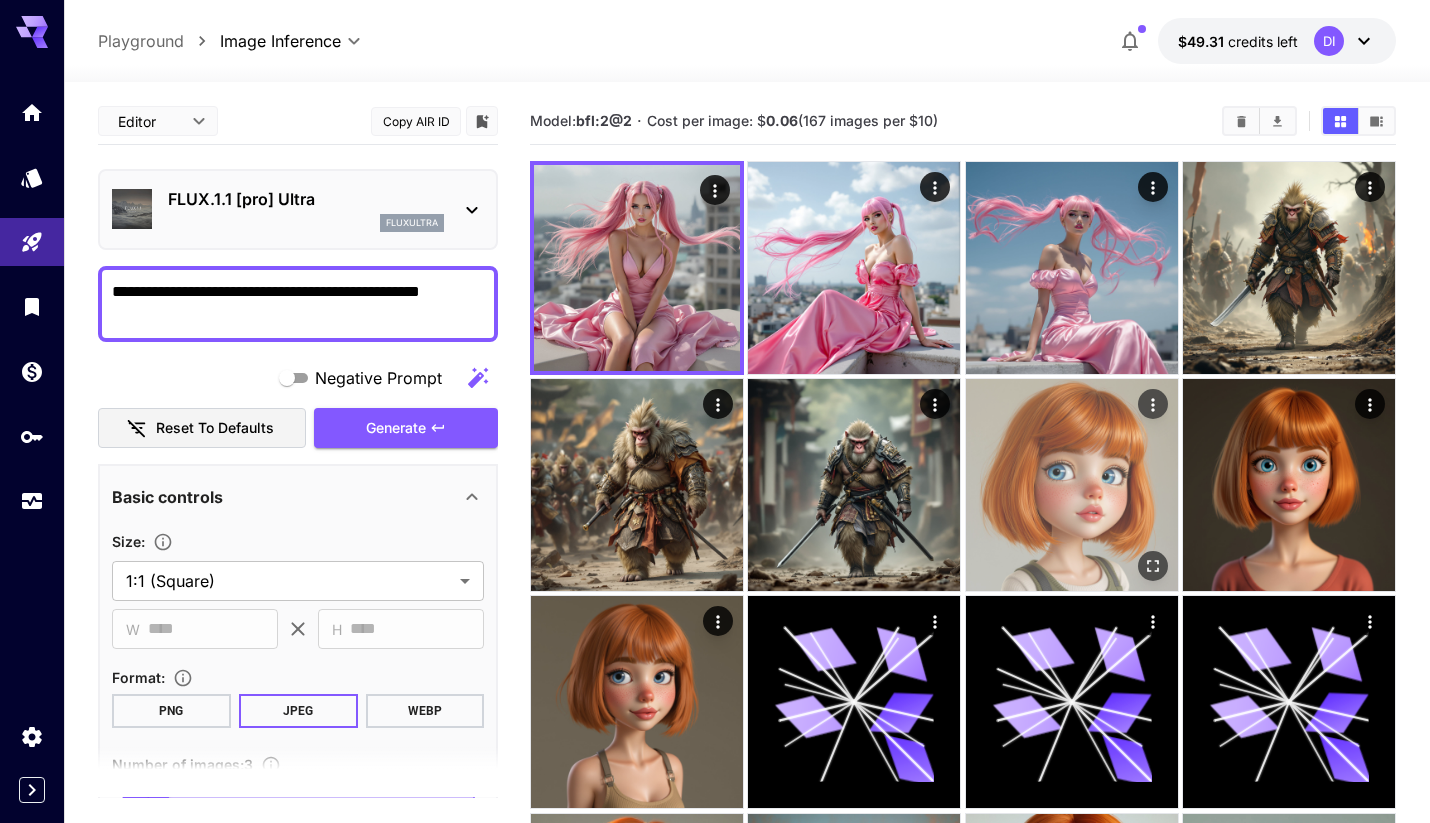 click at bounding box center [1072, 485] 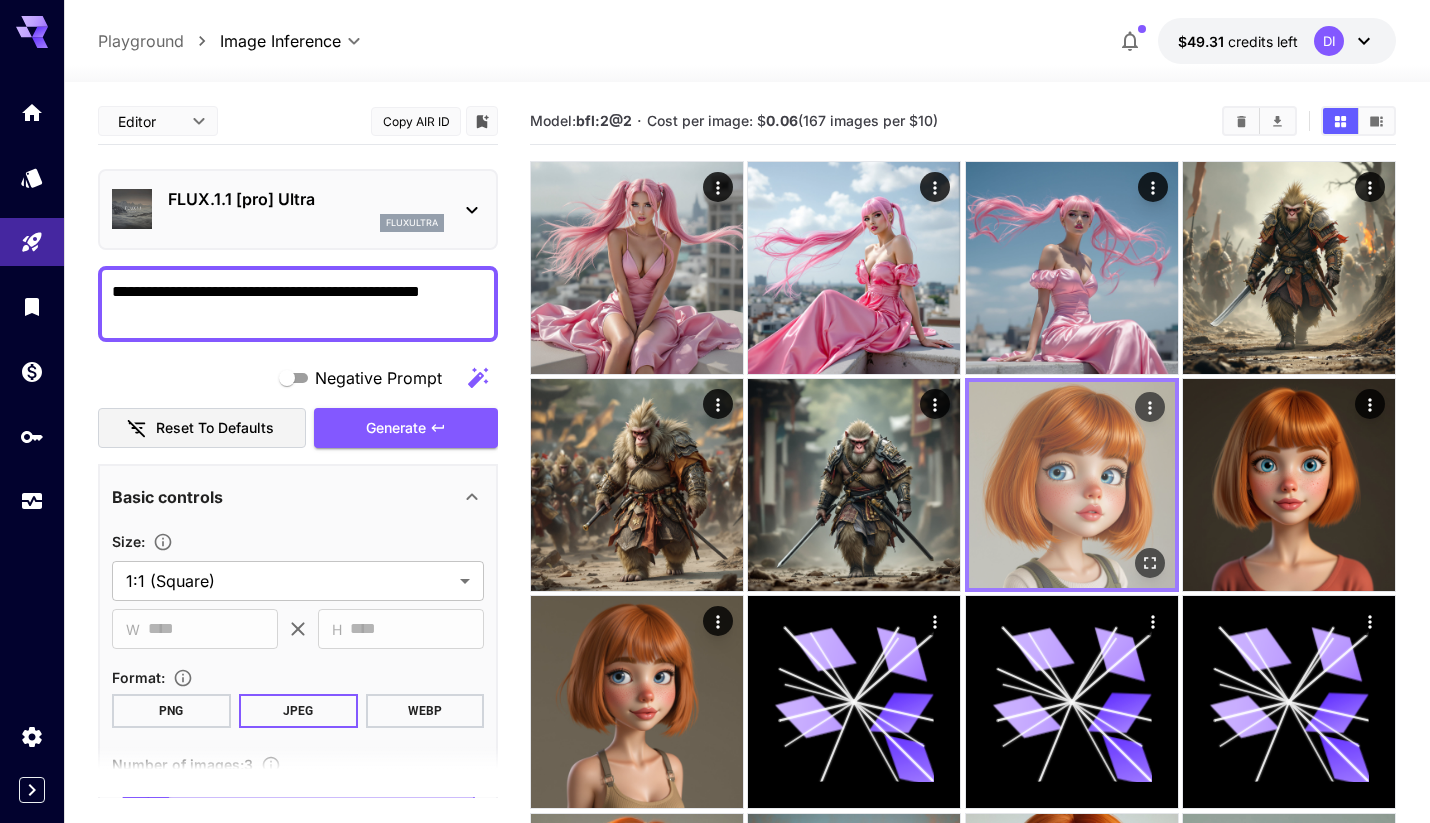 click 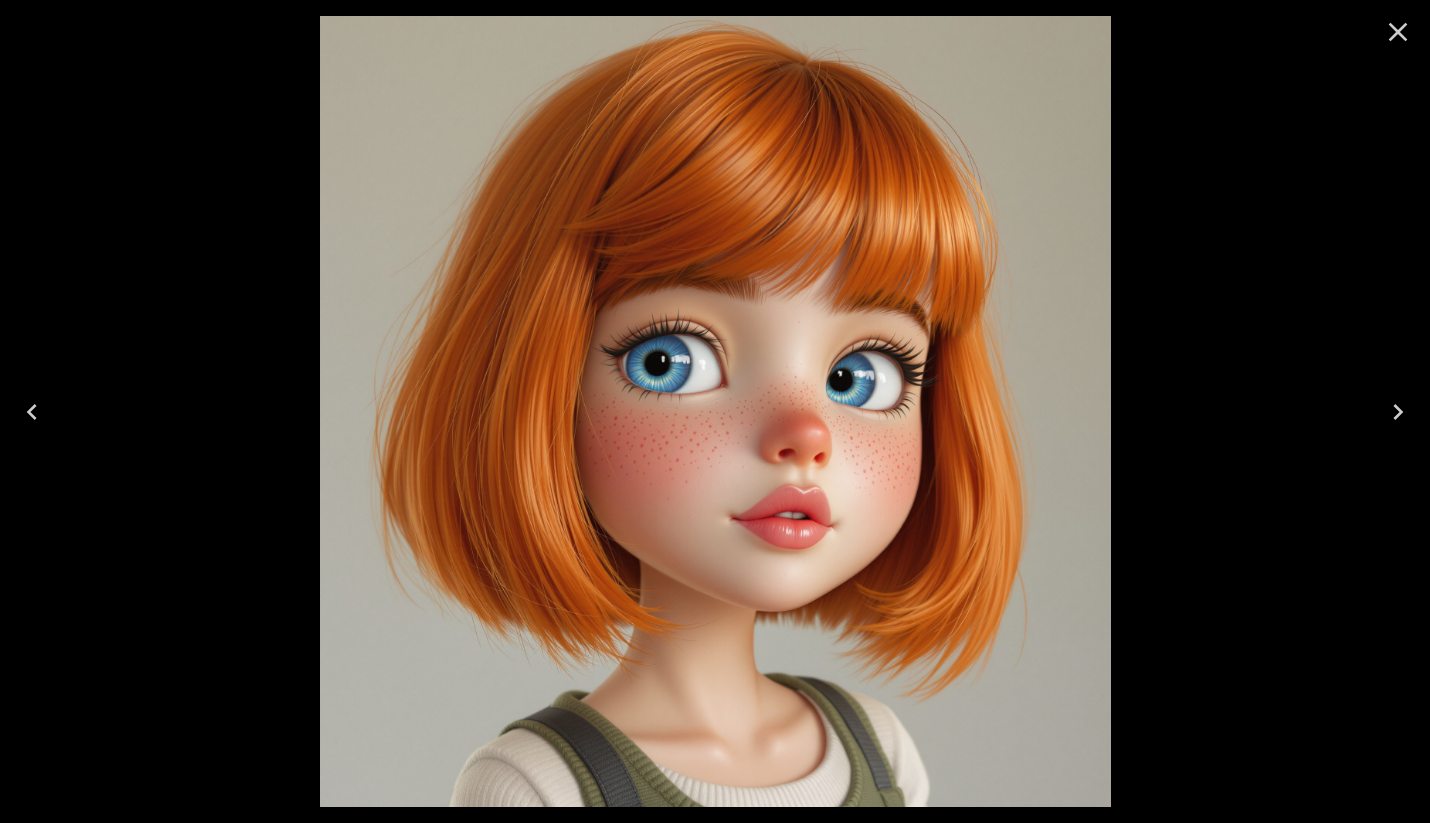 drag, startPoint x: 1073, startPoint y: 472, endPoint x: -869, endPoint y: 160, distance: 1966.9032 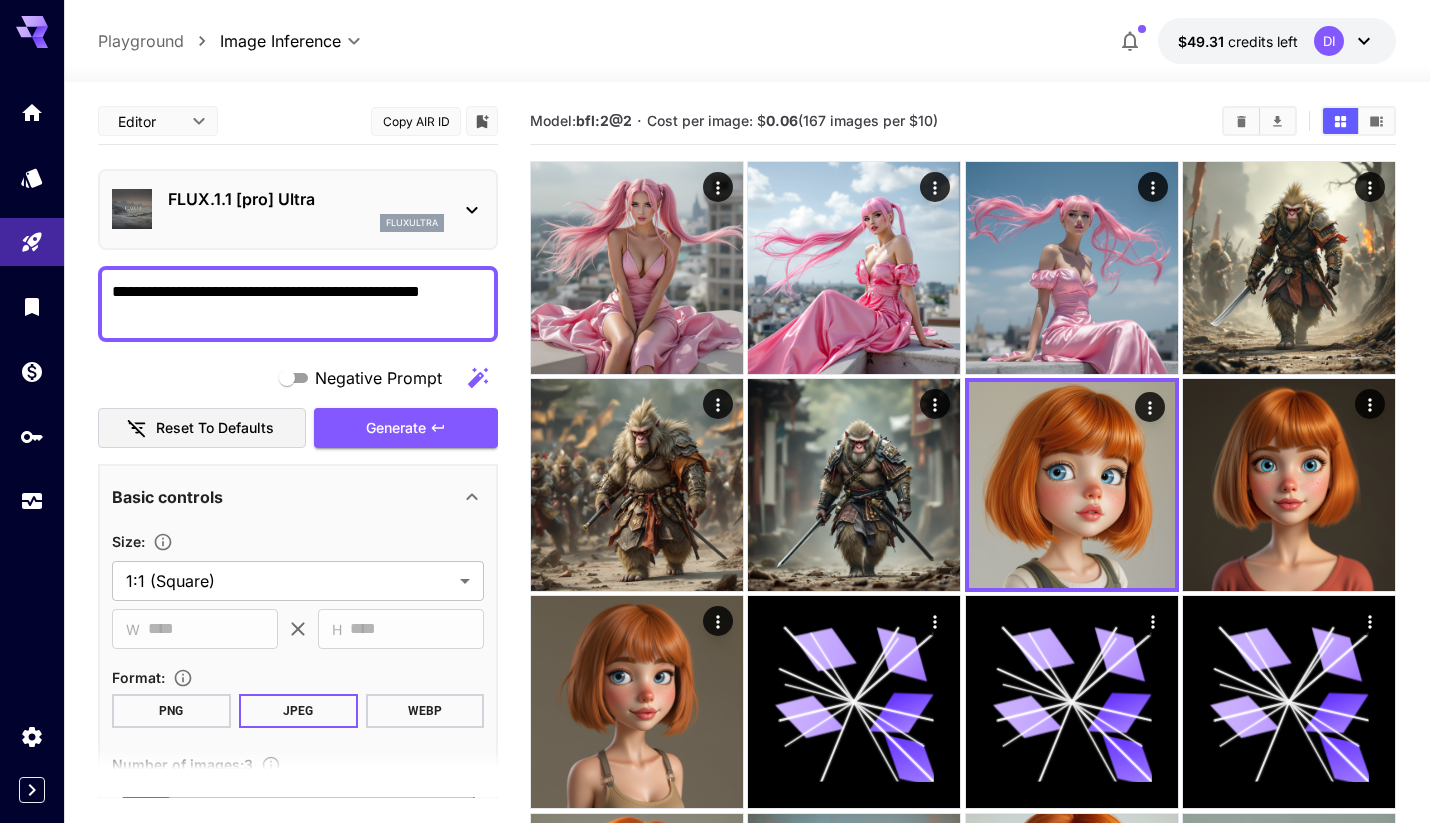 click 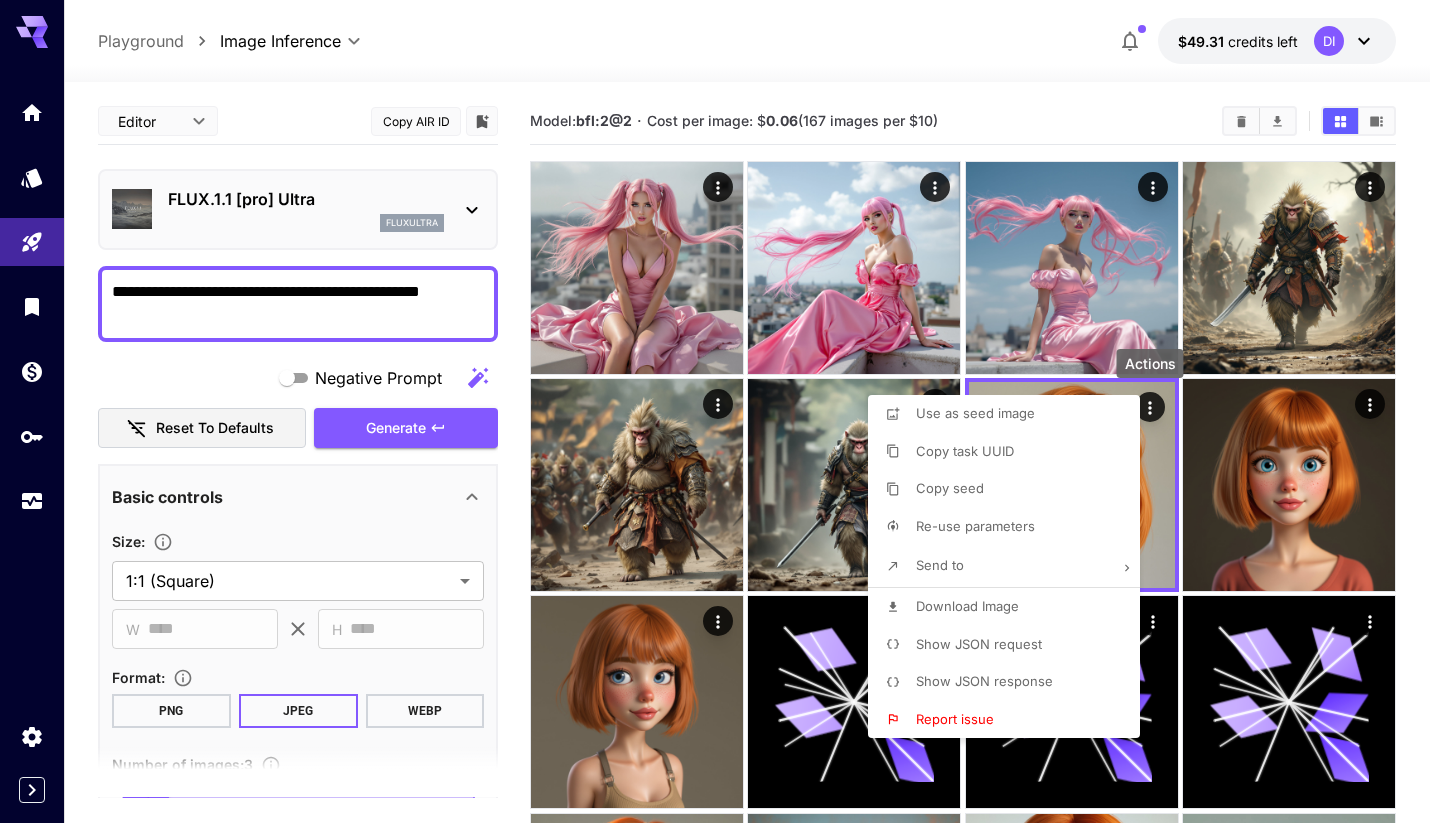 click on "Download Image" at bounding box center (967, 606) 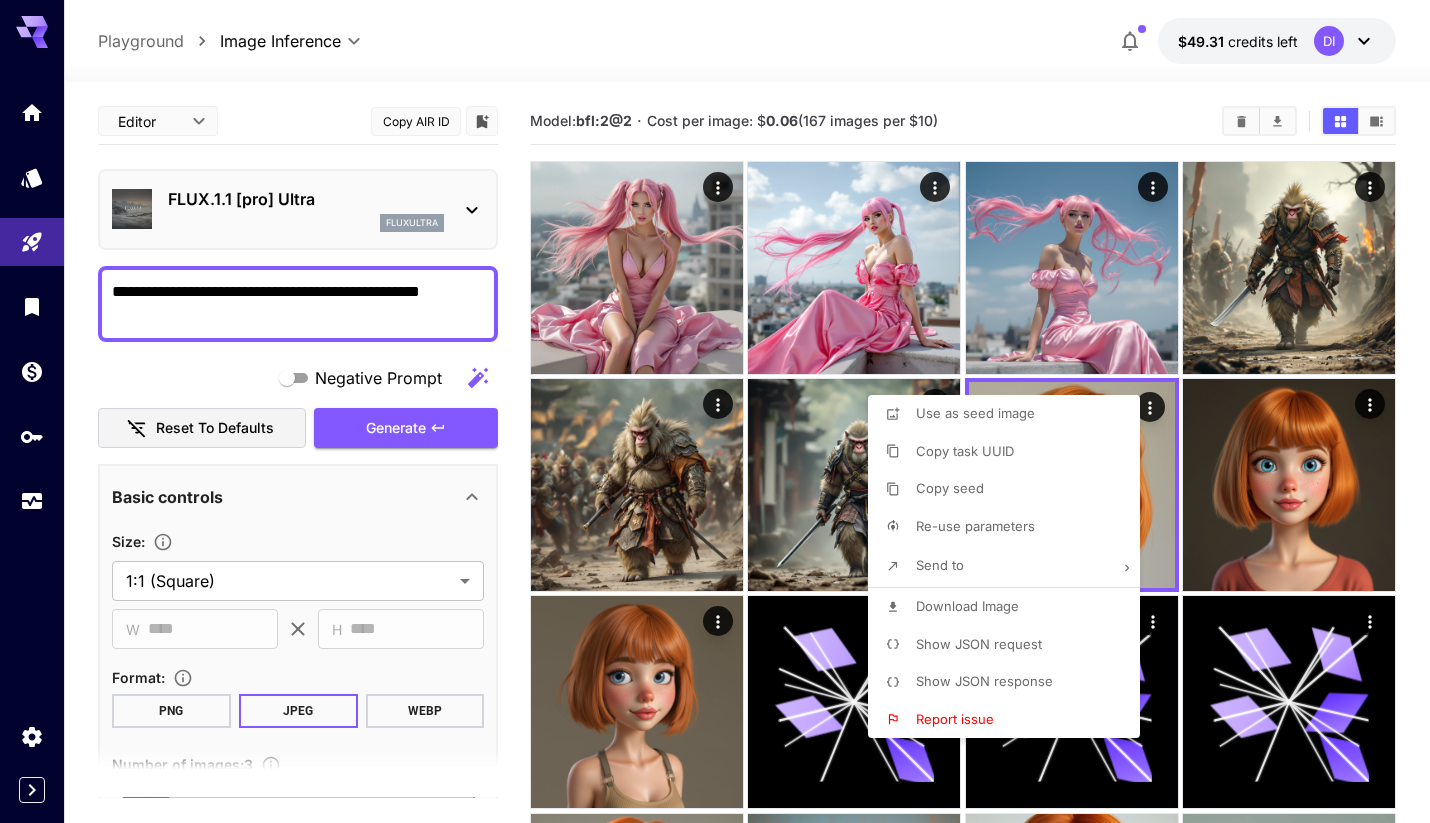 click at bounding box center (715, 411) 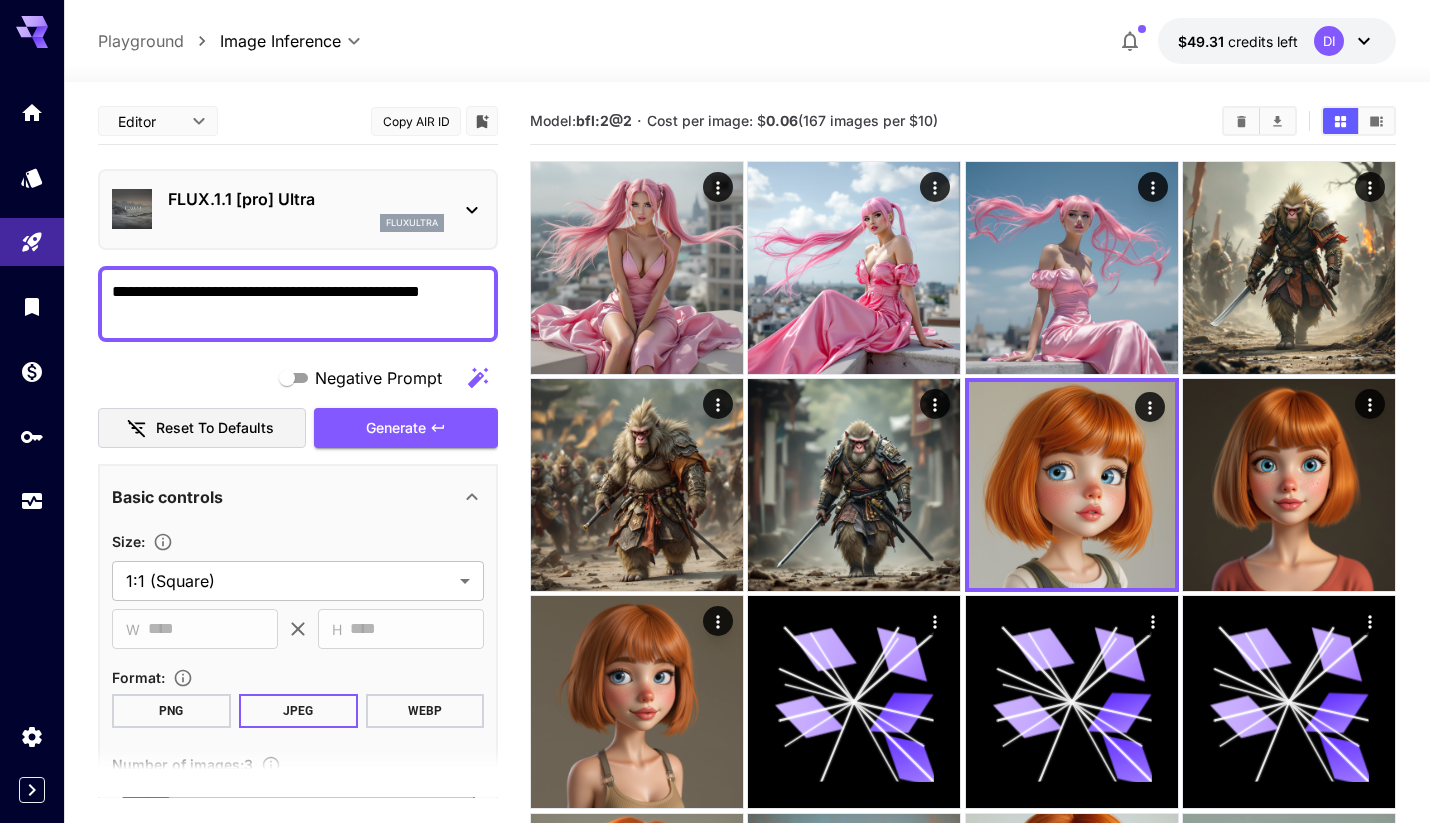 click 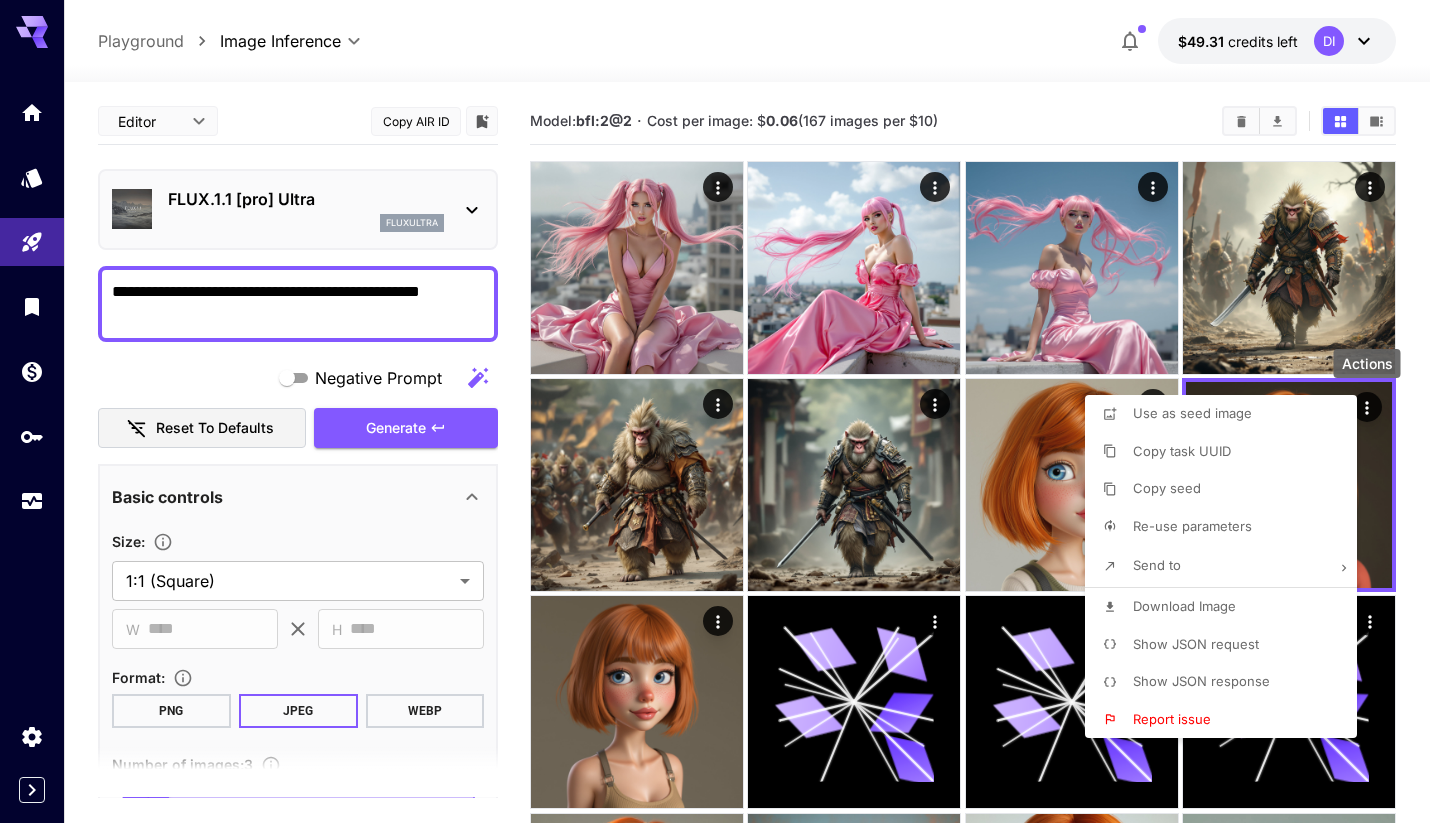 click on "Download Image" at bounding box center (1184, 606) 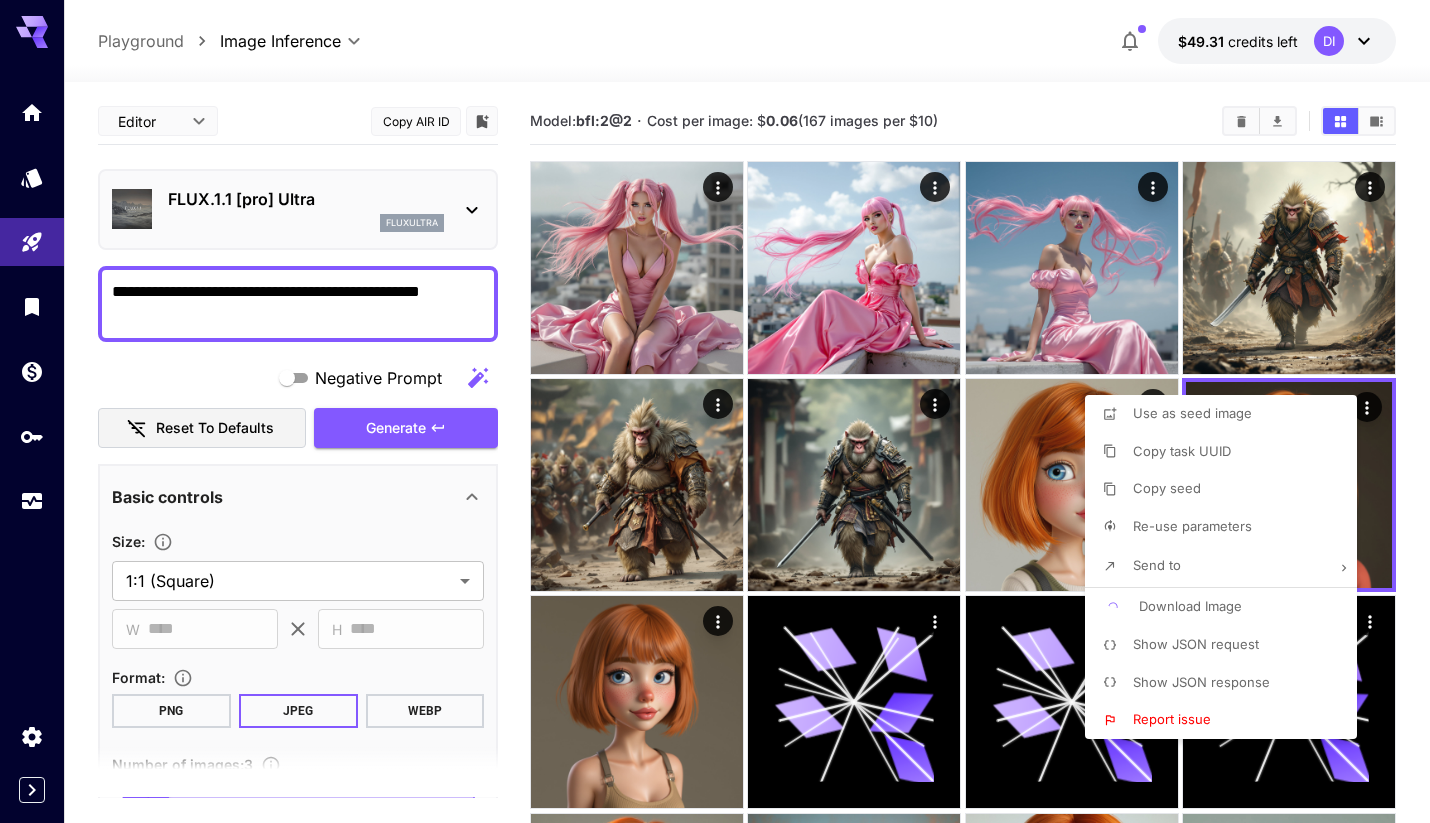 click at bounding box center [715, 411] 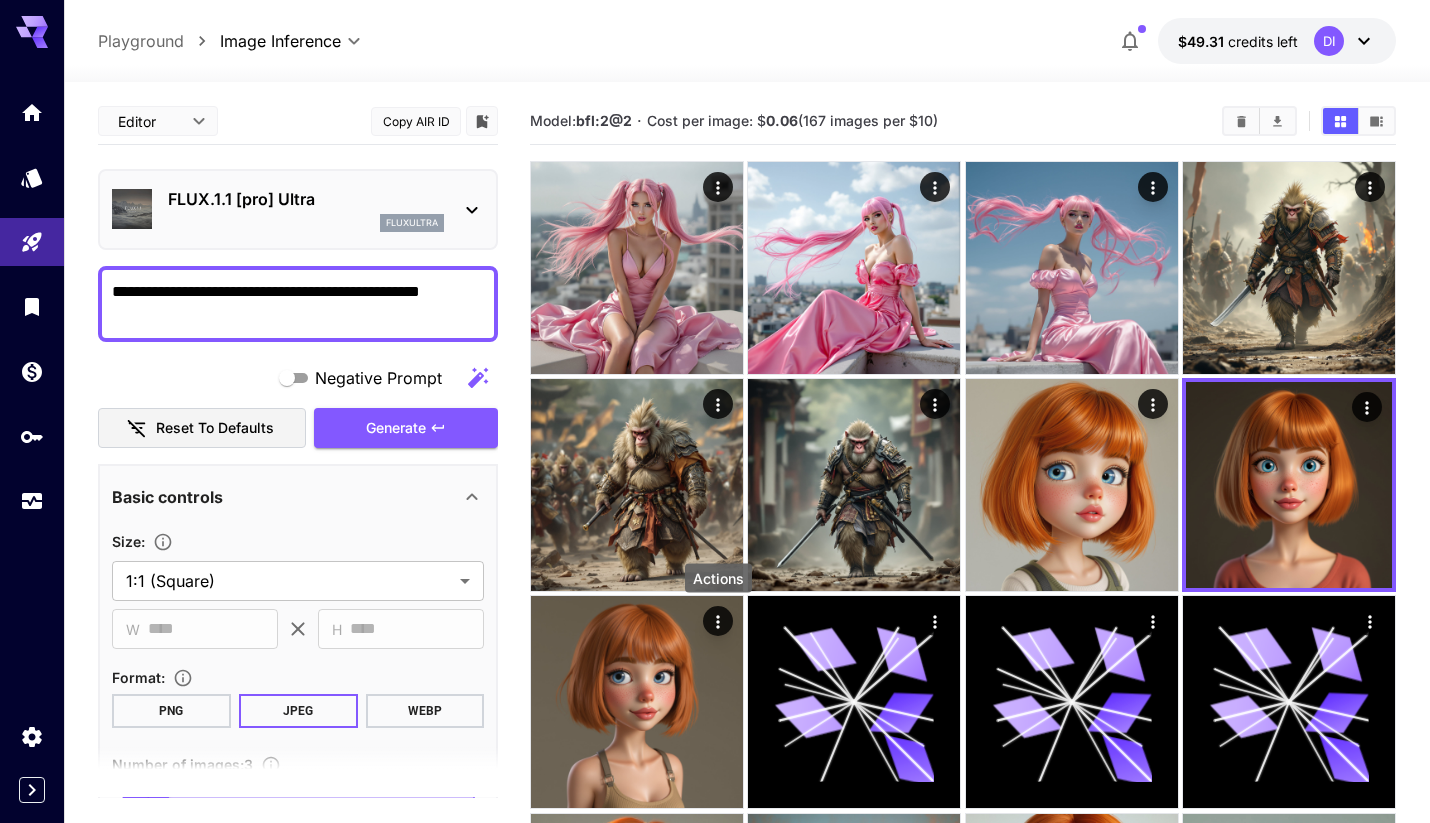 click 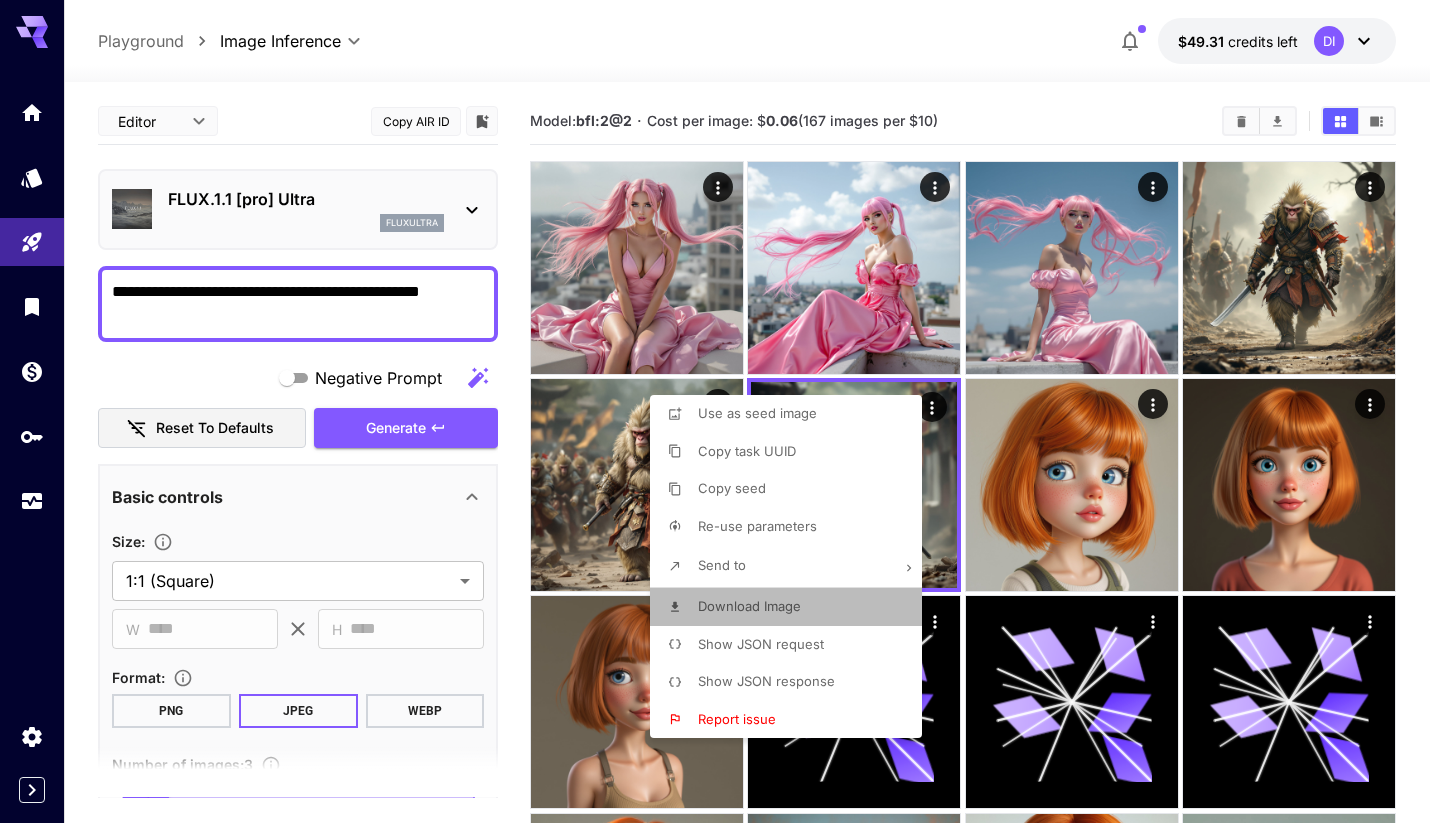 click on "Download Image" at bounding box center [749, 606] 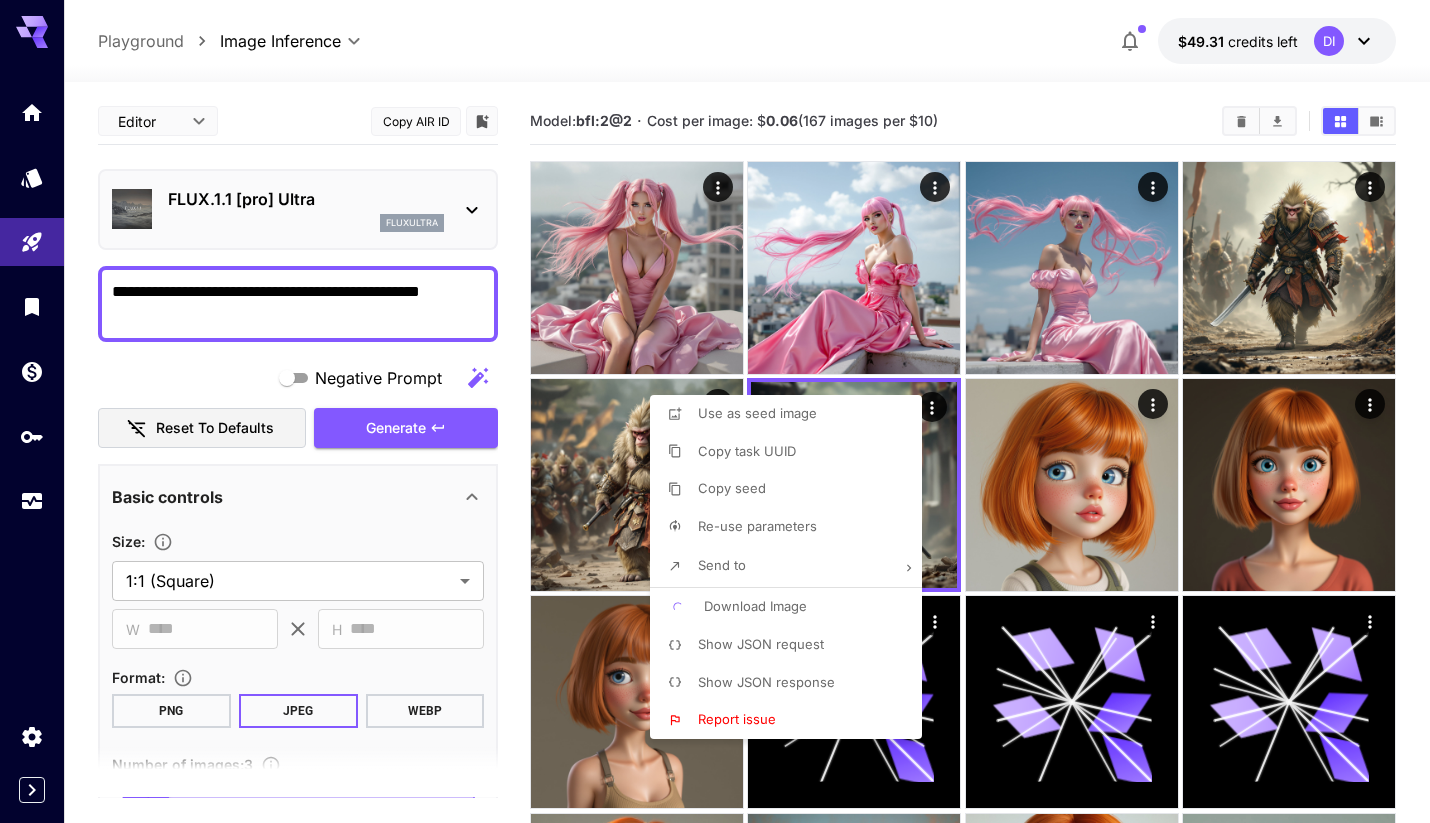 drag, startPoint x: 1030, startPoint y: 108, endPoint x: 1094, endPoint y: 69, distance: 74.94665 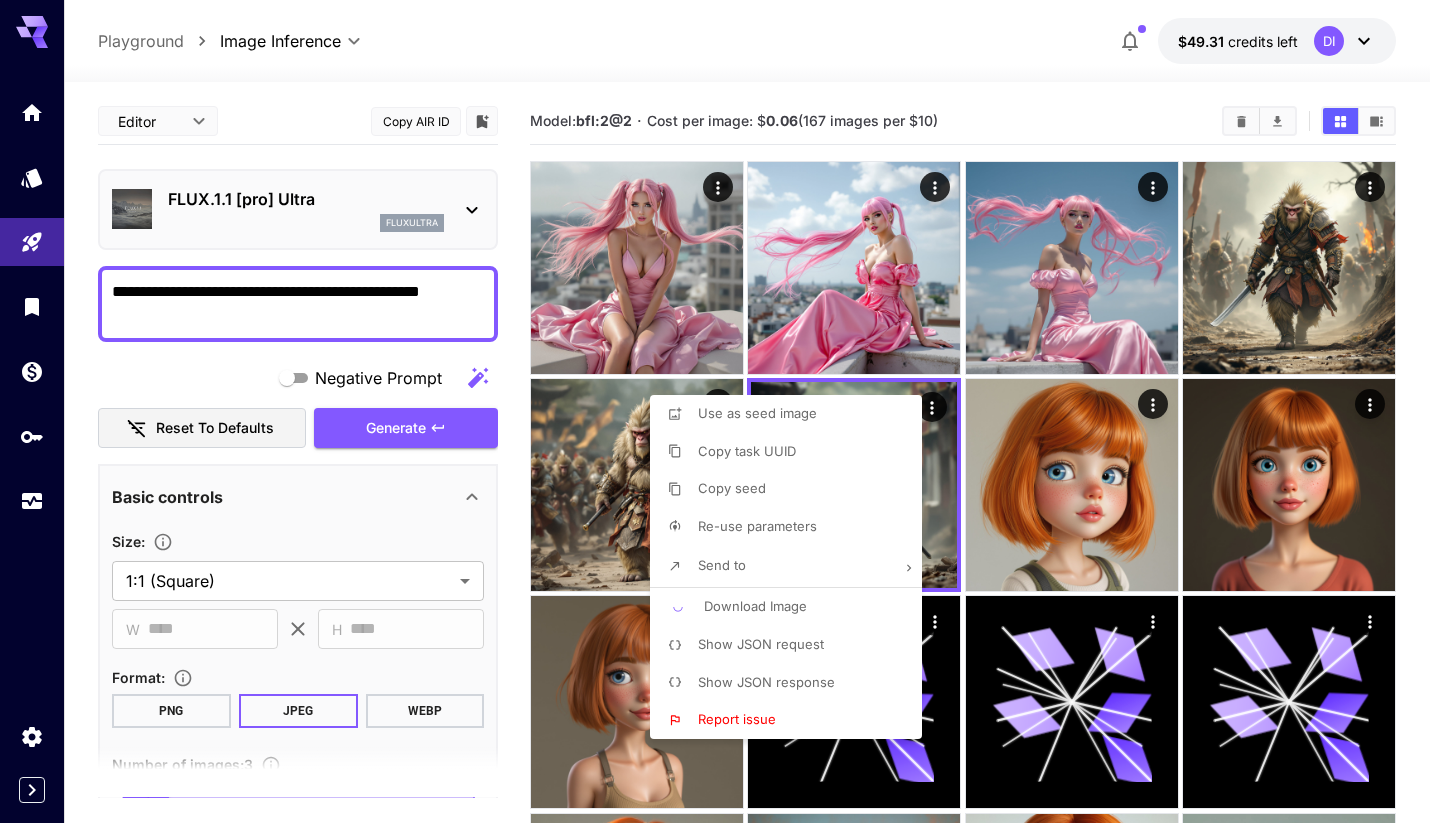 click at bounding box center [715, 411] 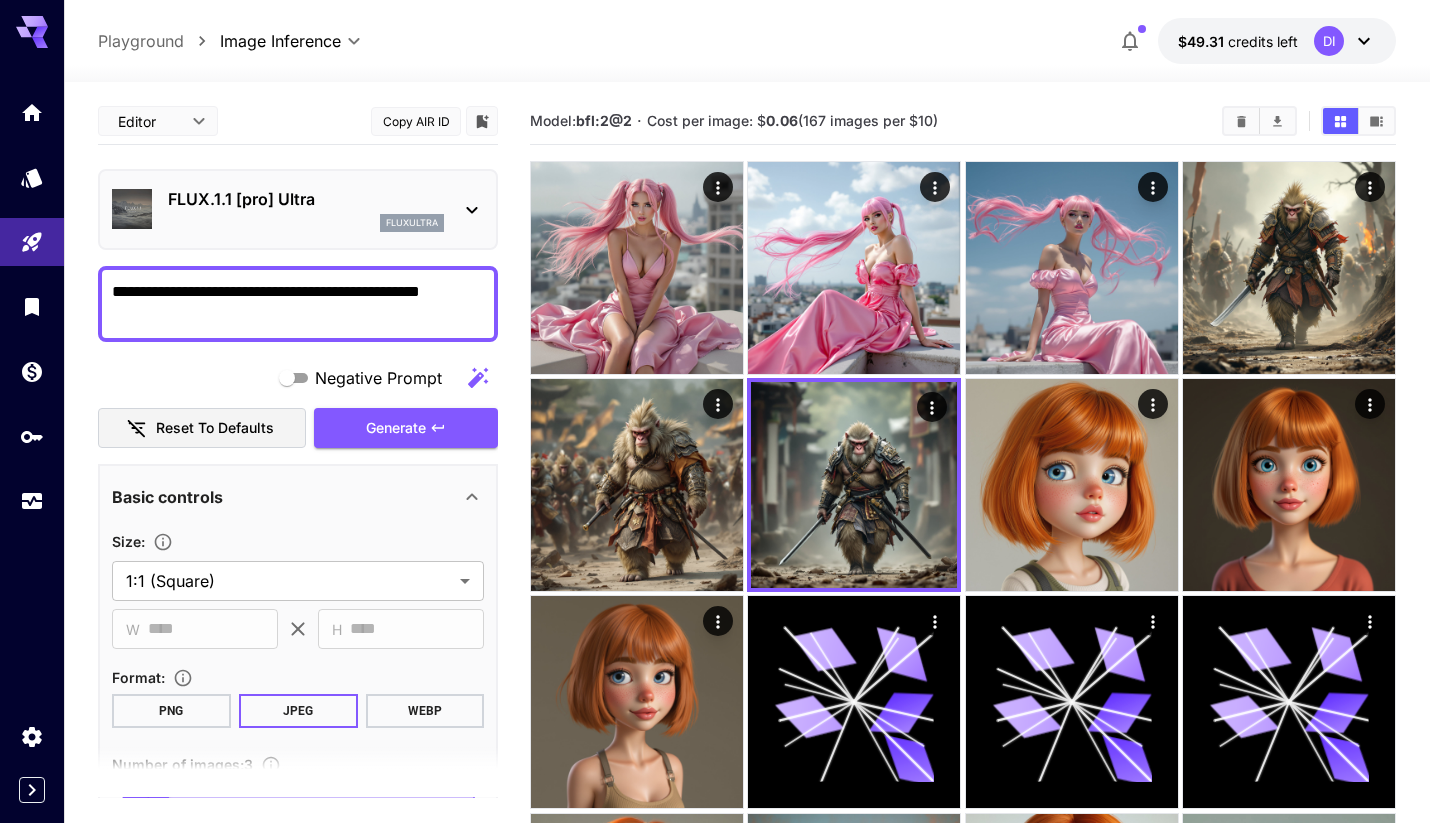 click 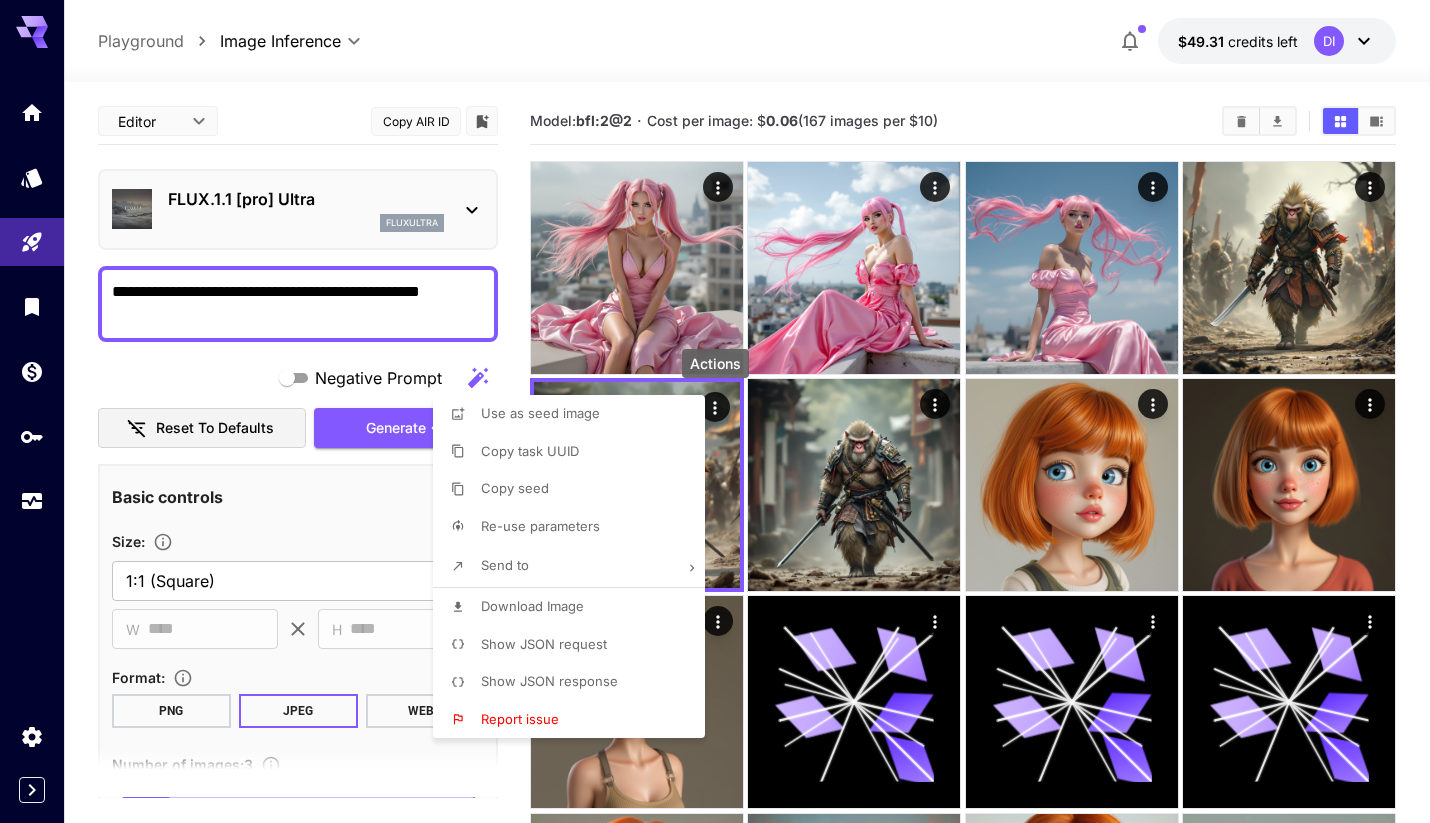 click on "Download Image" at bounding box center [575, 607] 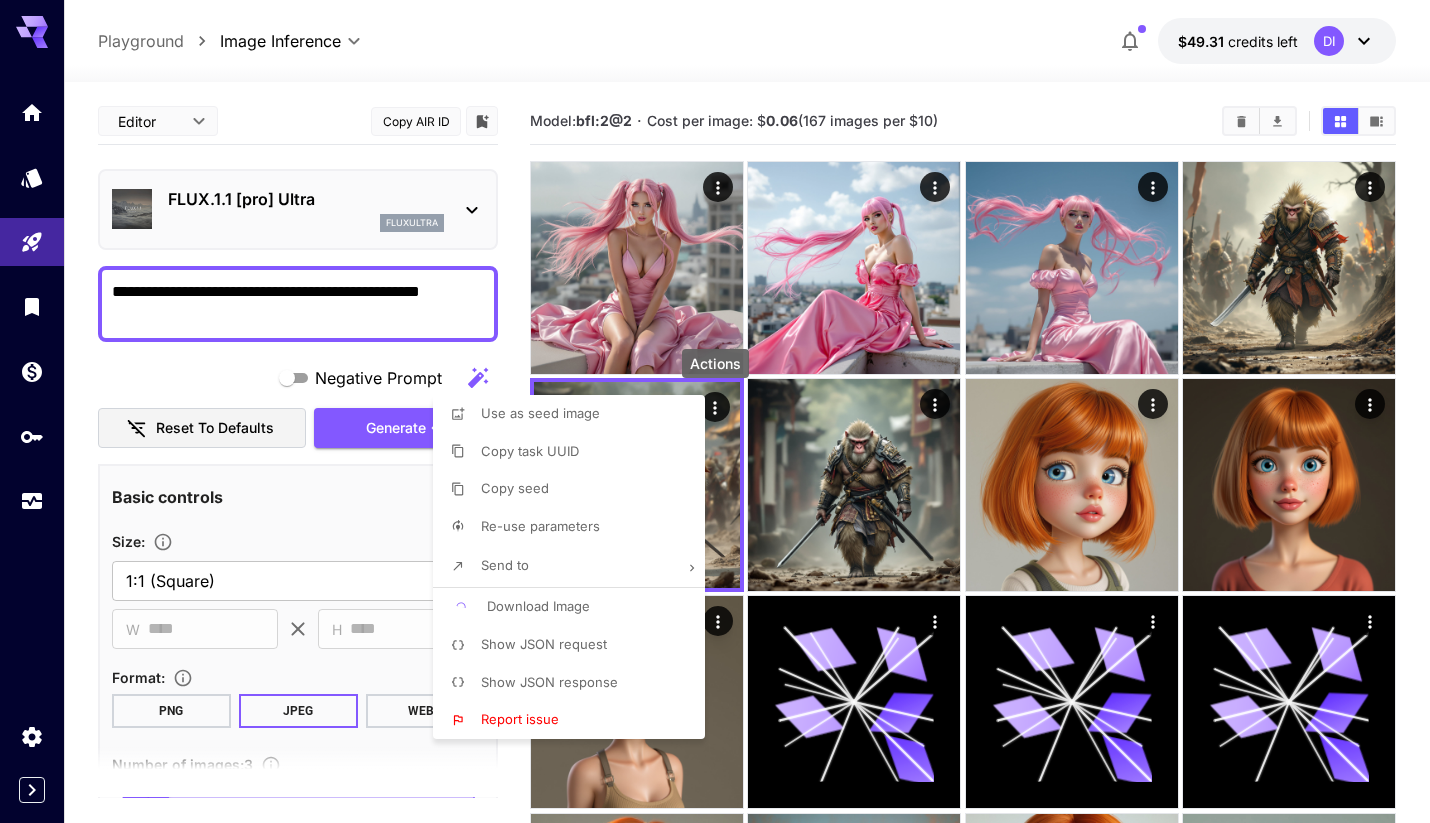 click at bounding box center (715, 411) 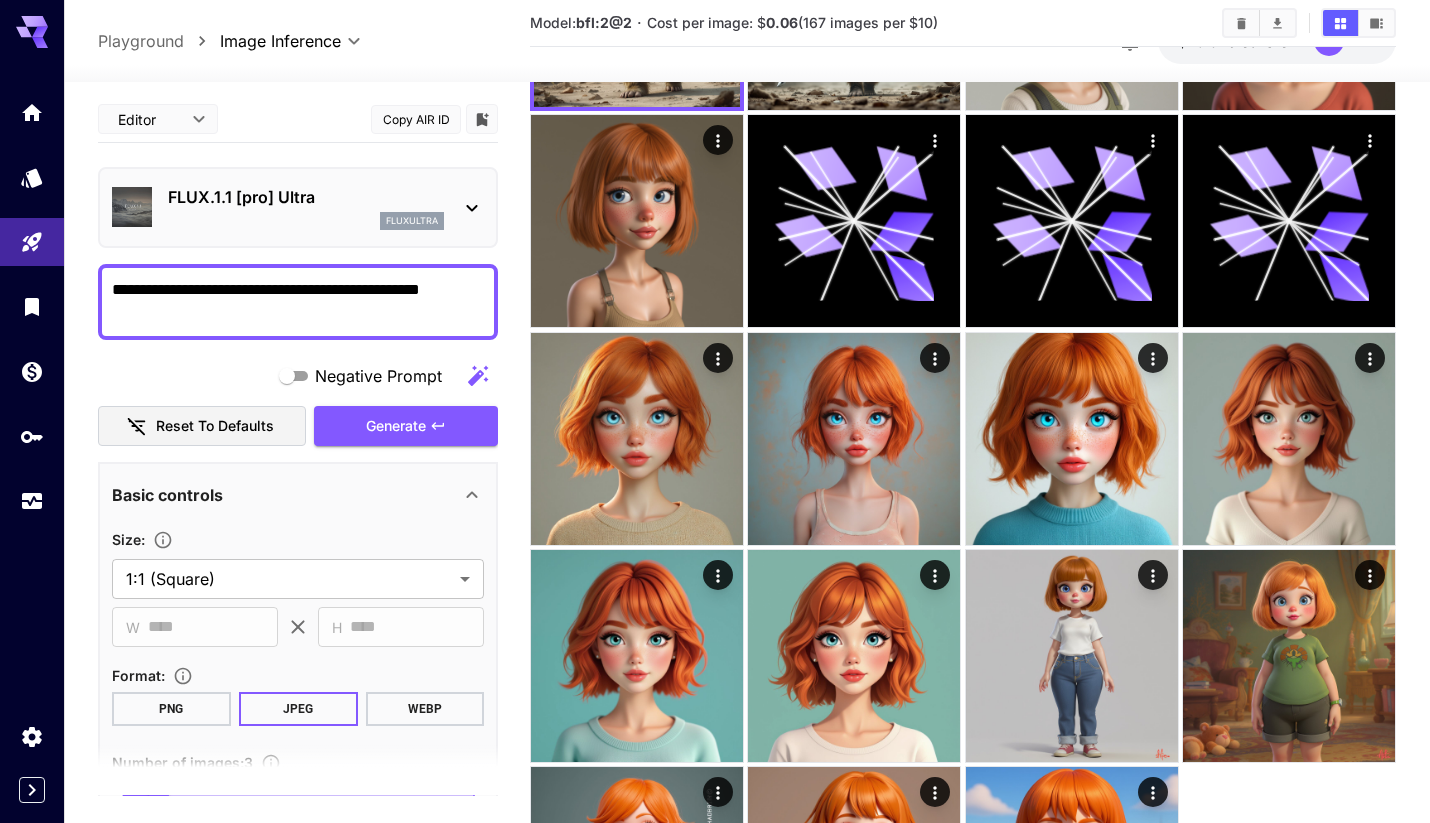 scroll, scrollTop: 484, scrollLeft: 0, axis: vertical 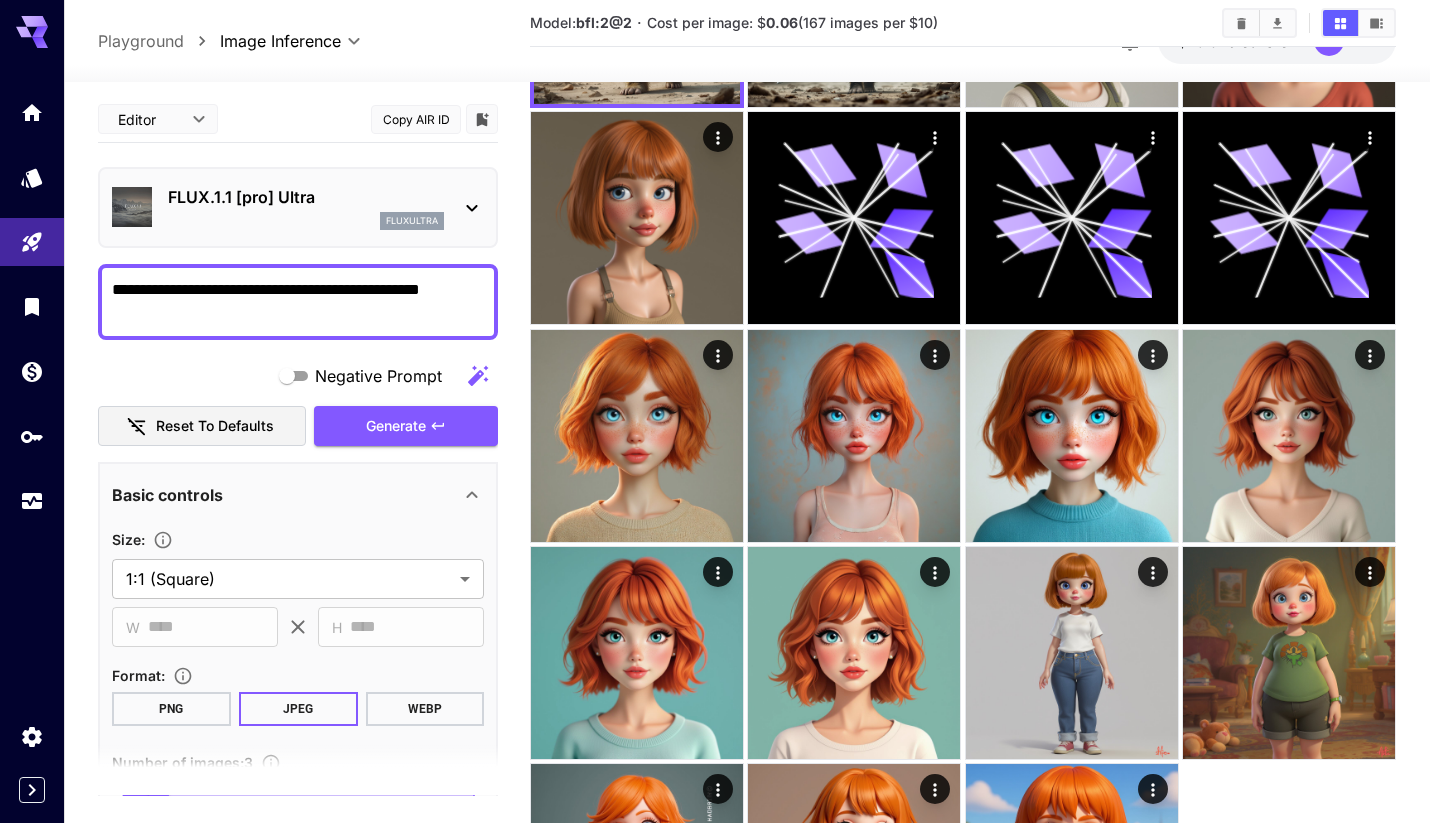 click 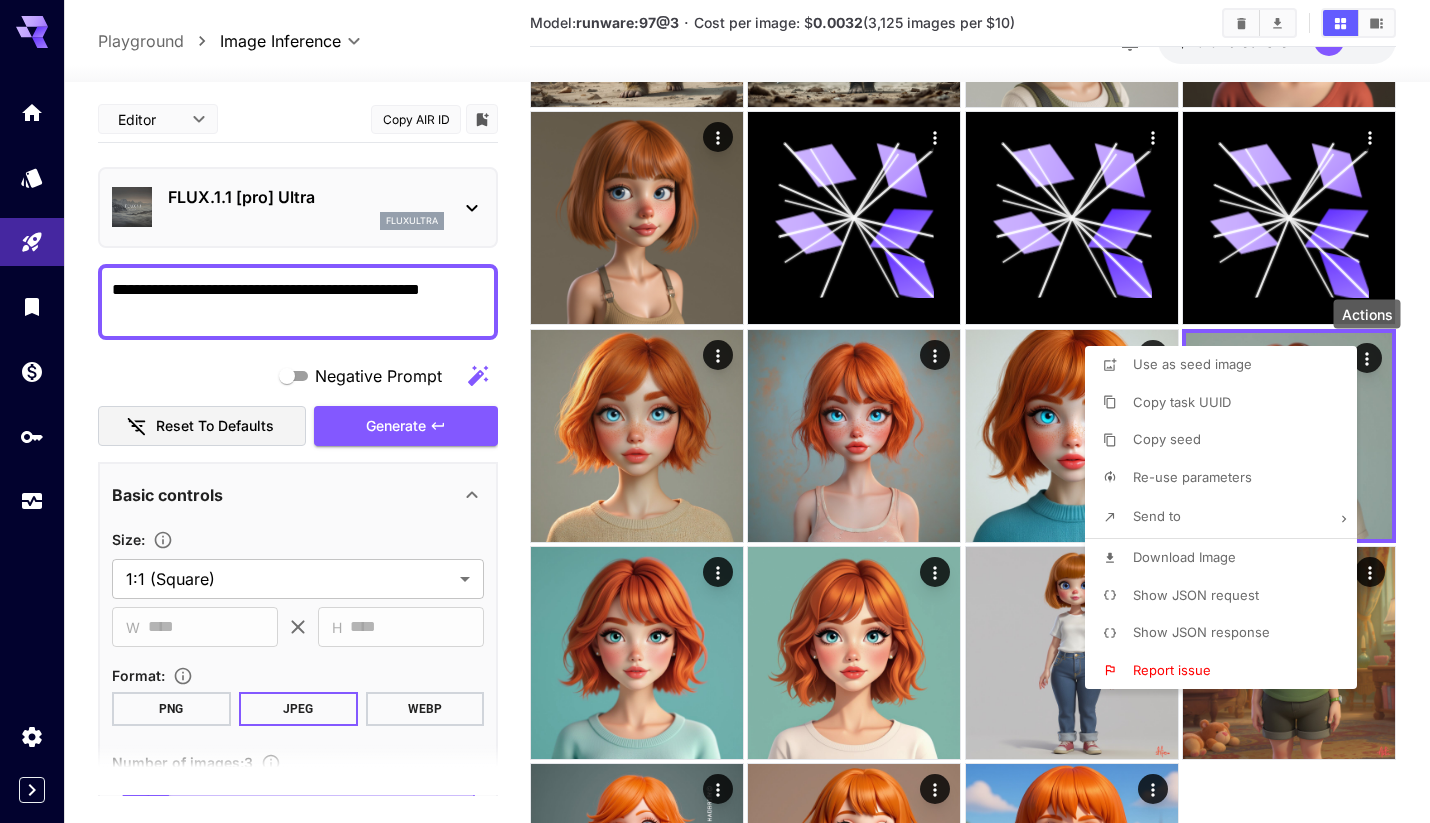 click on "Download Image" at bounding box center [1184, 557] 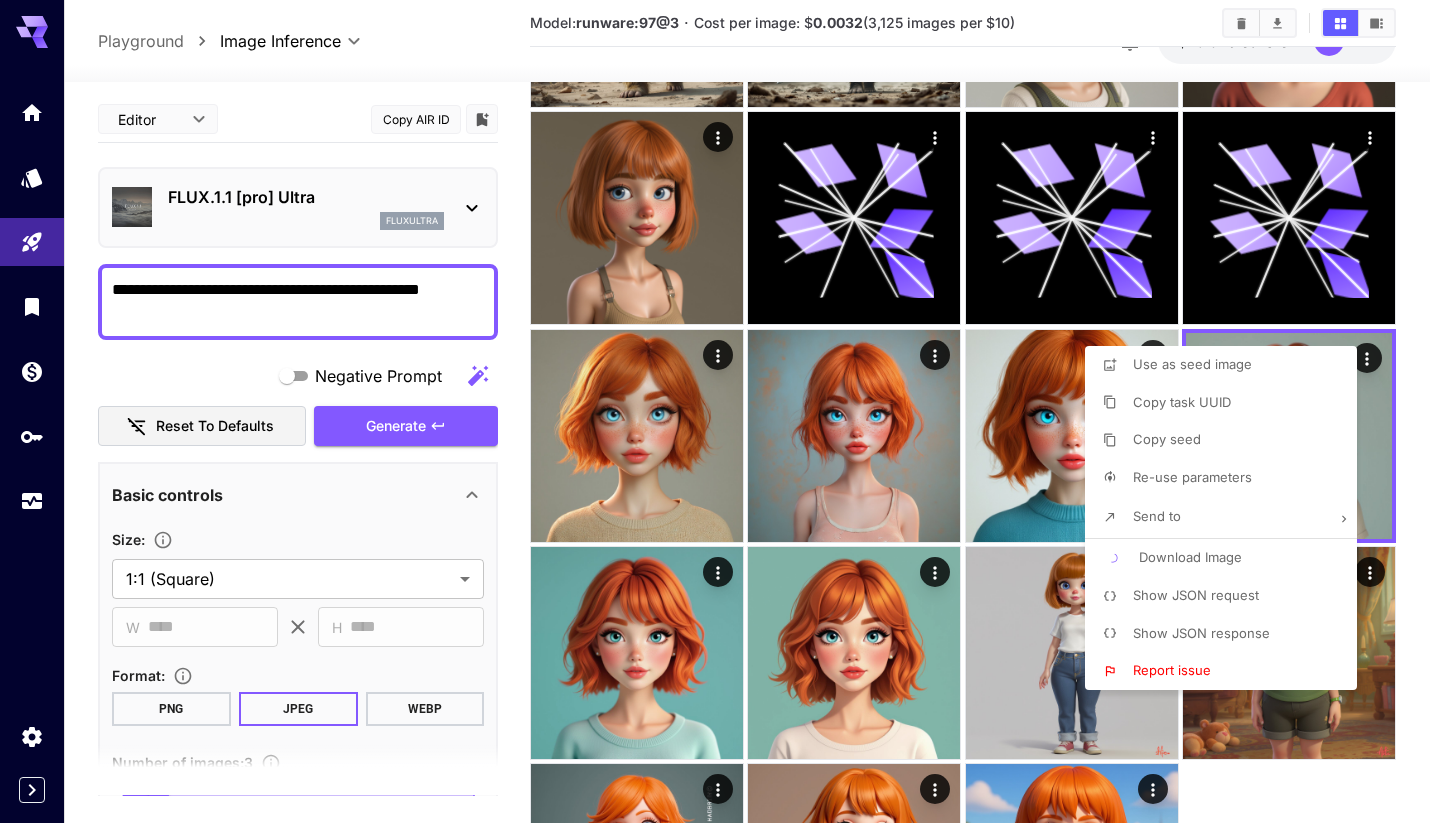 click at bounding box center (715, 411) 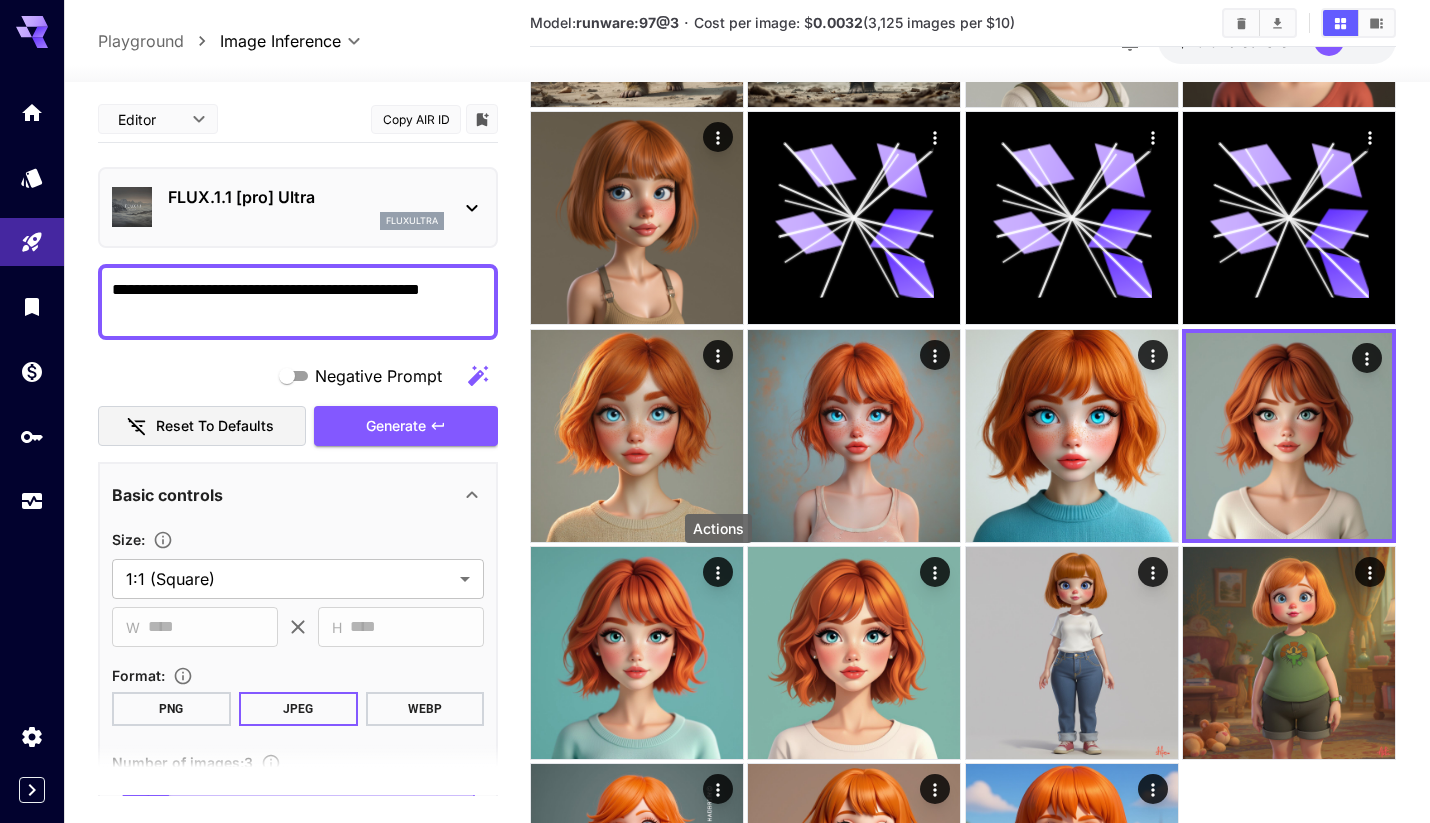 click 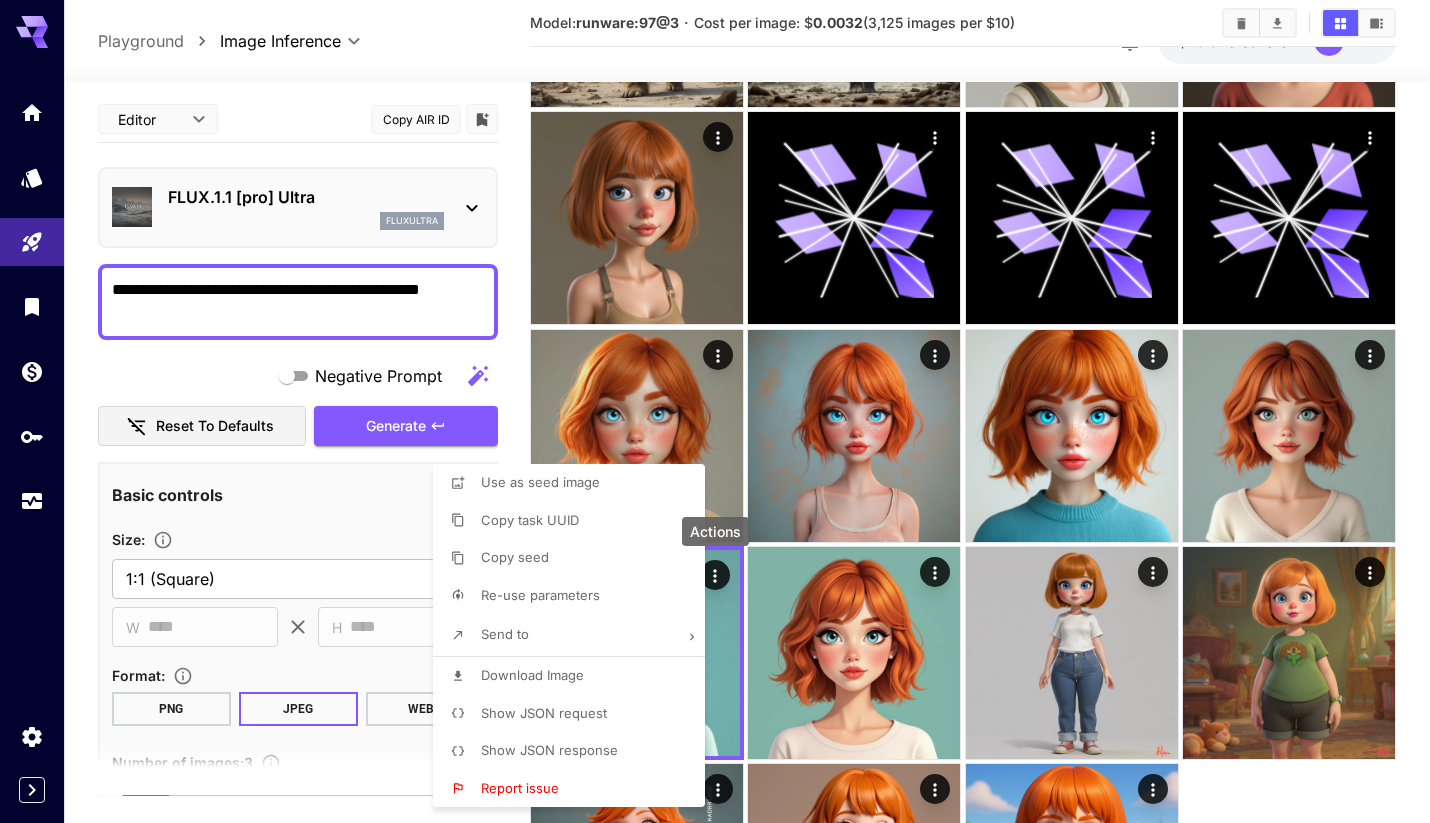 click on "Download Image" at bounding box center (575, 676) 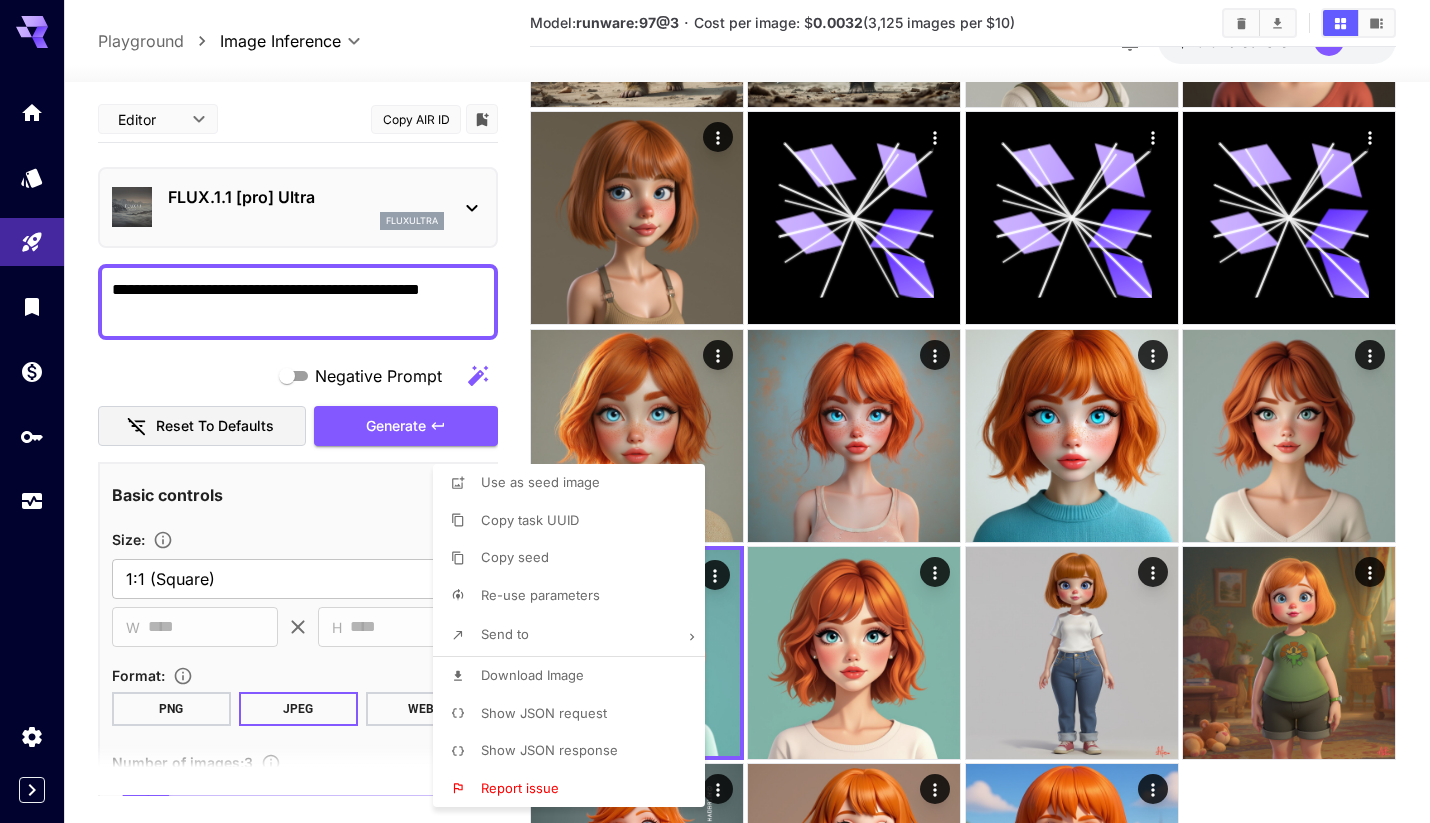 type 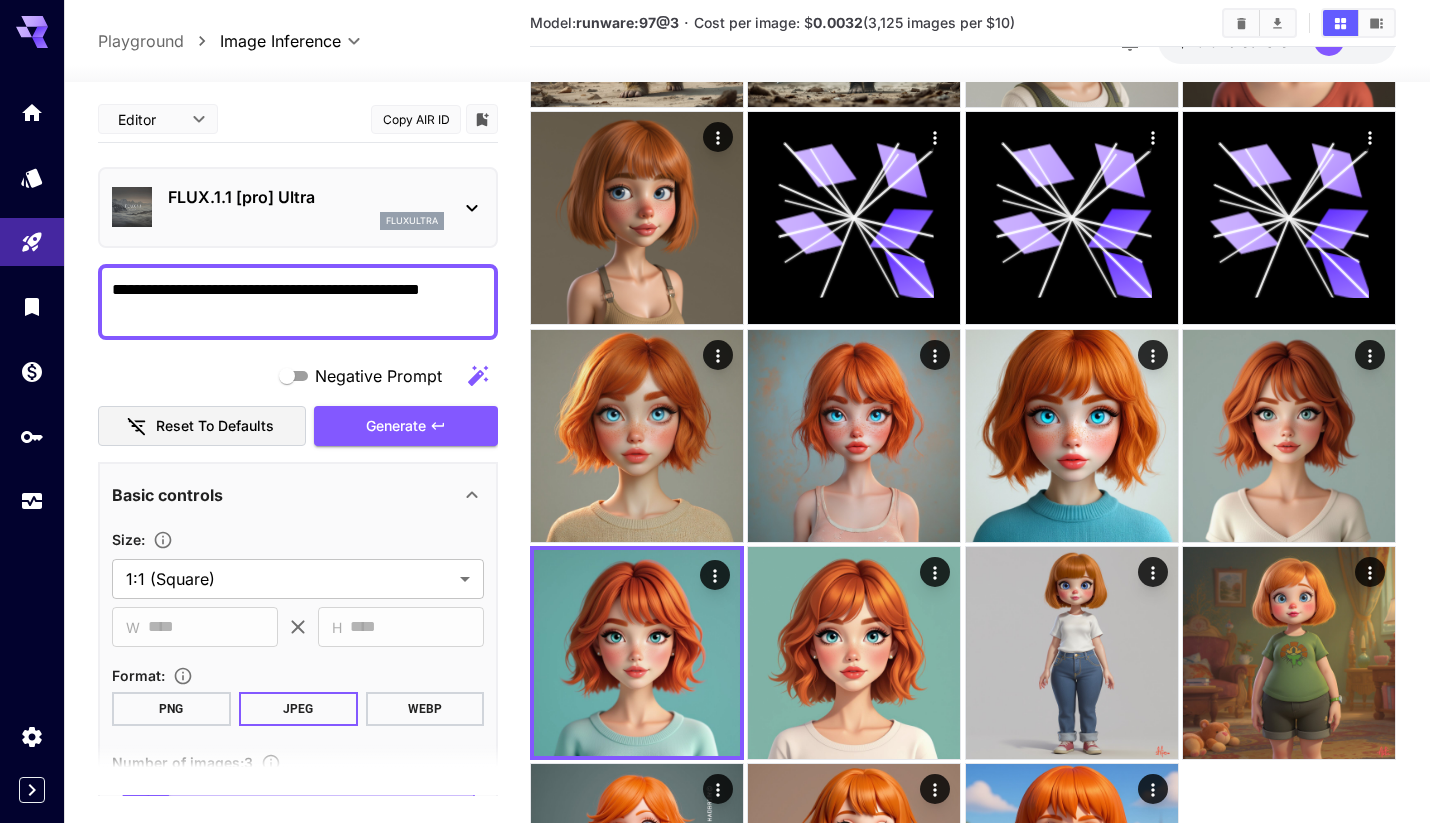 type 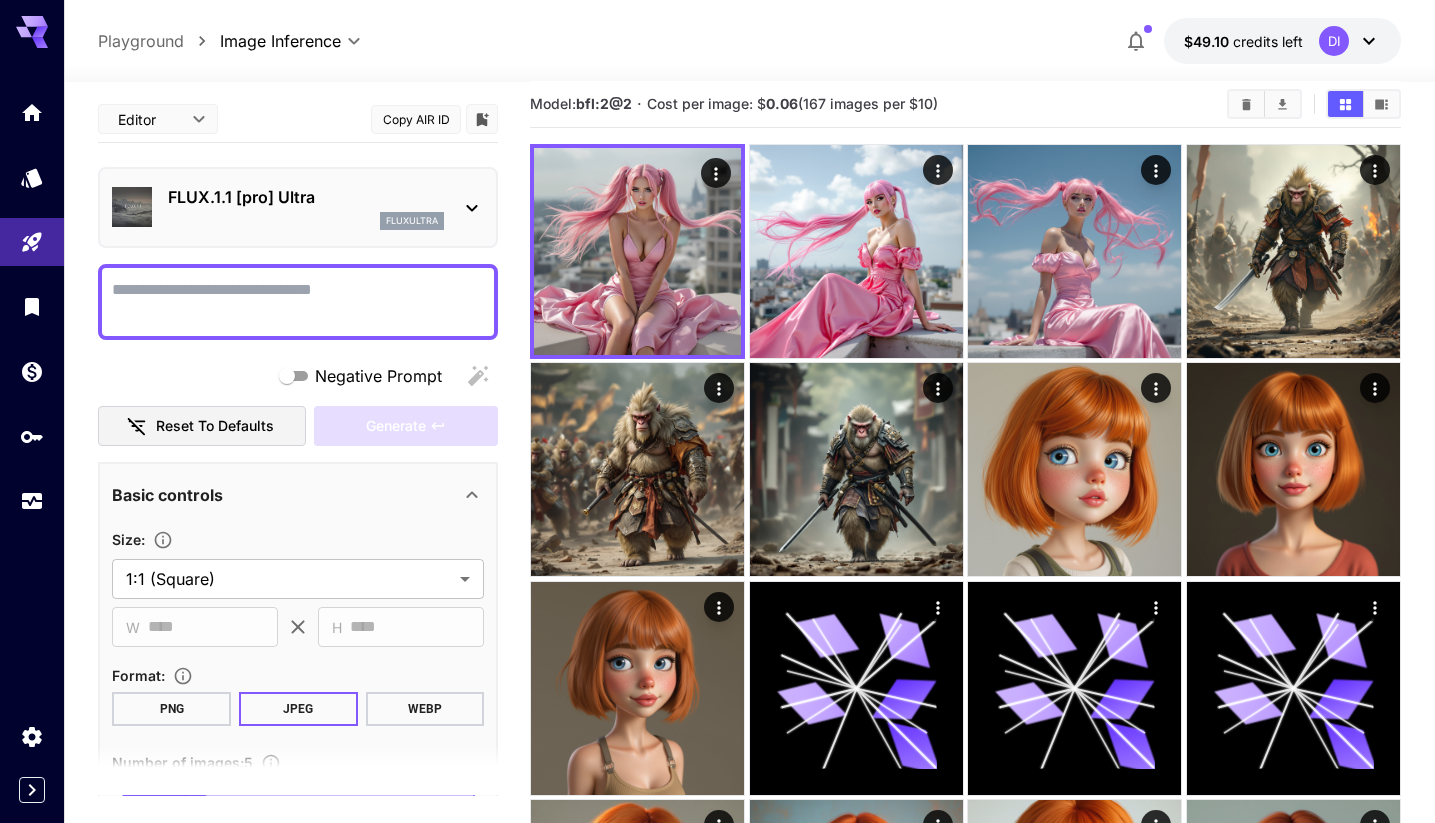 scroll, scrollTop: 17, scrollLeft: 0, axis: vertical 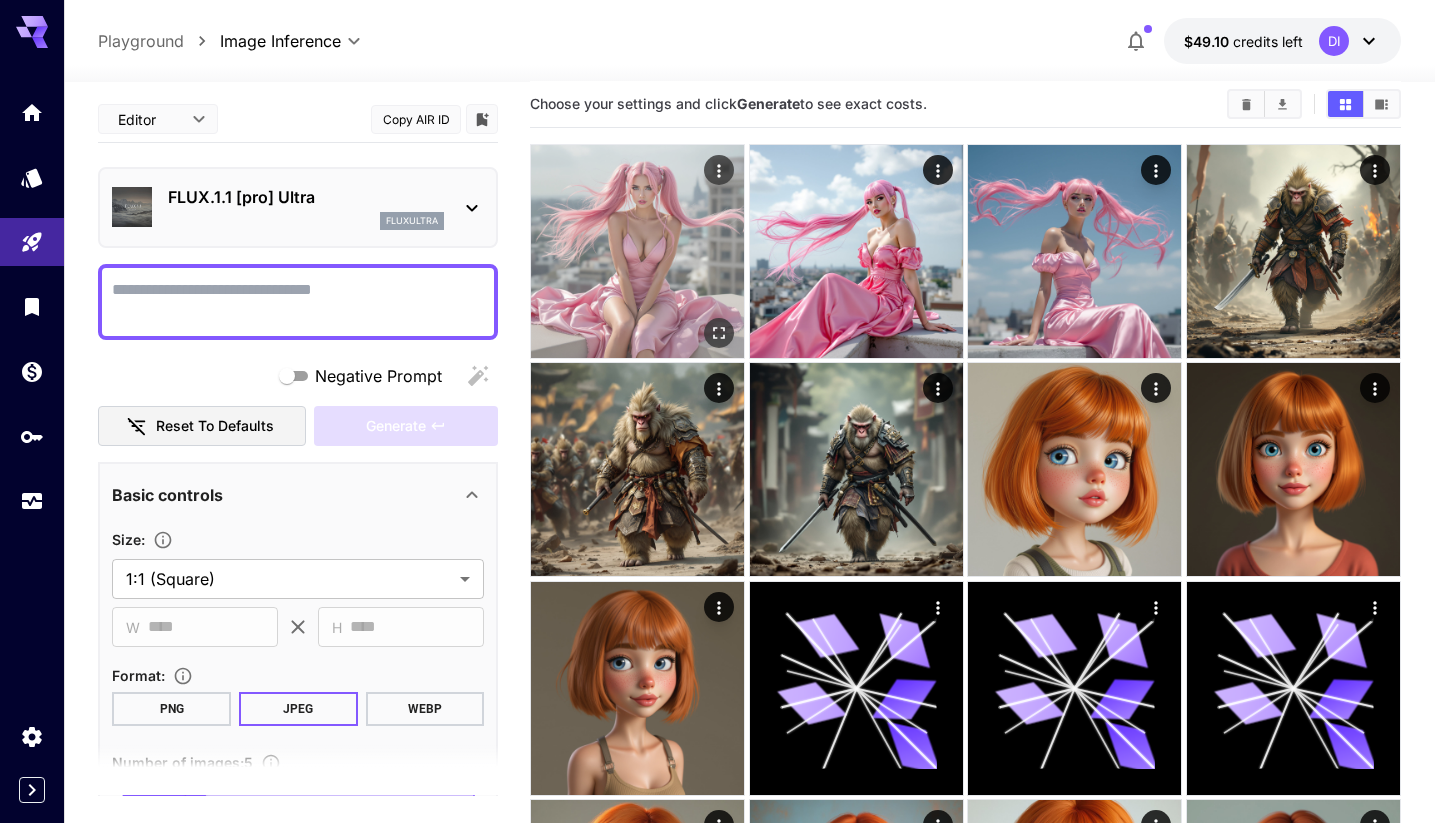 click 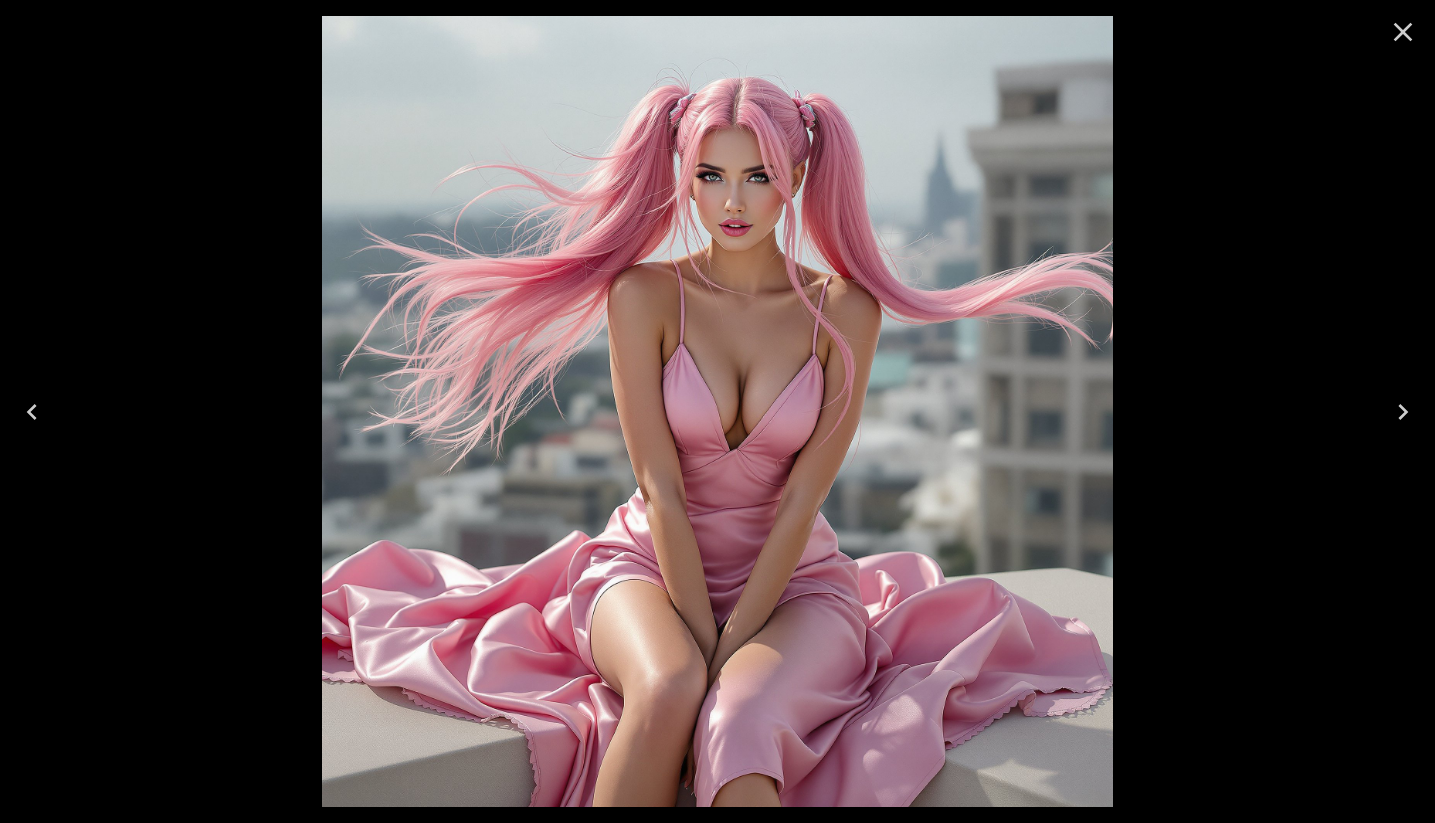 click 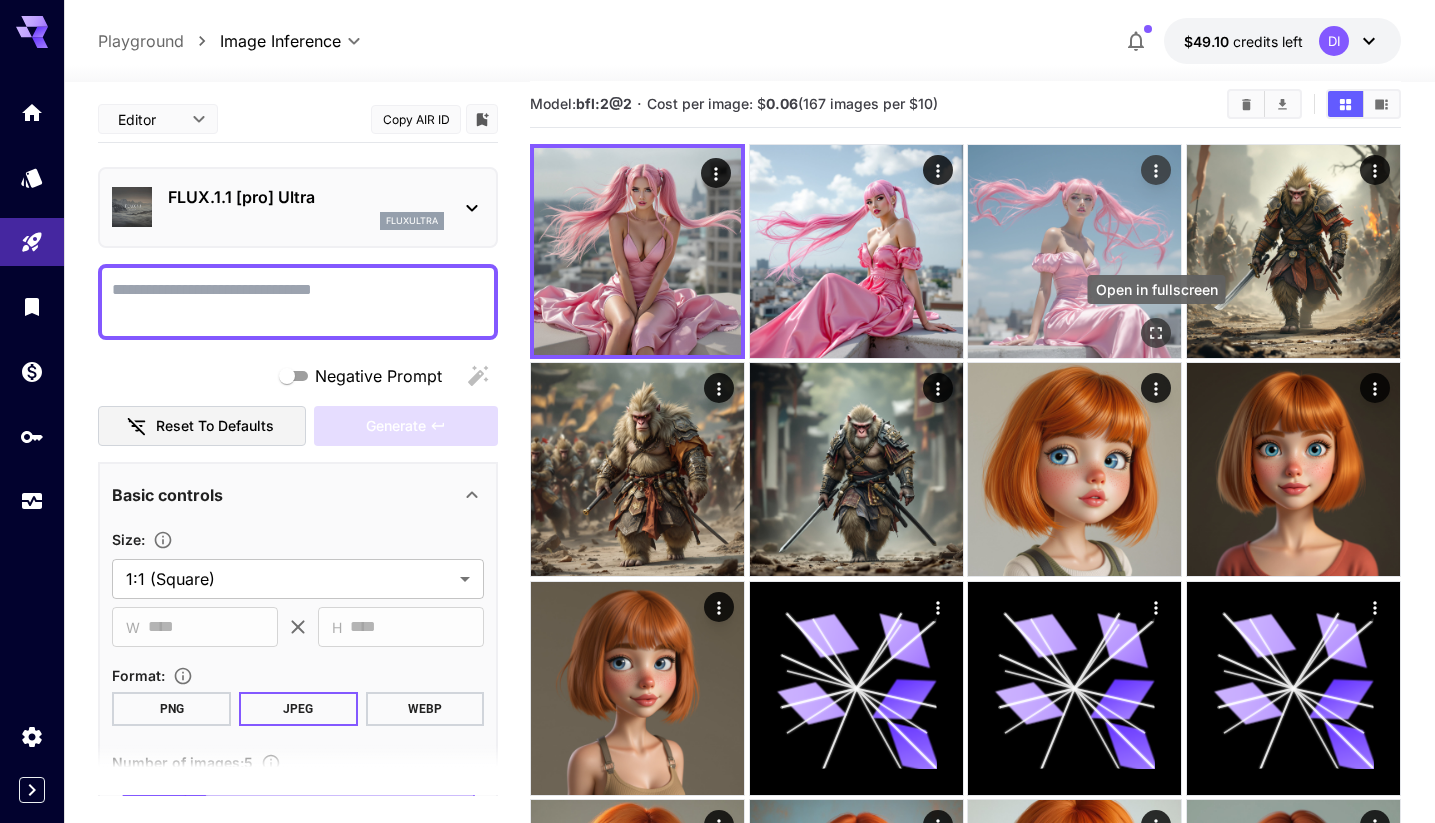 click 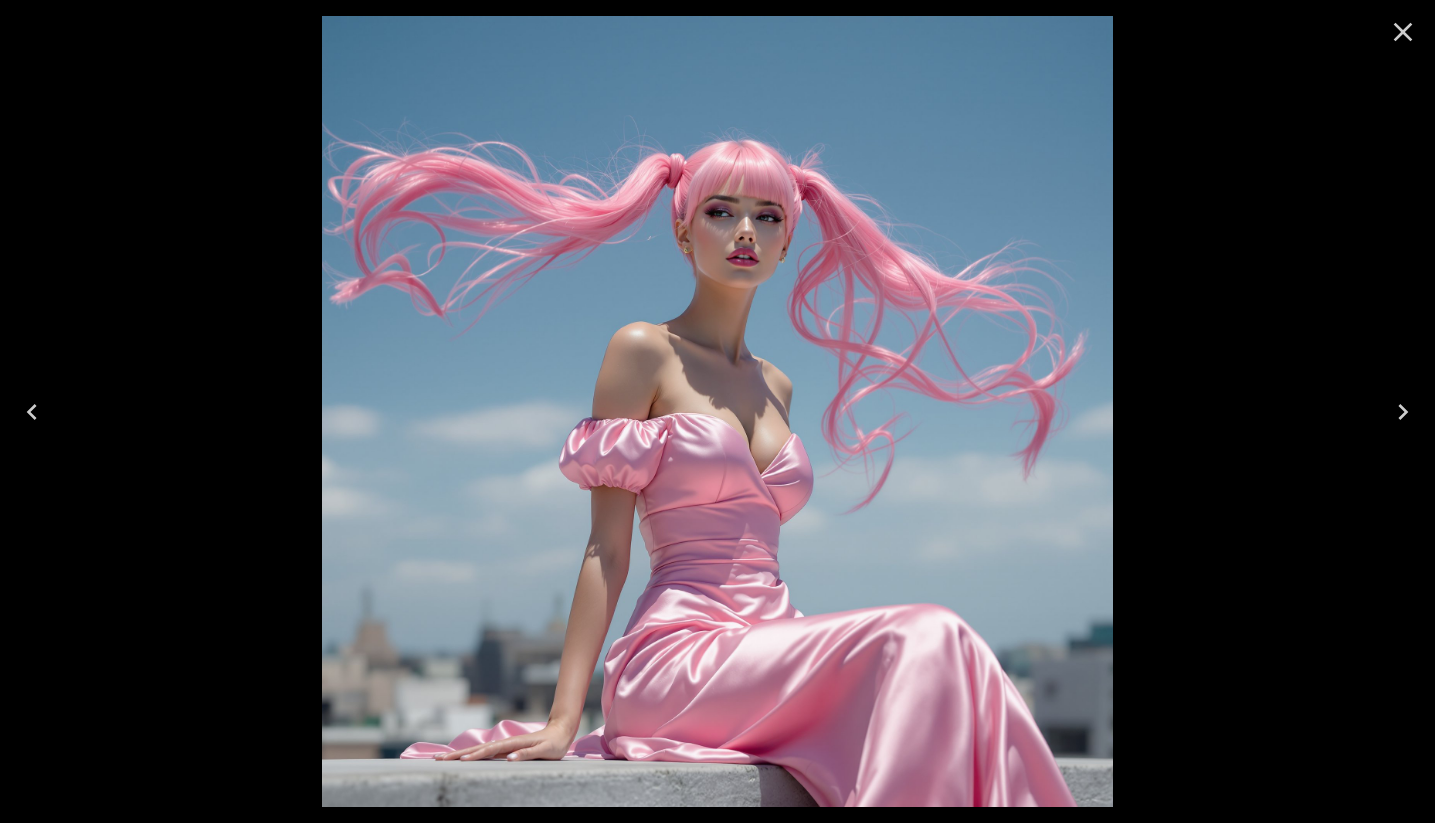 click 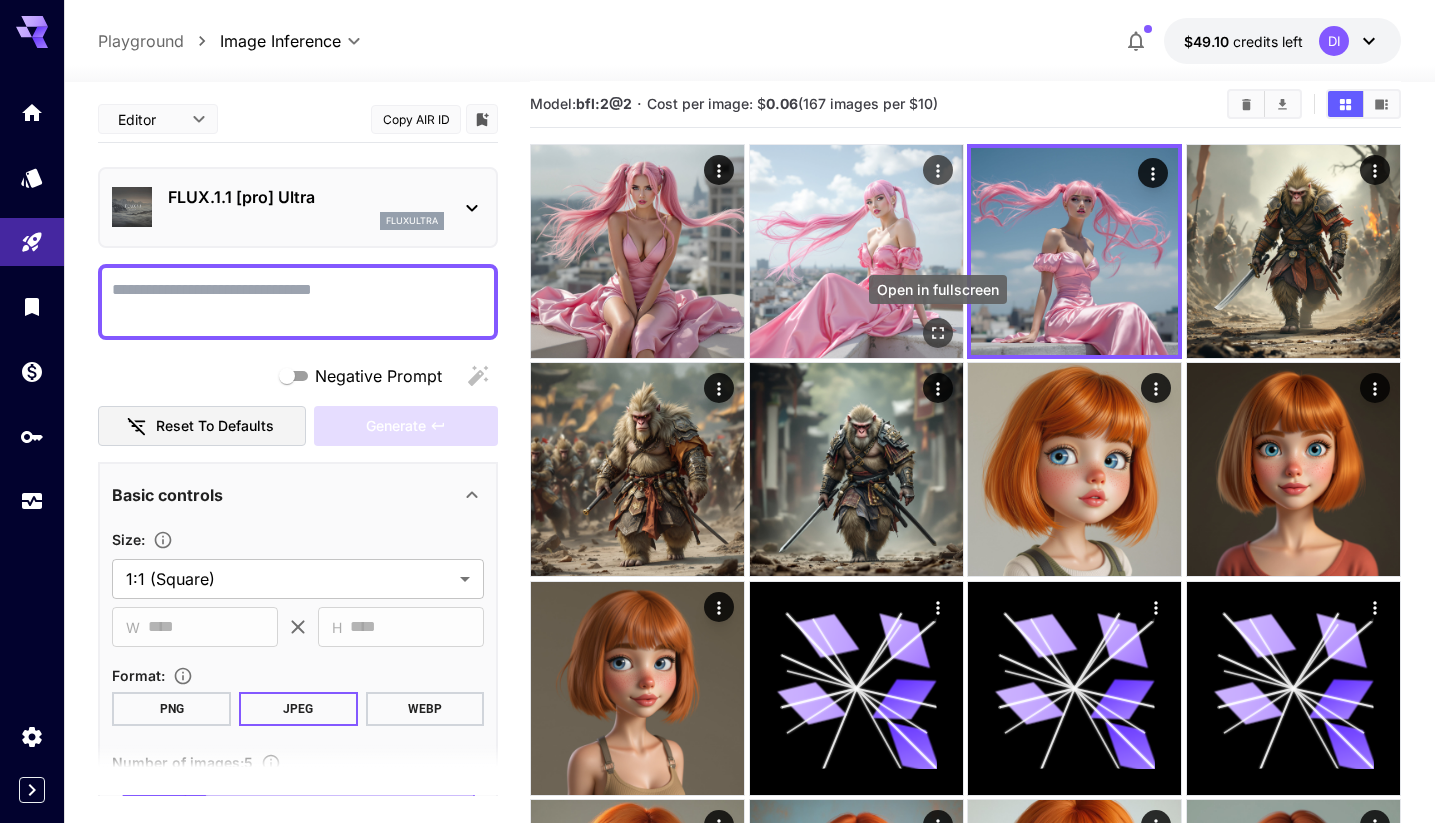 click 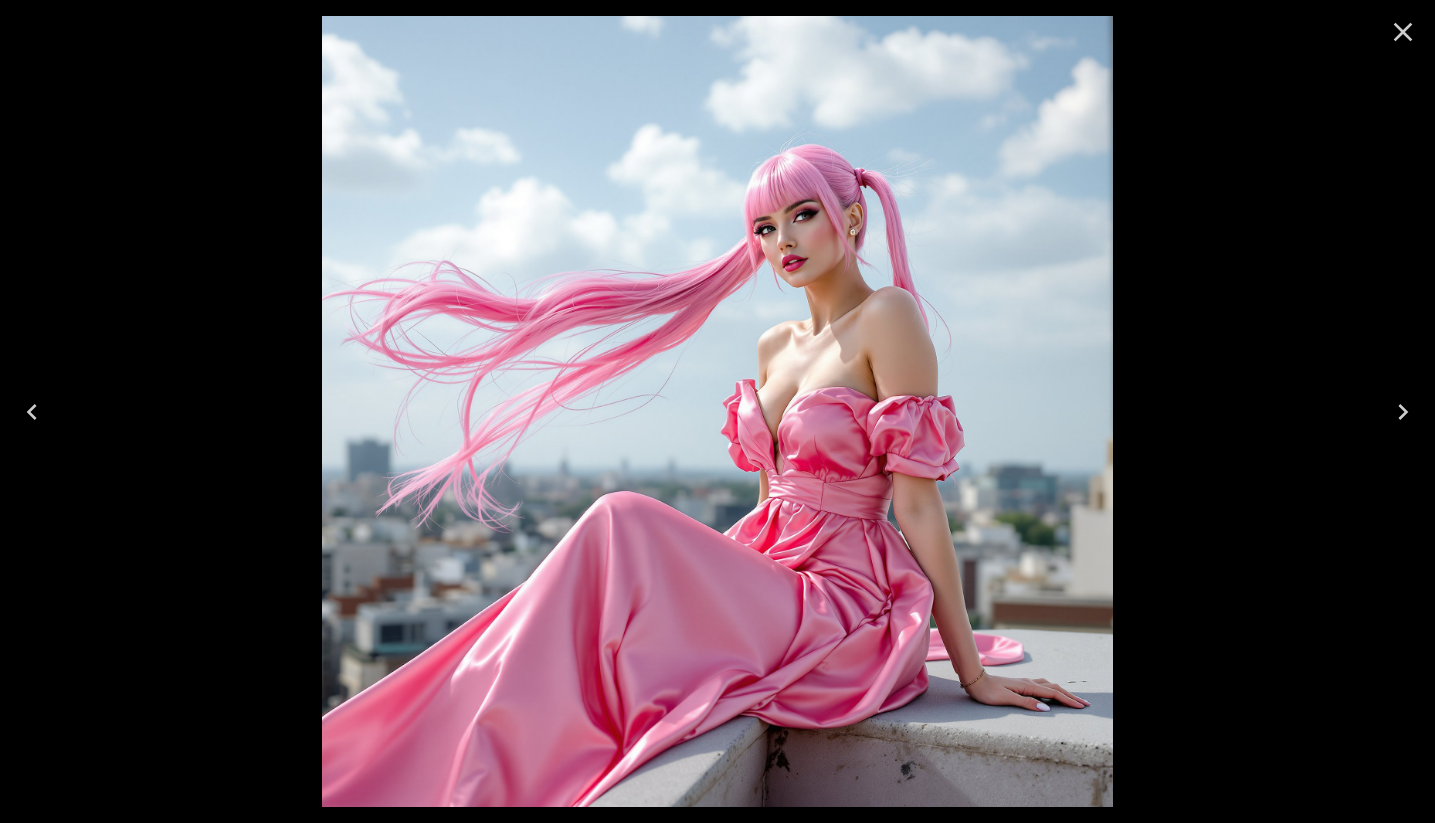 click 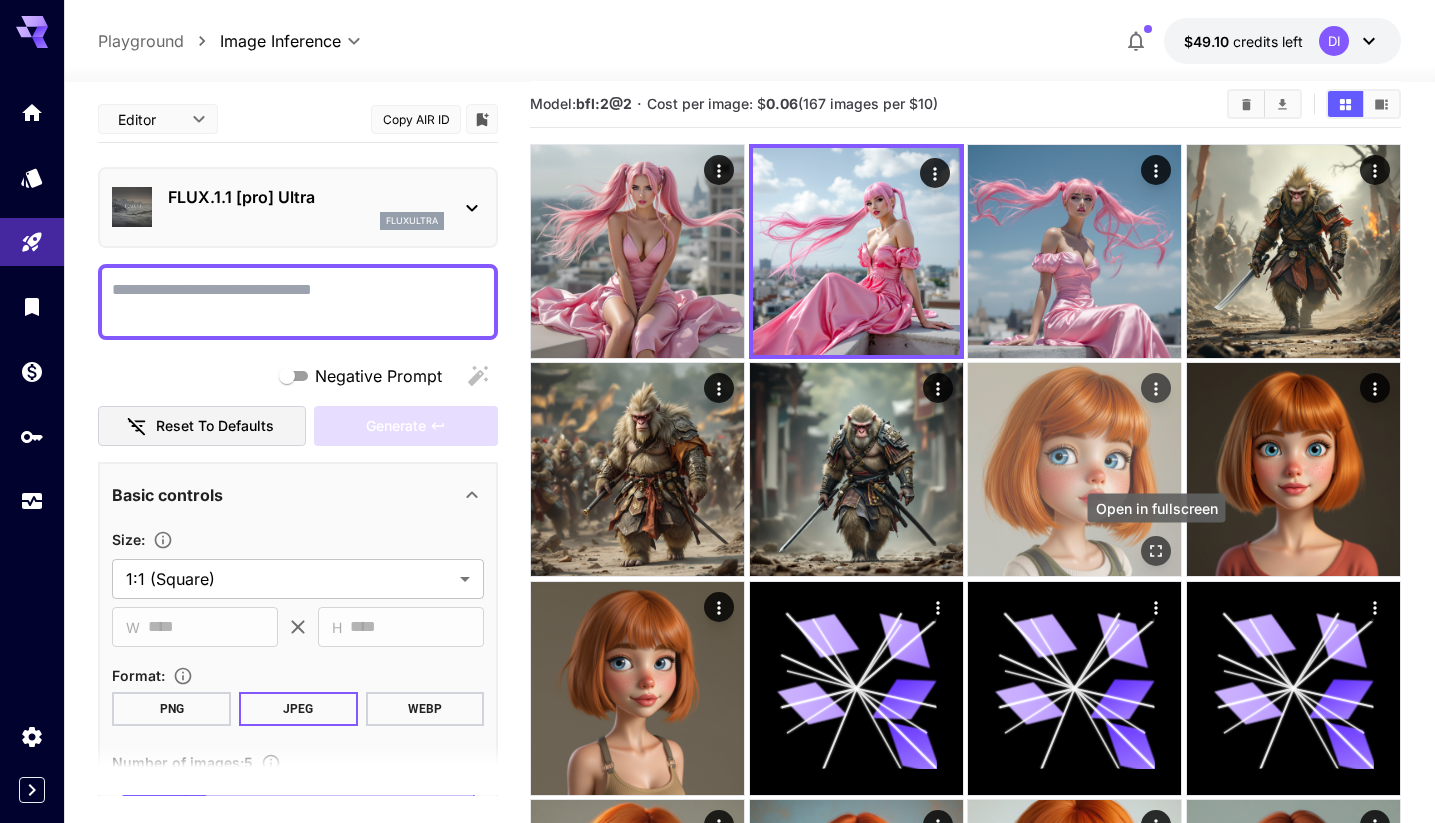 click 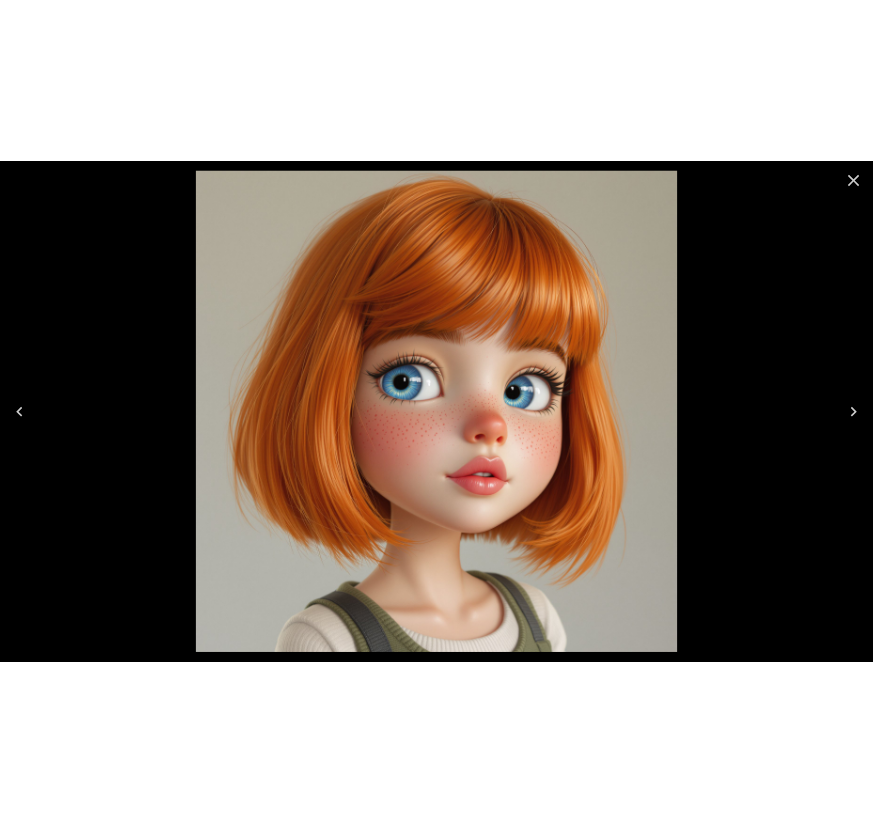 scroll, scrollTop: 0, scrollLeft: 0, axis: both 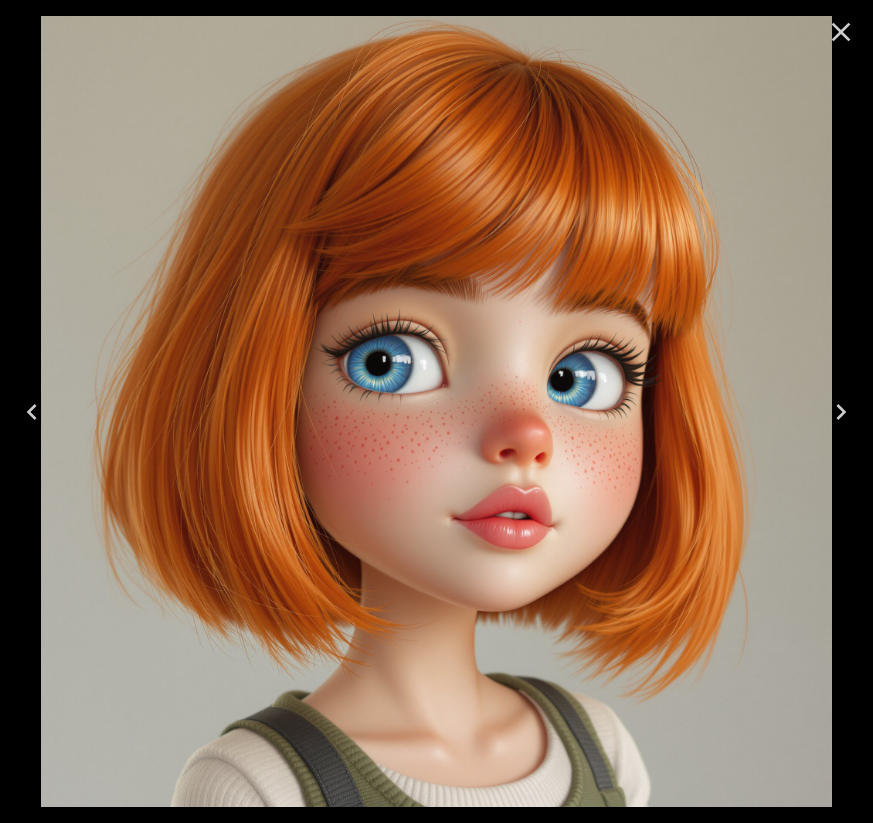 click 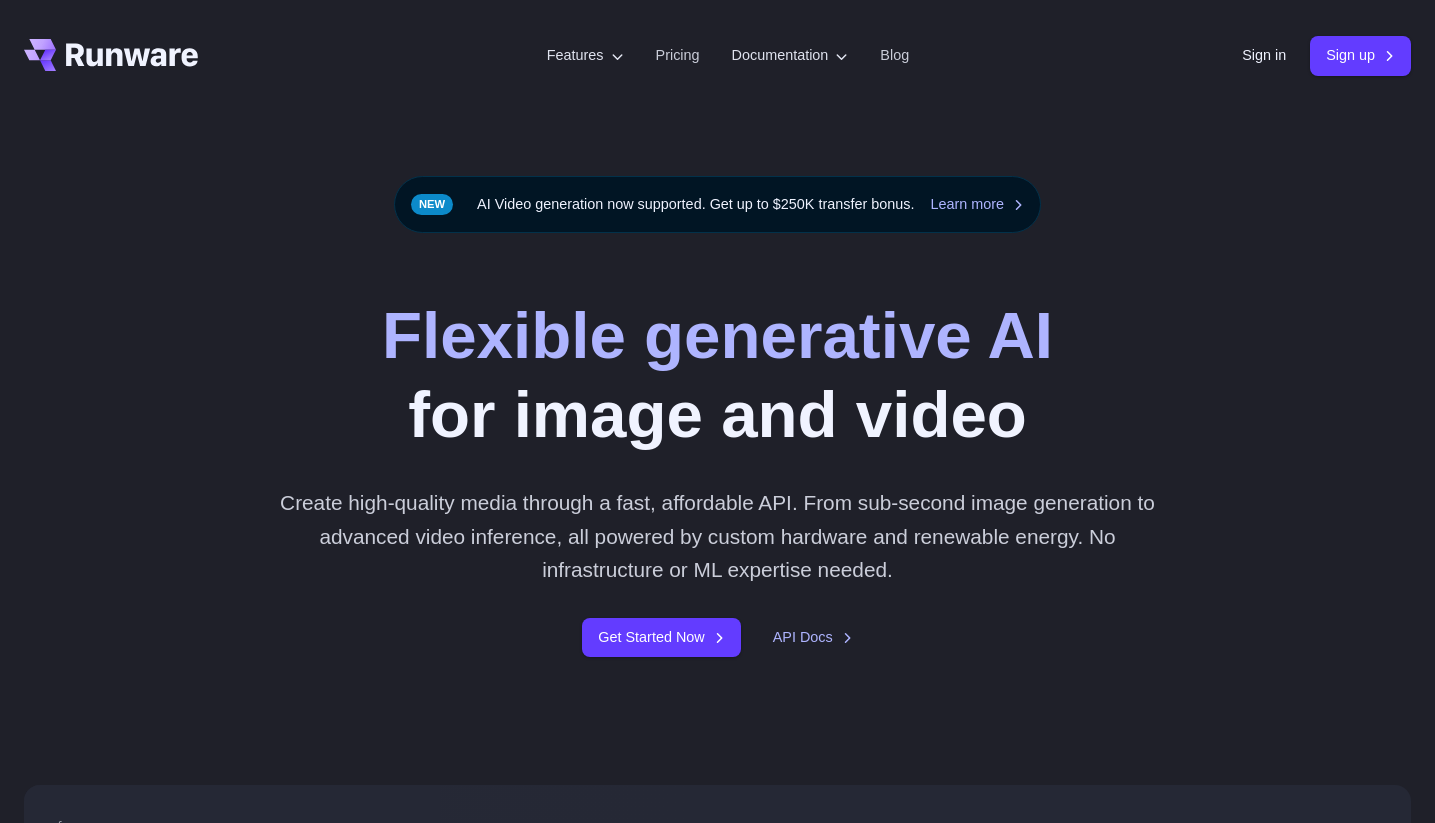 scroll, scrollTop: 0, scrollLeft: 0, axis: both 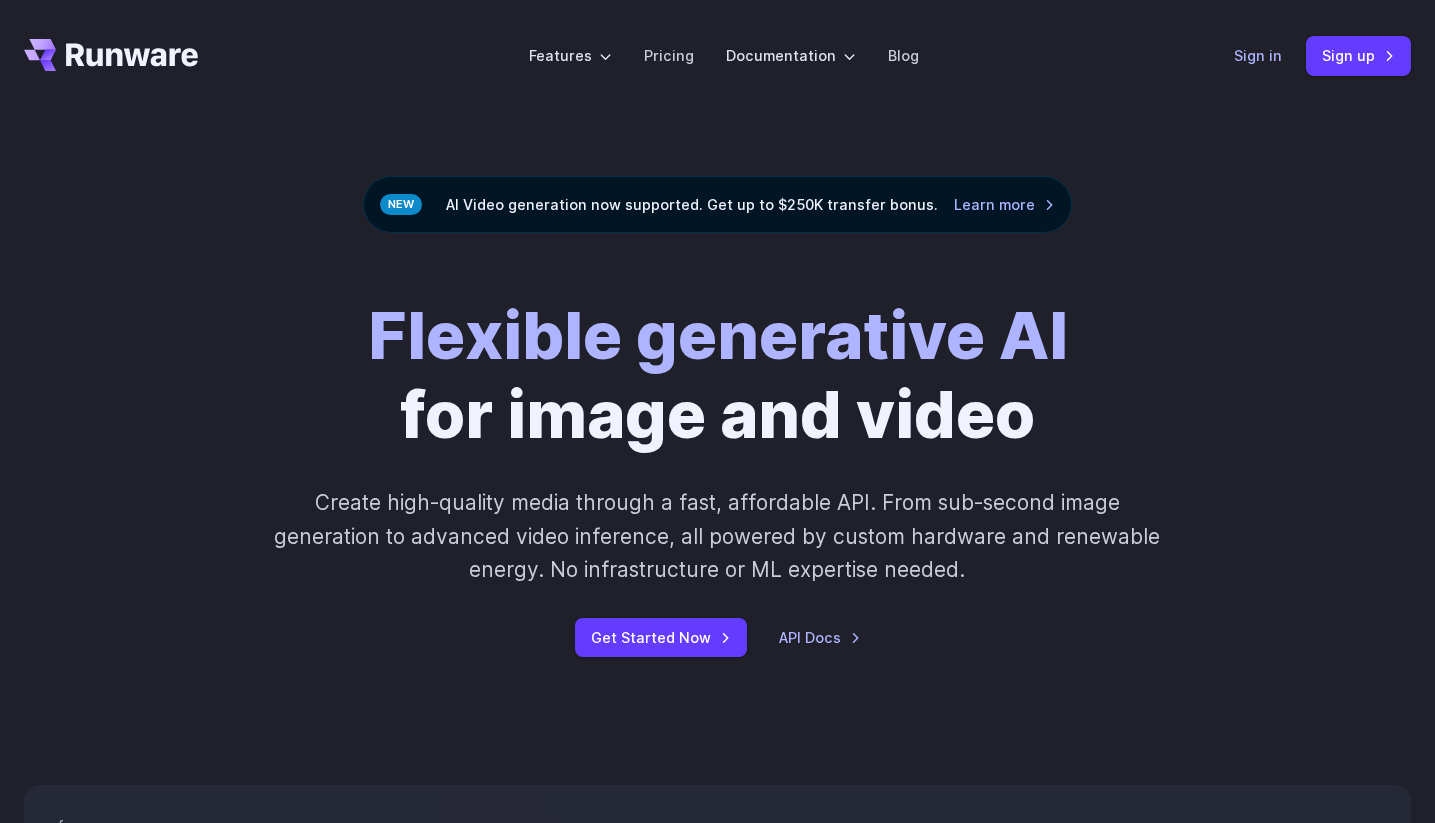 click on "Sign in" at bounding box center [1258, 55] 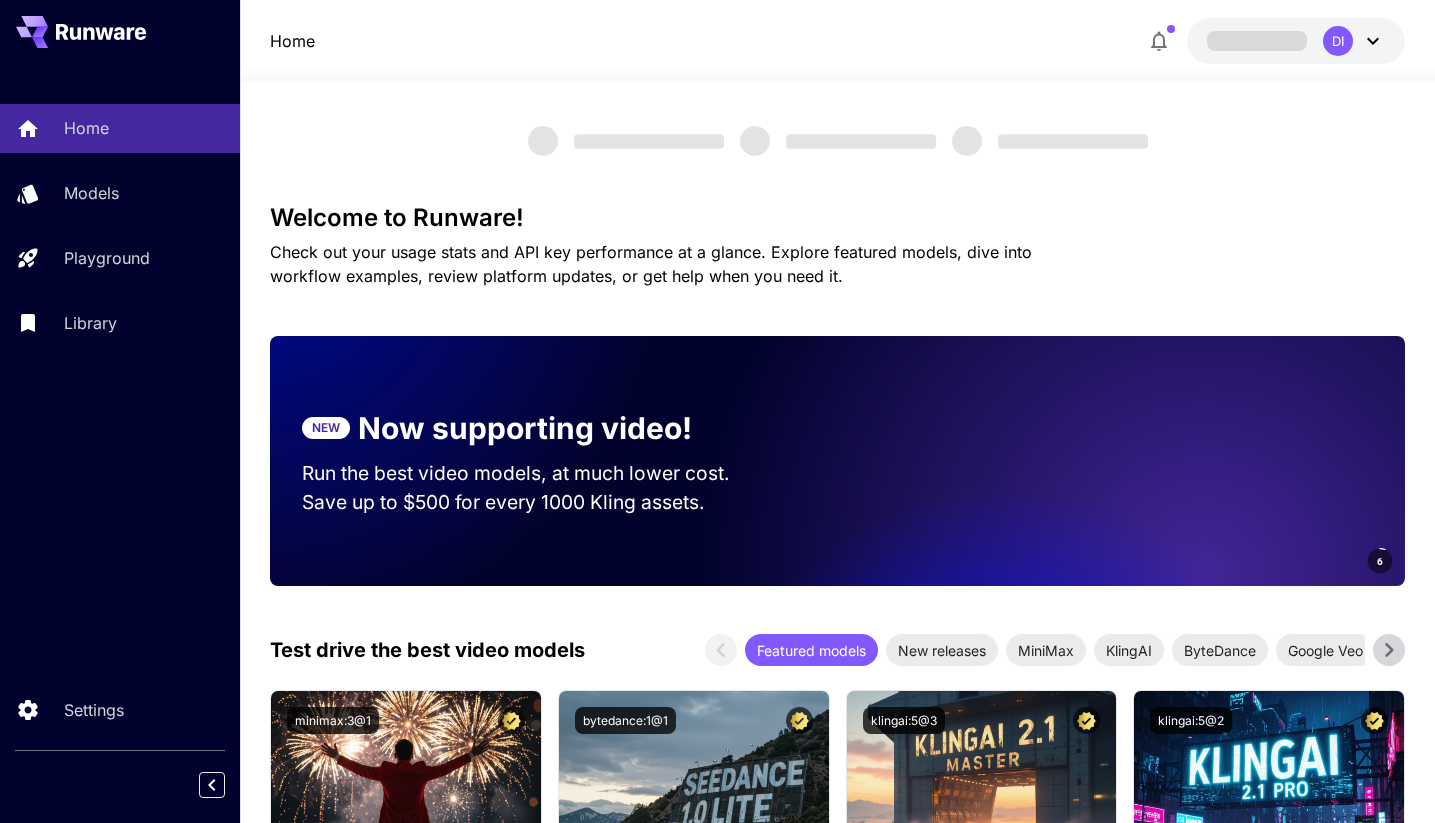 scroll, scrollTop: 0, scrollLeft: 0, axis: both 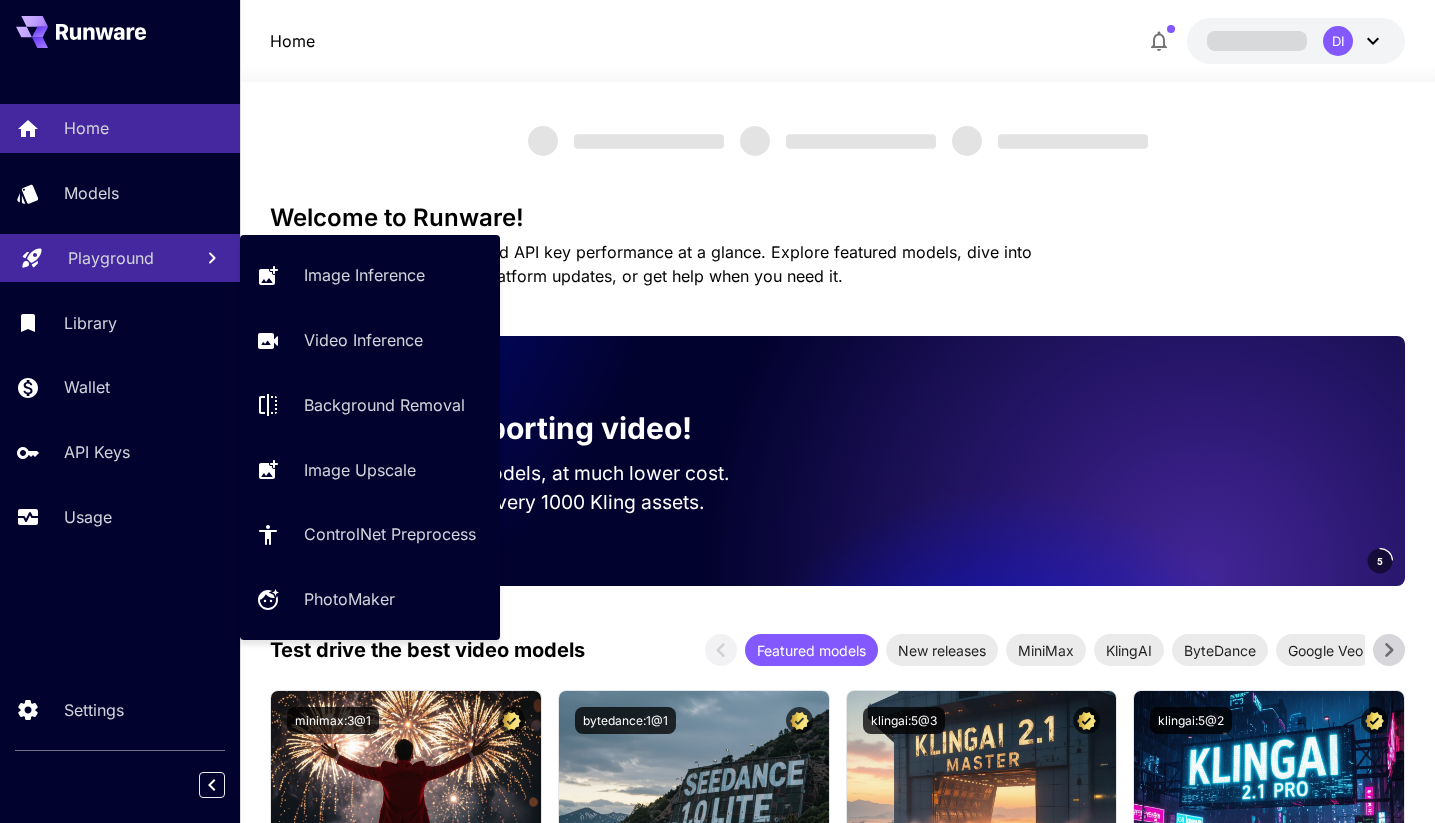click on "Playground" at bounding box center (111, 258) 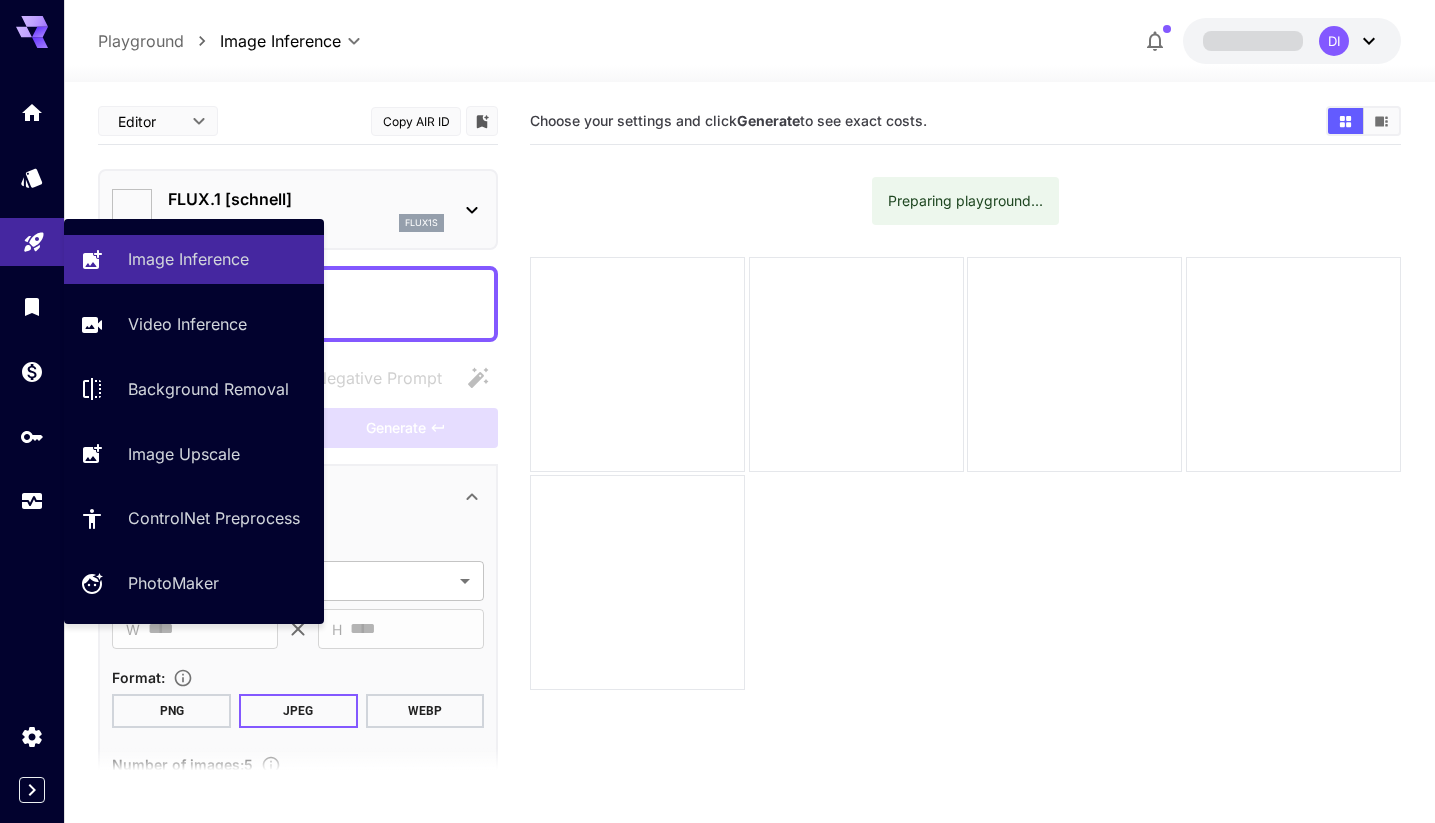 type on "**********" 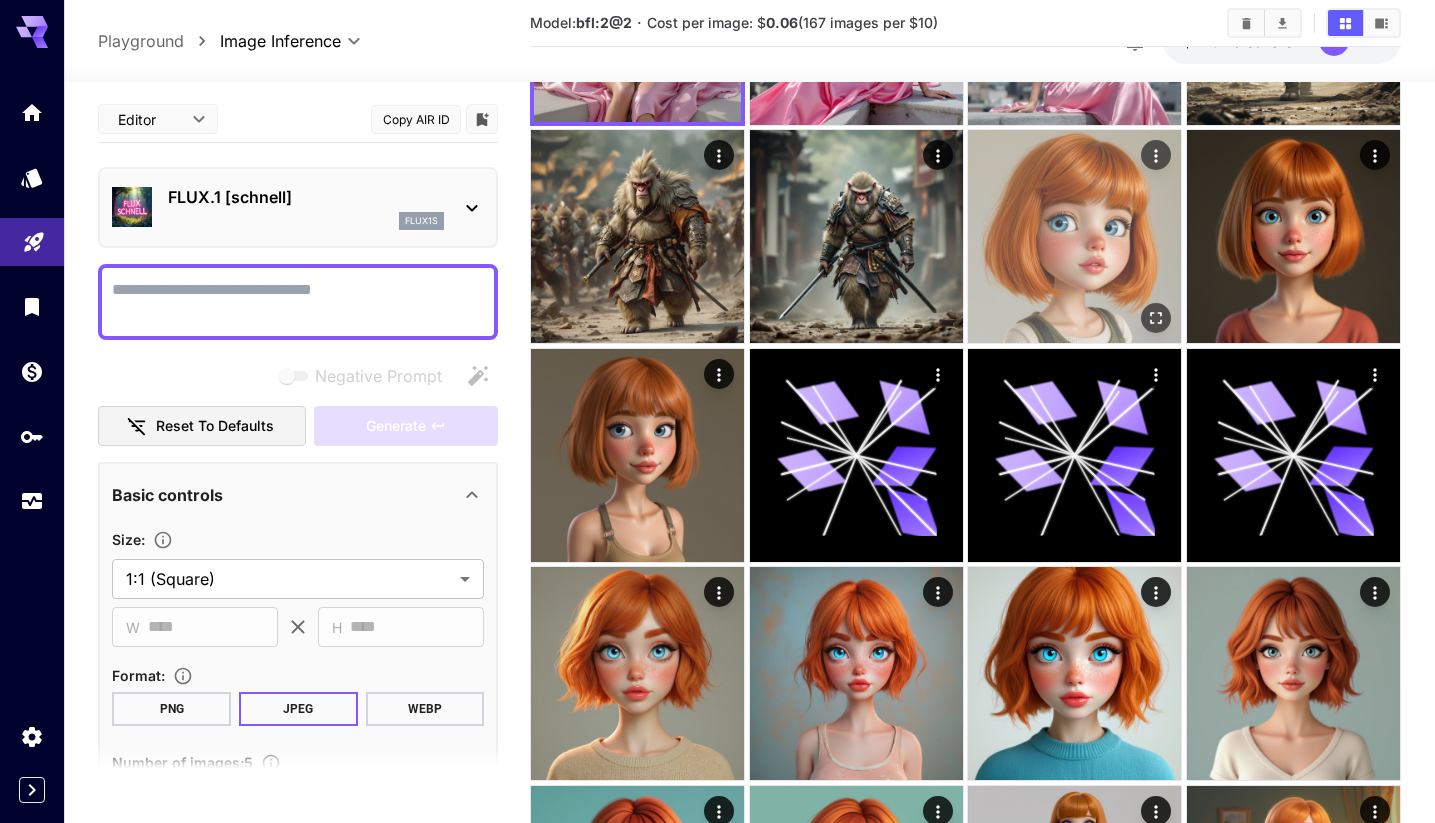 scroll, scrollTop: 257, scrollLeft: 0, axis: vertical 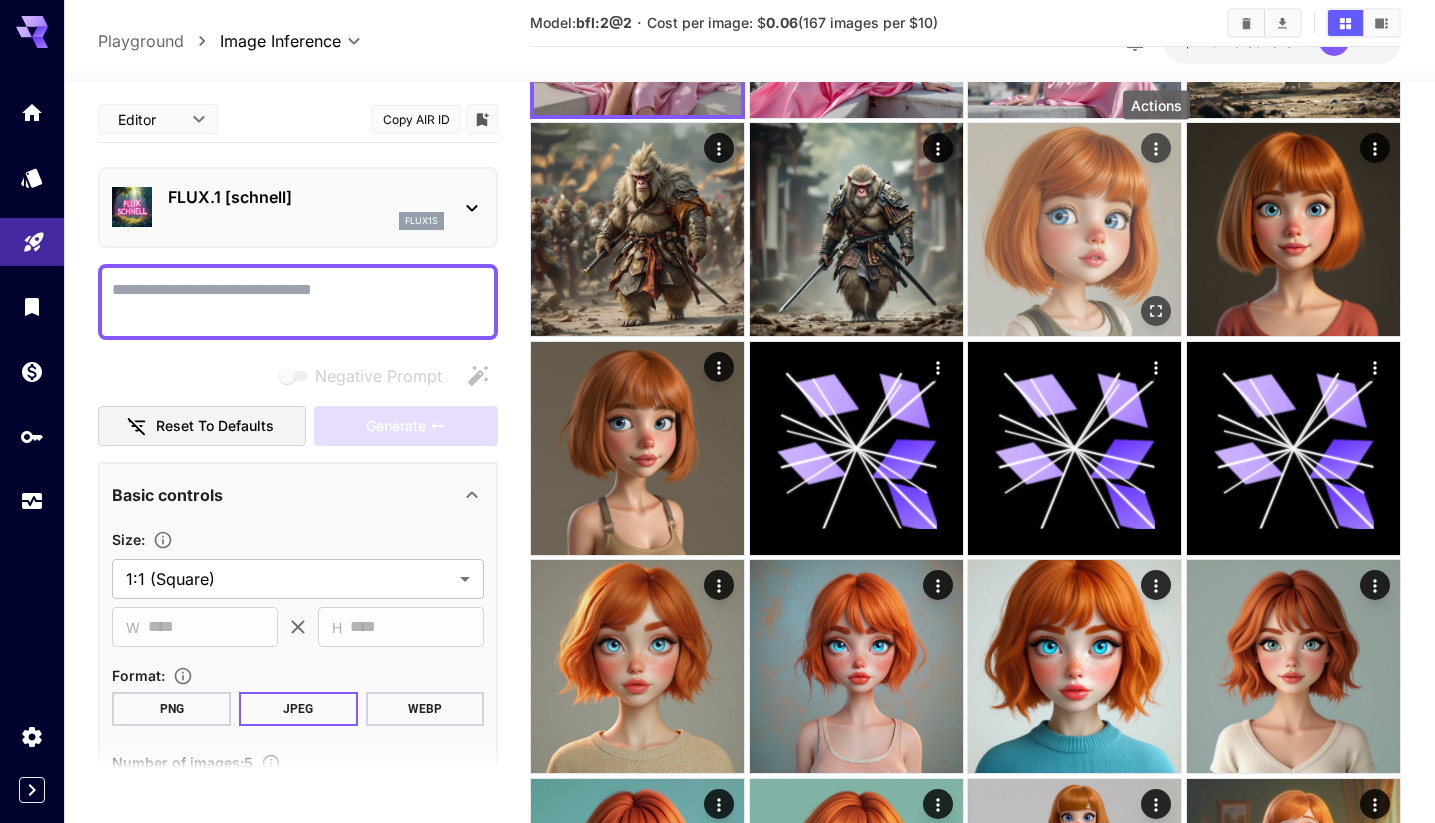 click at bounding box center [1156, 148] 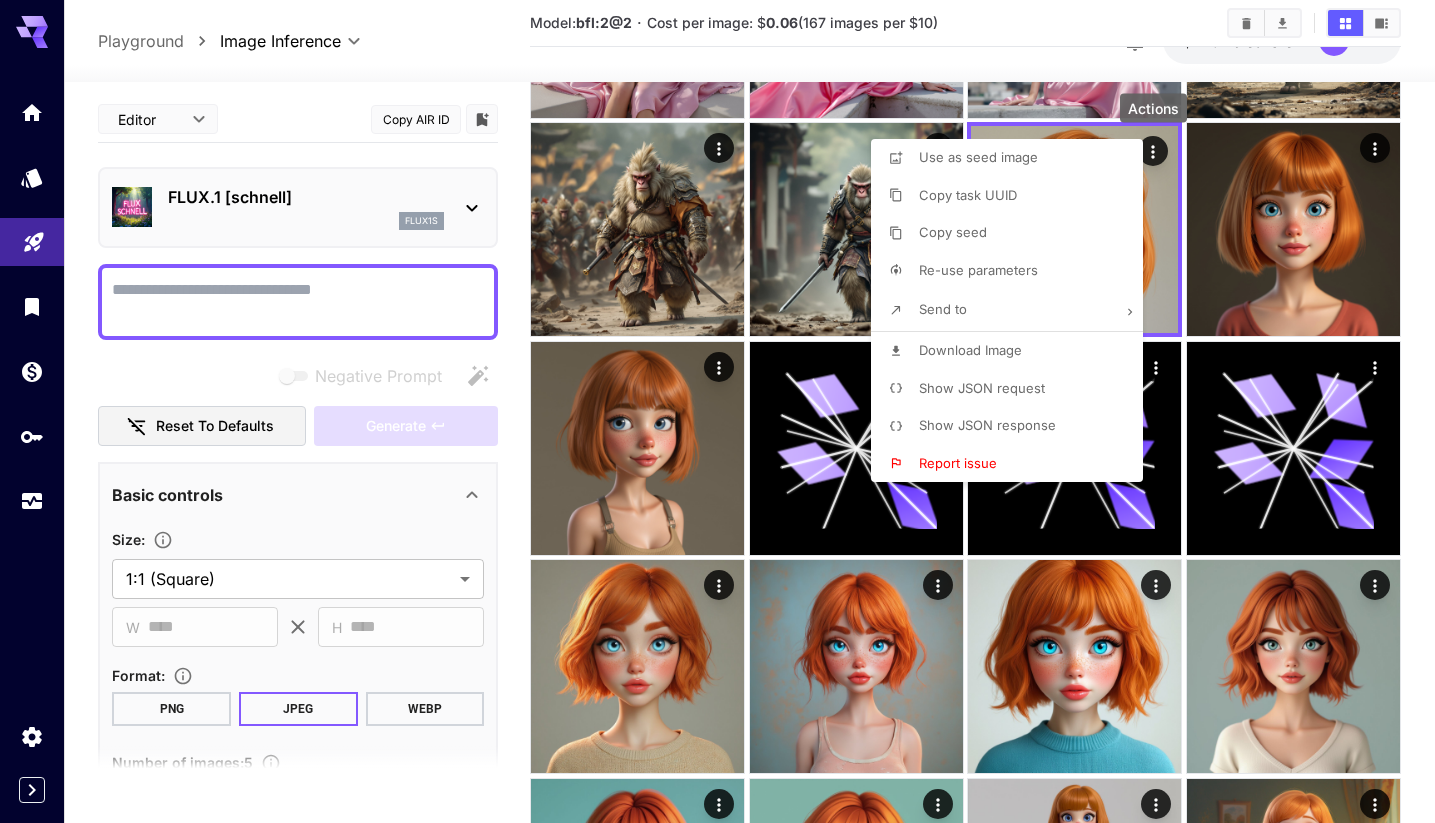 click on "Copy seed" at bounding box center [1013, 233] 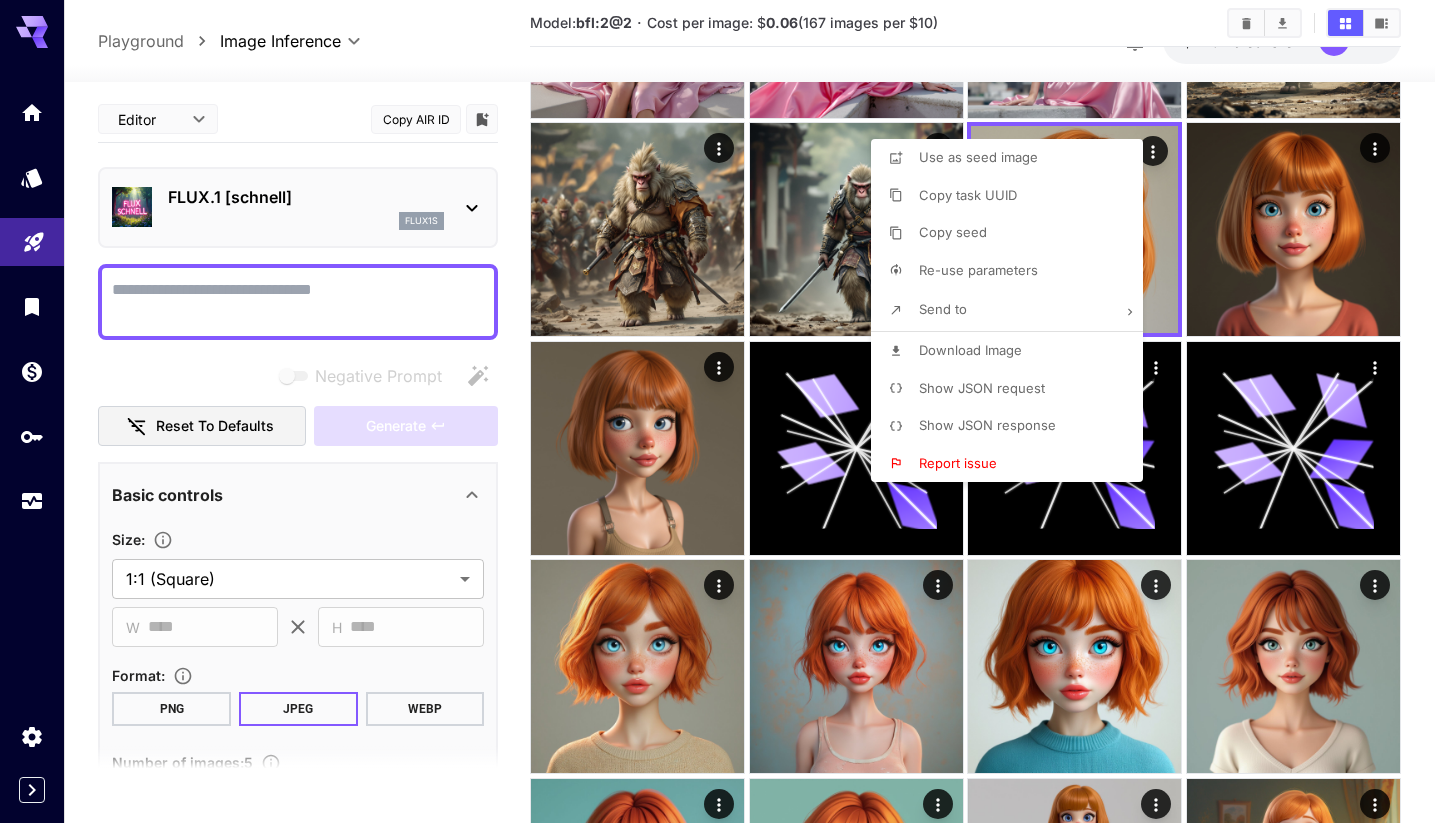 click at bounding box center [717, 411] 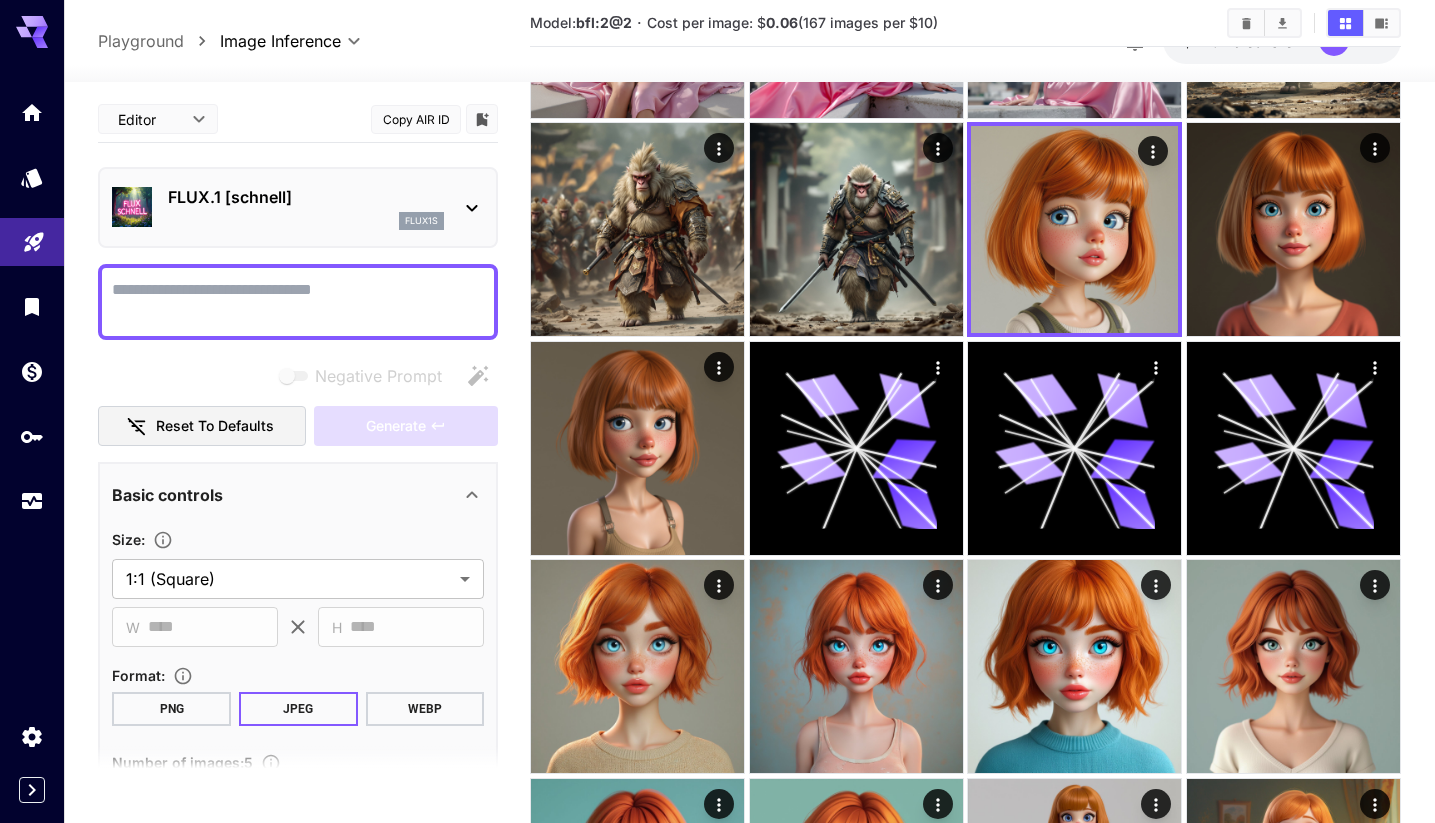 click on "Negative Prompt" at bounding box center [298, 302] 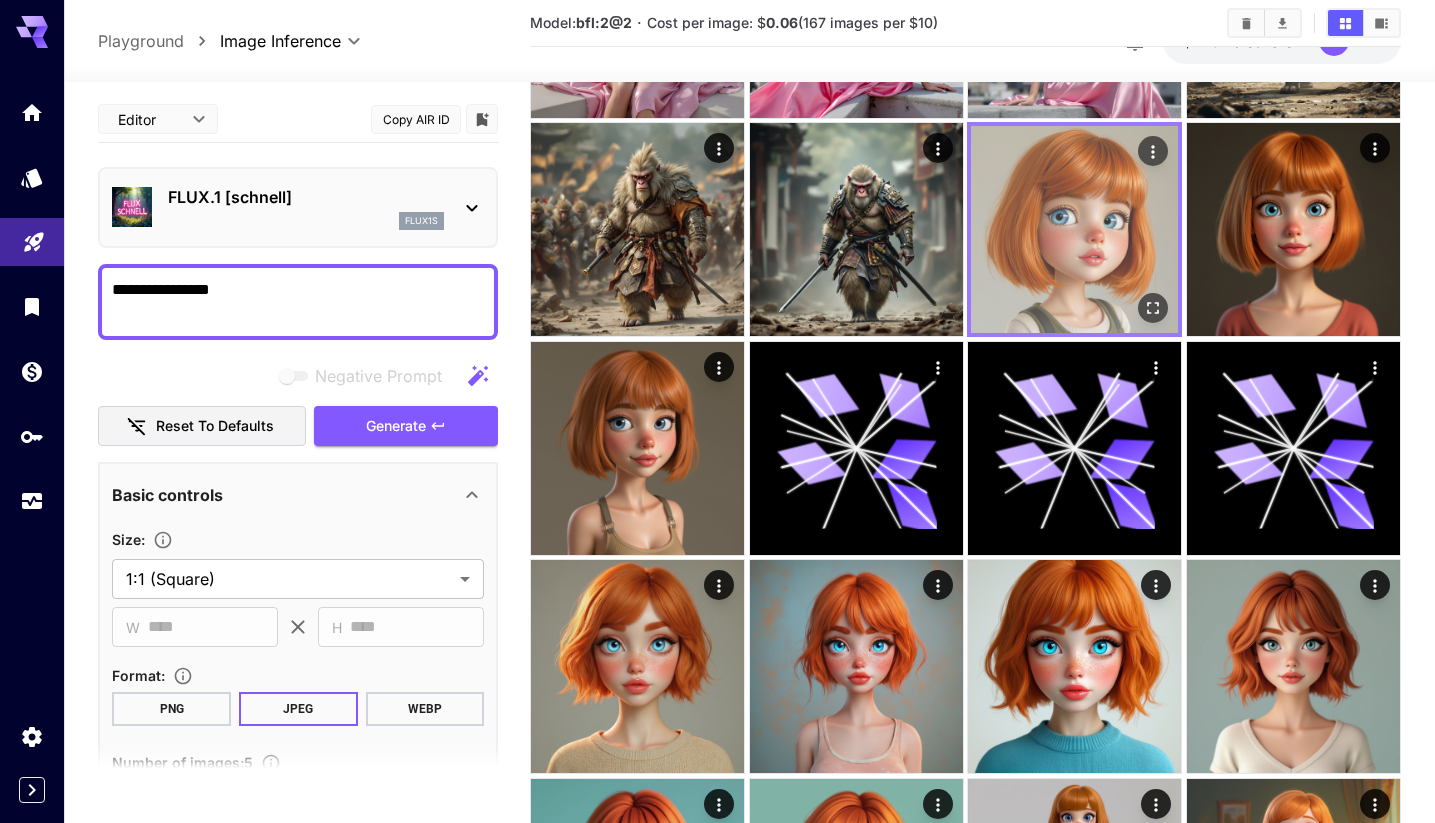 type 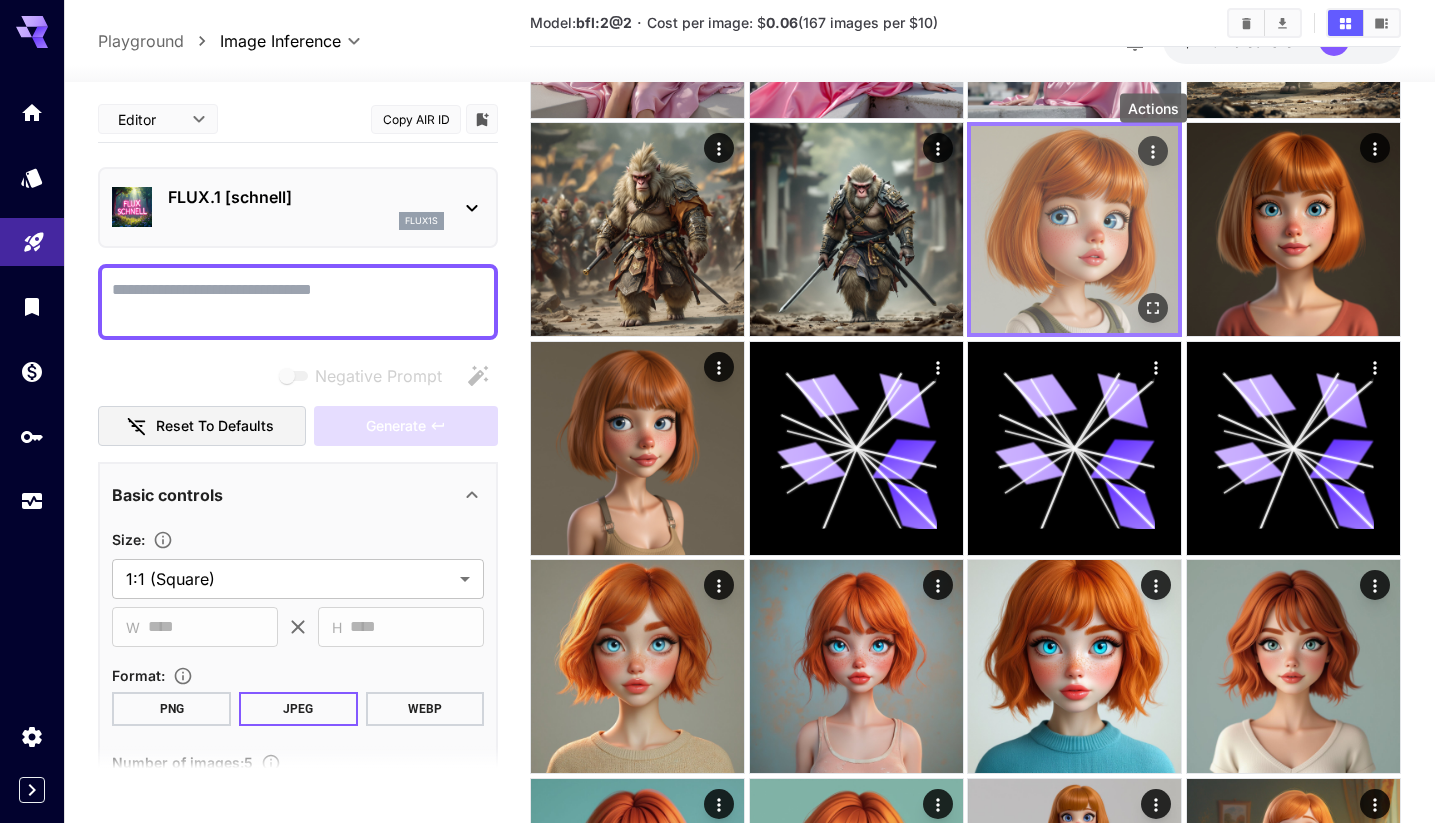 click 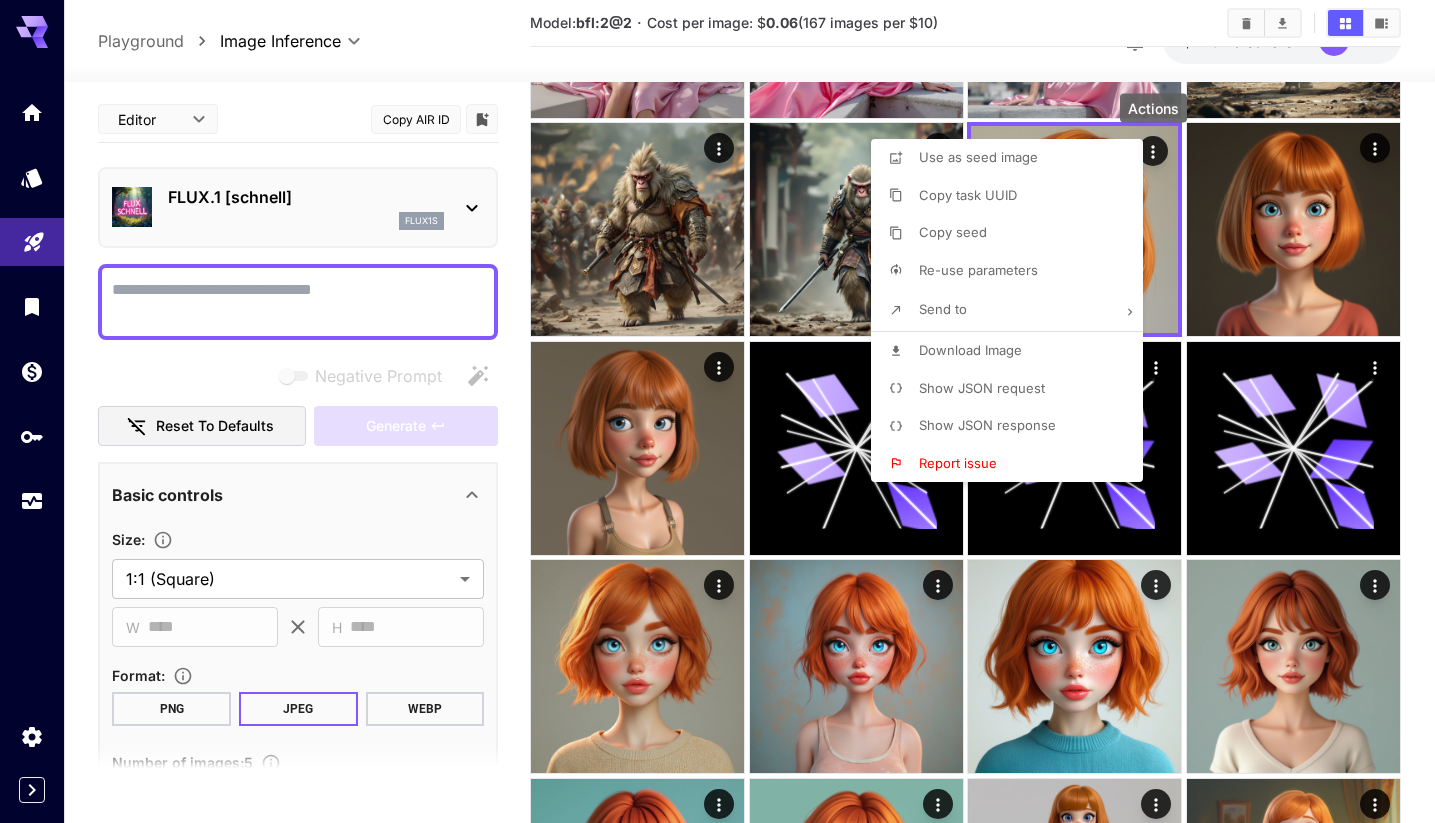 click on "Re-use parameters" at bounding box center (978, 270) 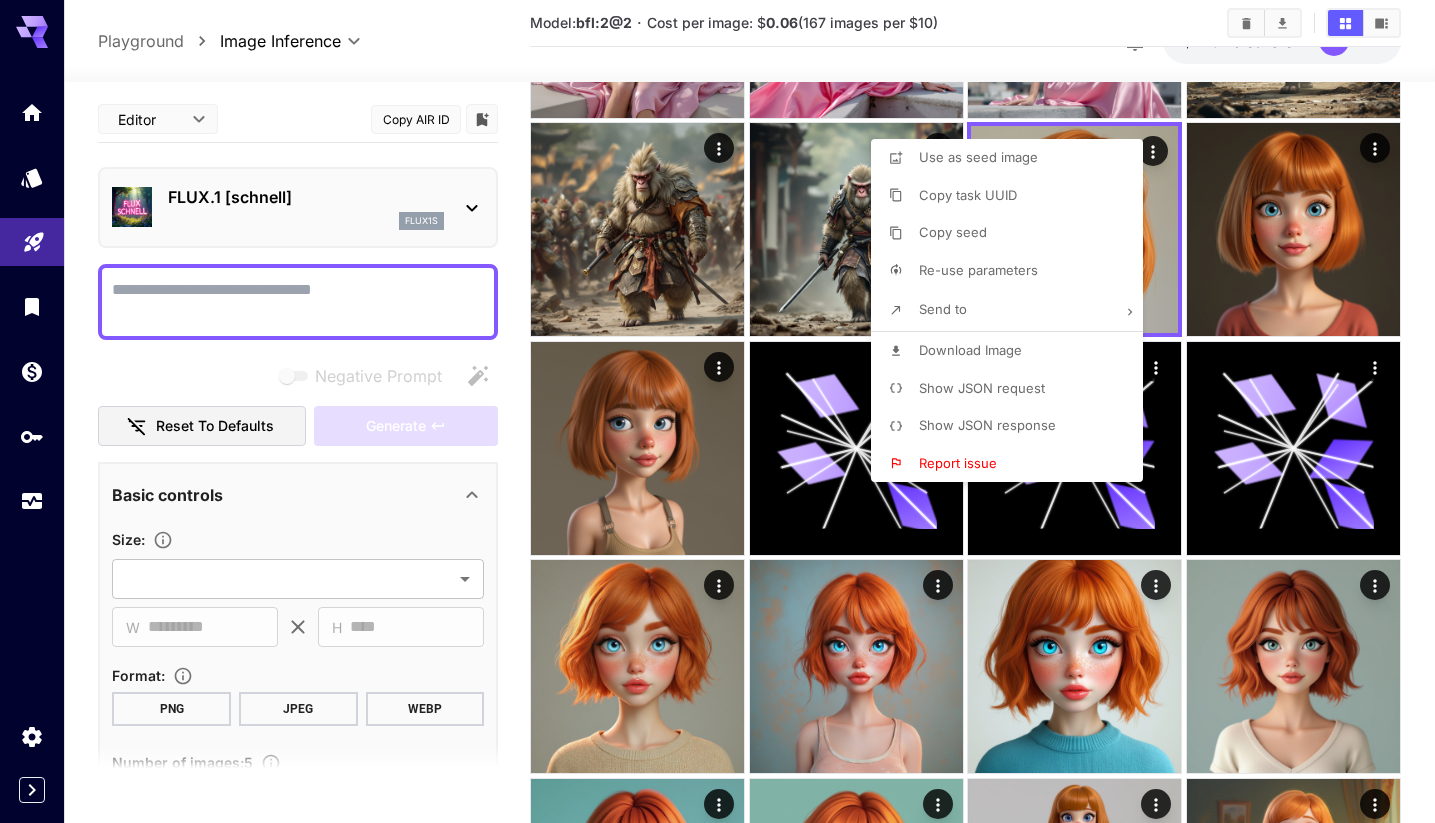 type 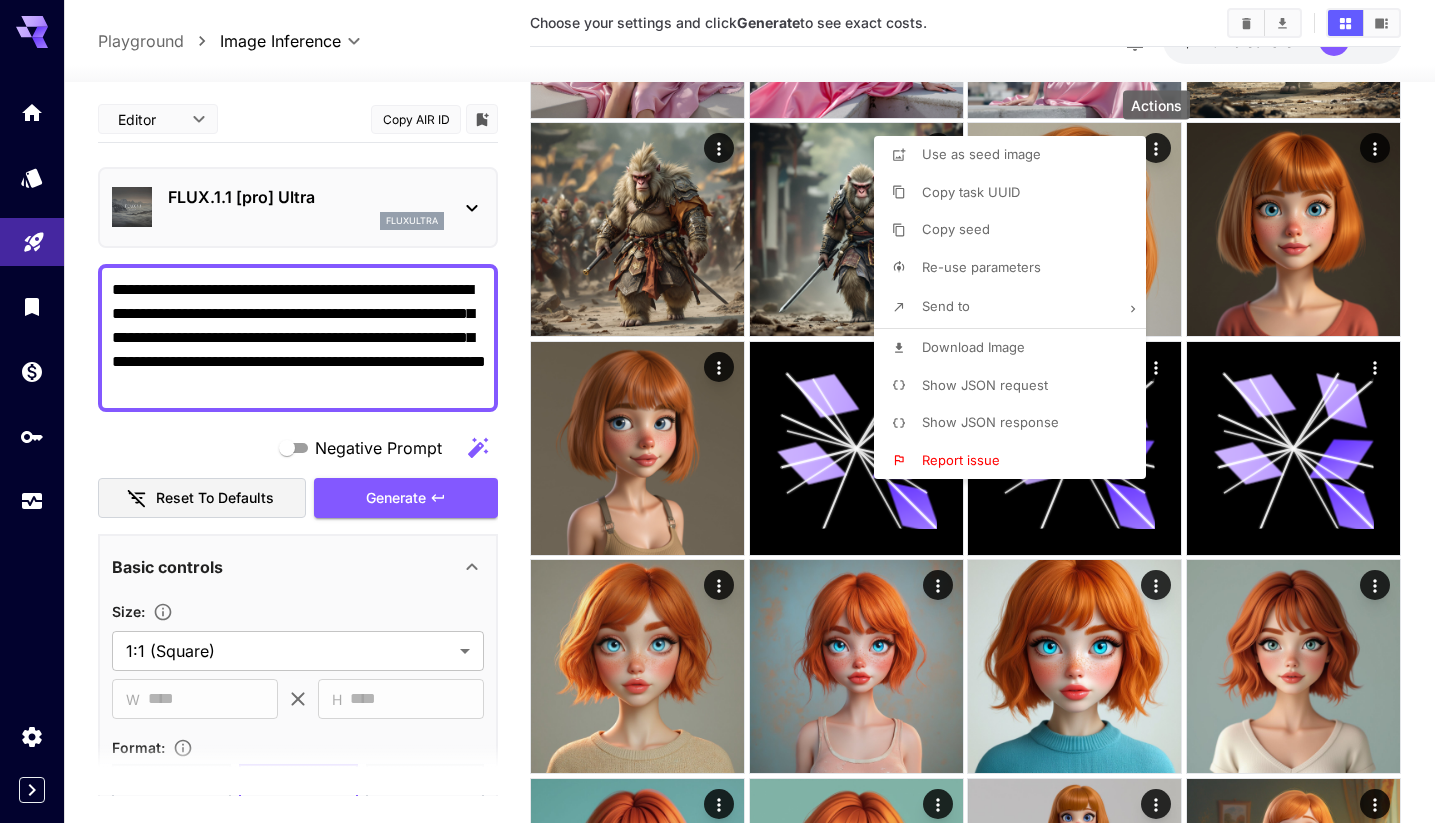 click at bounding box center [717, 411] 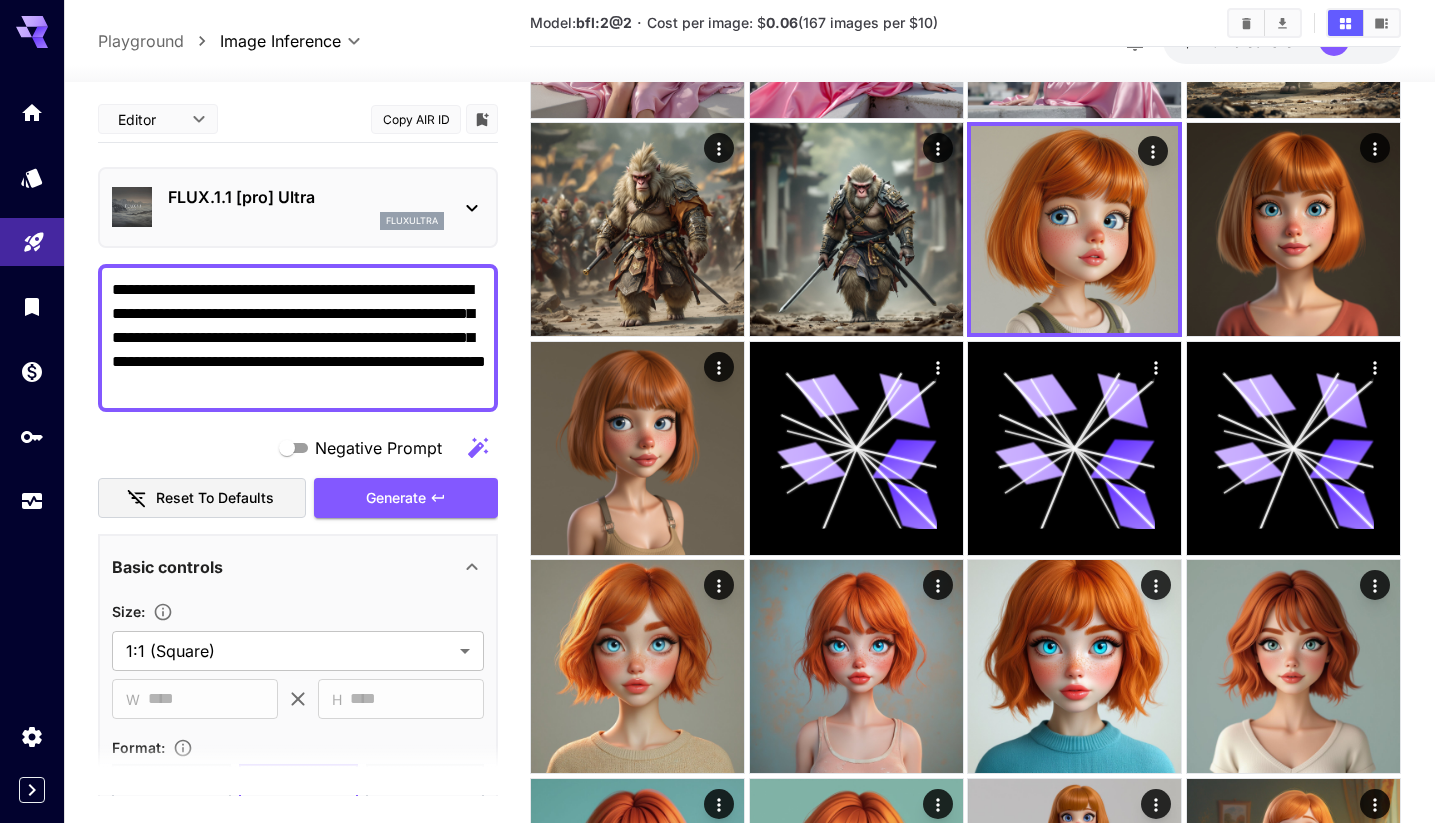click at bounding box center (717, 411) 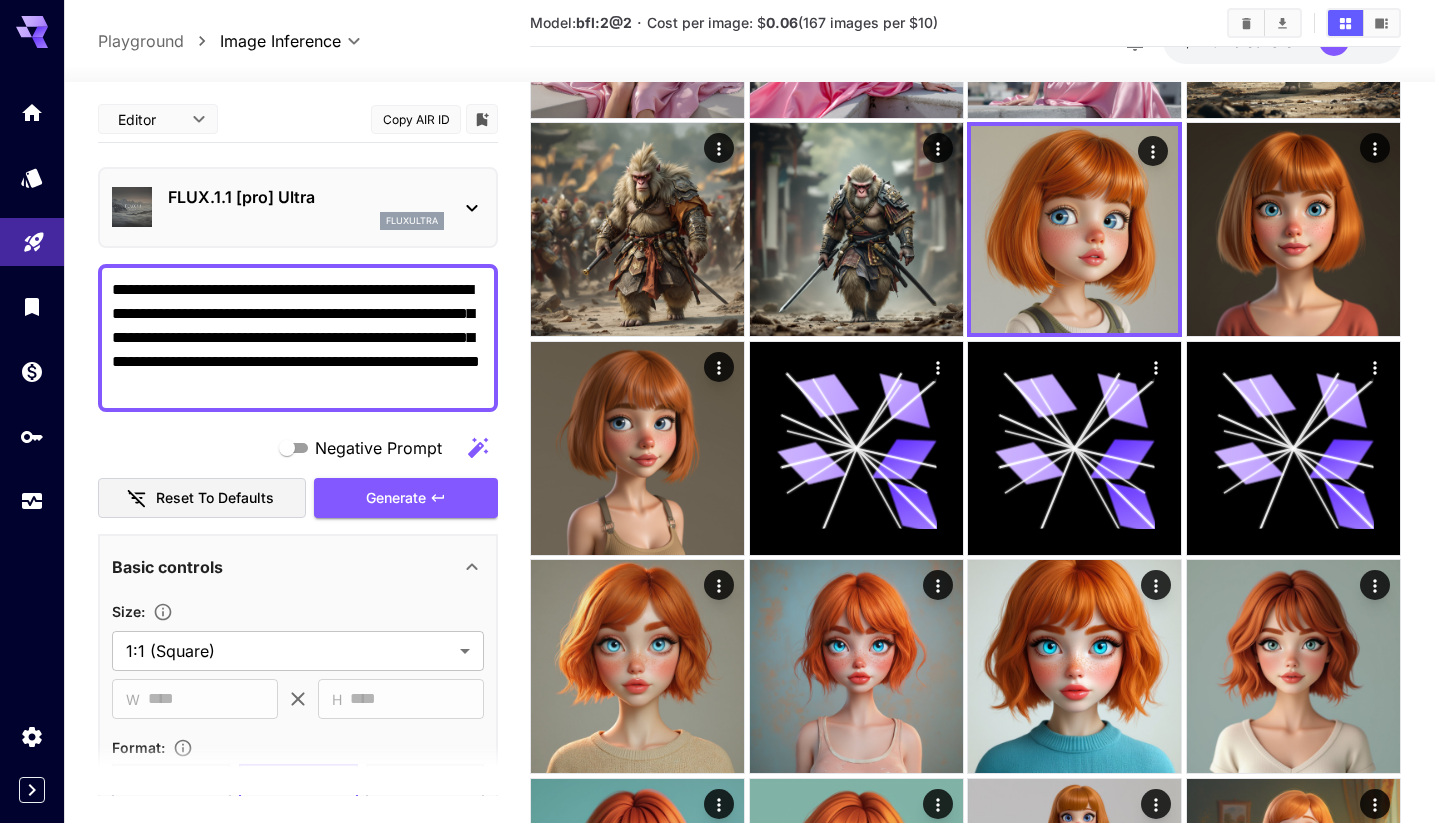 click on "**********" at bounding box center (298, 338) 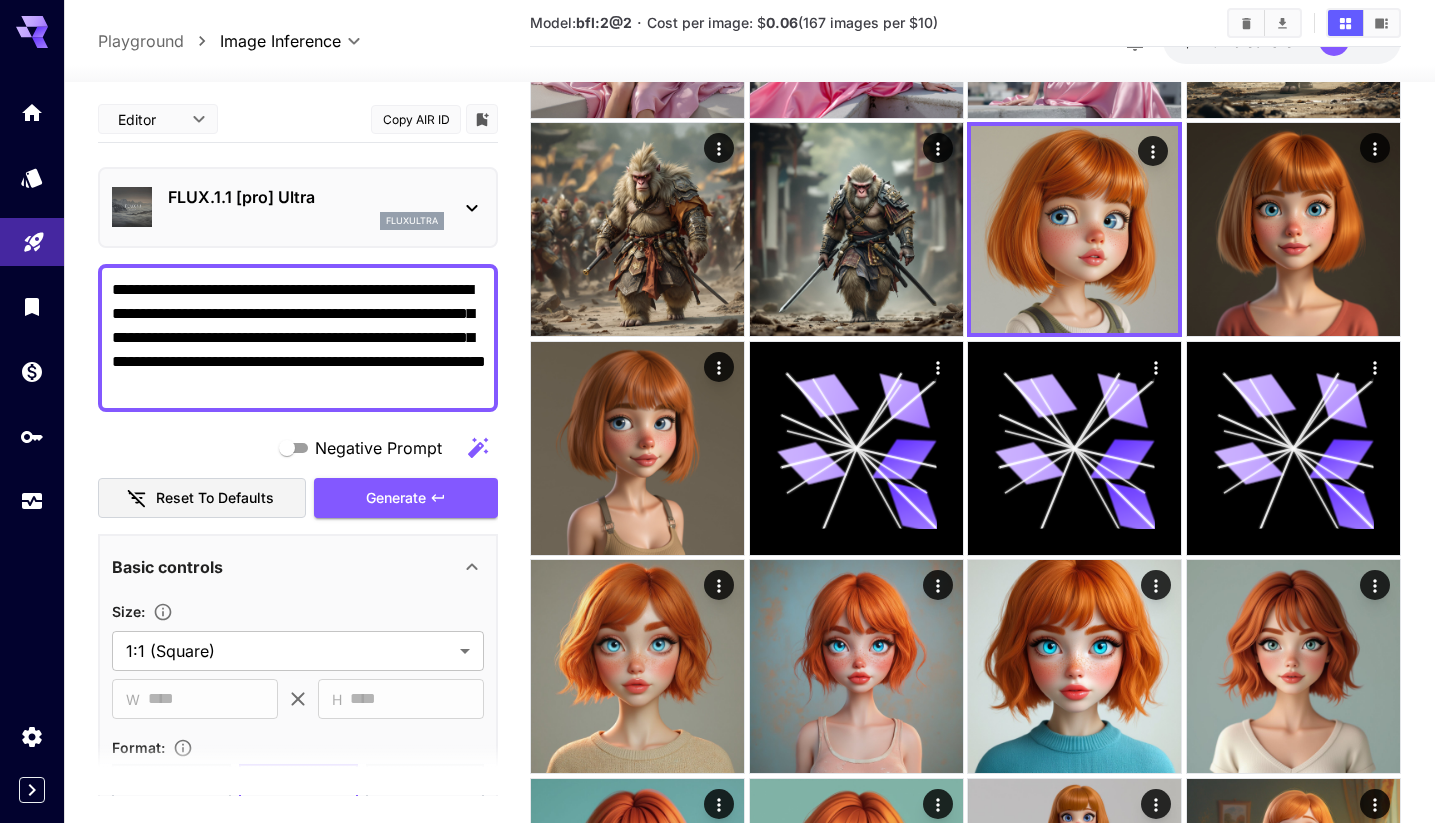 click on "**********" at bounding box center [298, 338] 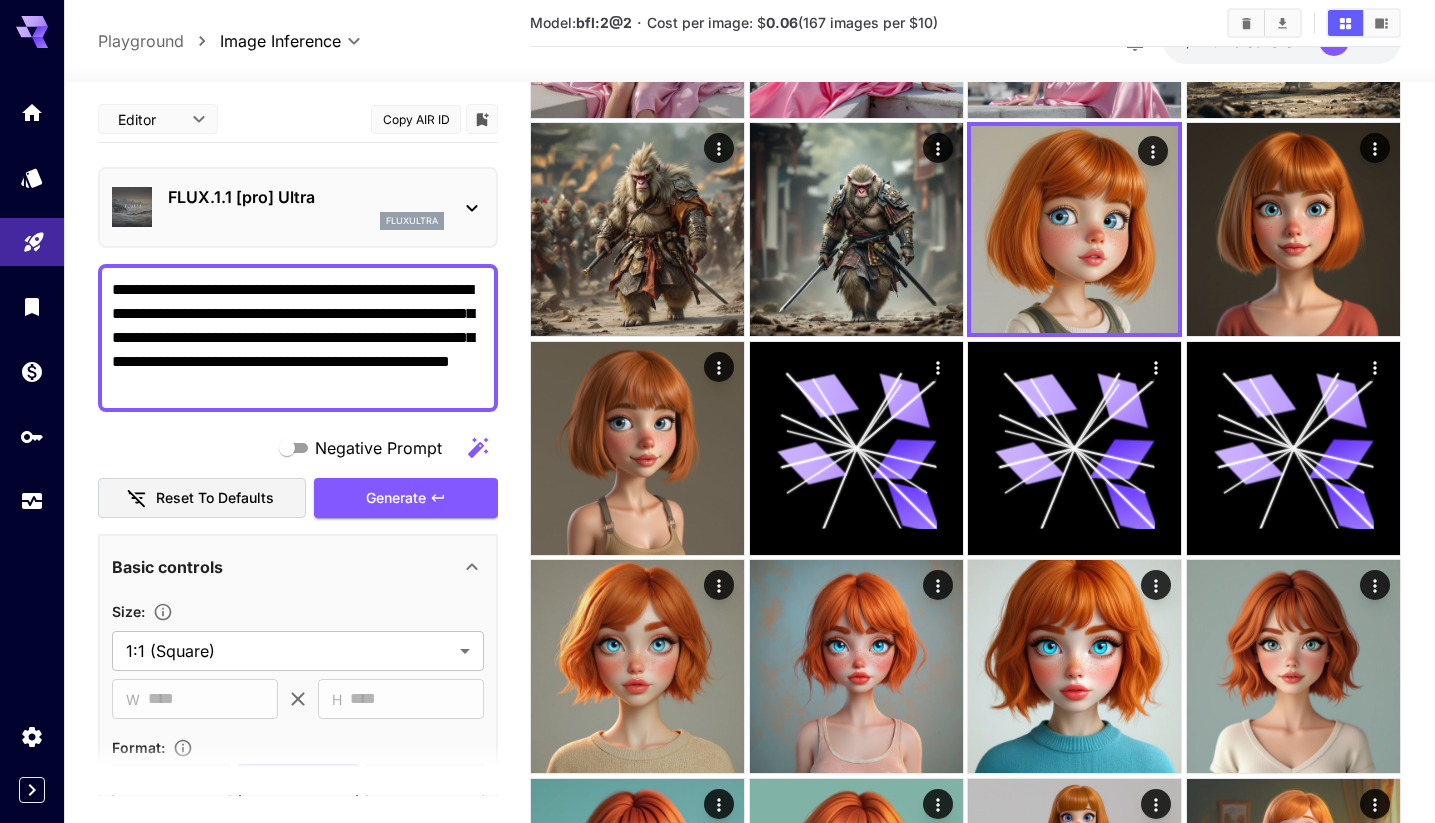 drag, startPoint x: 371, startPoint y: 341, endPoint x: 254, endPoint y: 344, distance: 117.03845 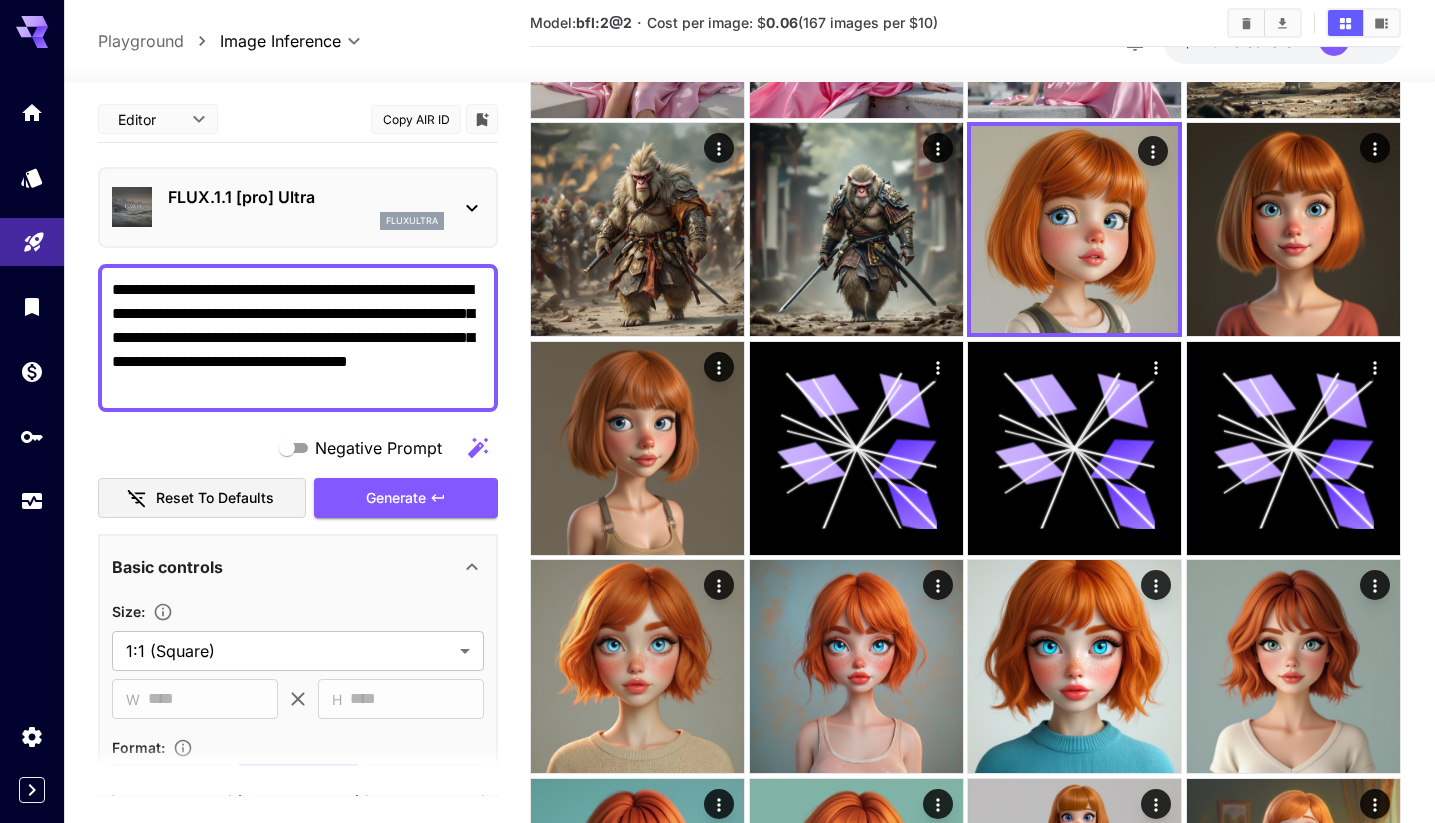 drag, startPoint x: 403, startPoint y: 378, endPoint x: 414, endPoint y: 366, distance: 16.27882 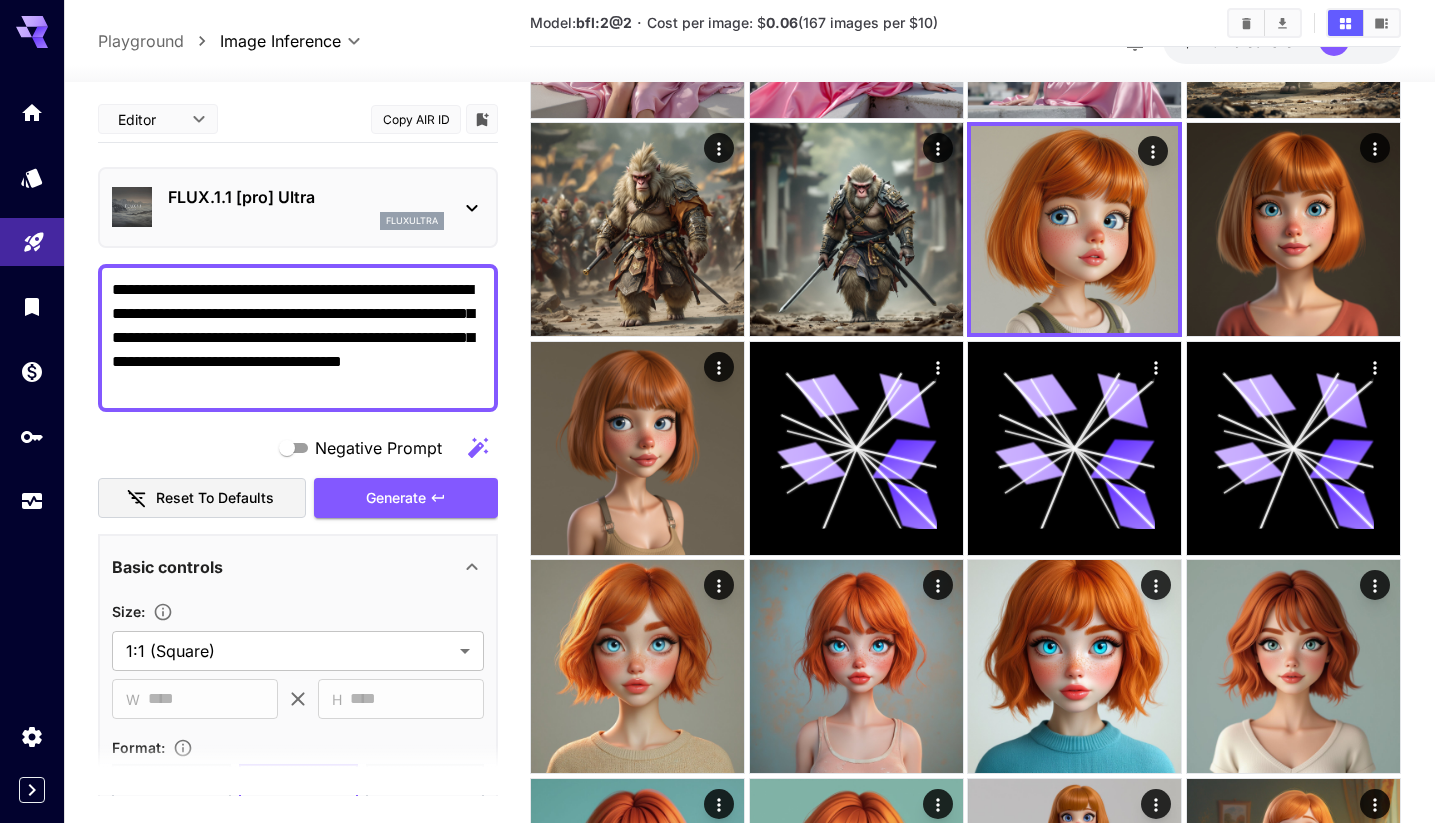 drag, startPoint x: 349, startPoint y: 360, endPoint x: 279, endPoint y: 363, distance: 70.064255 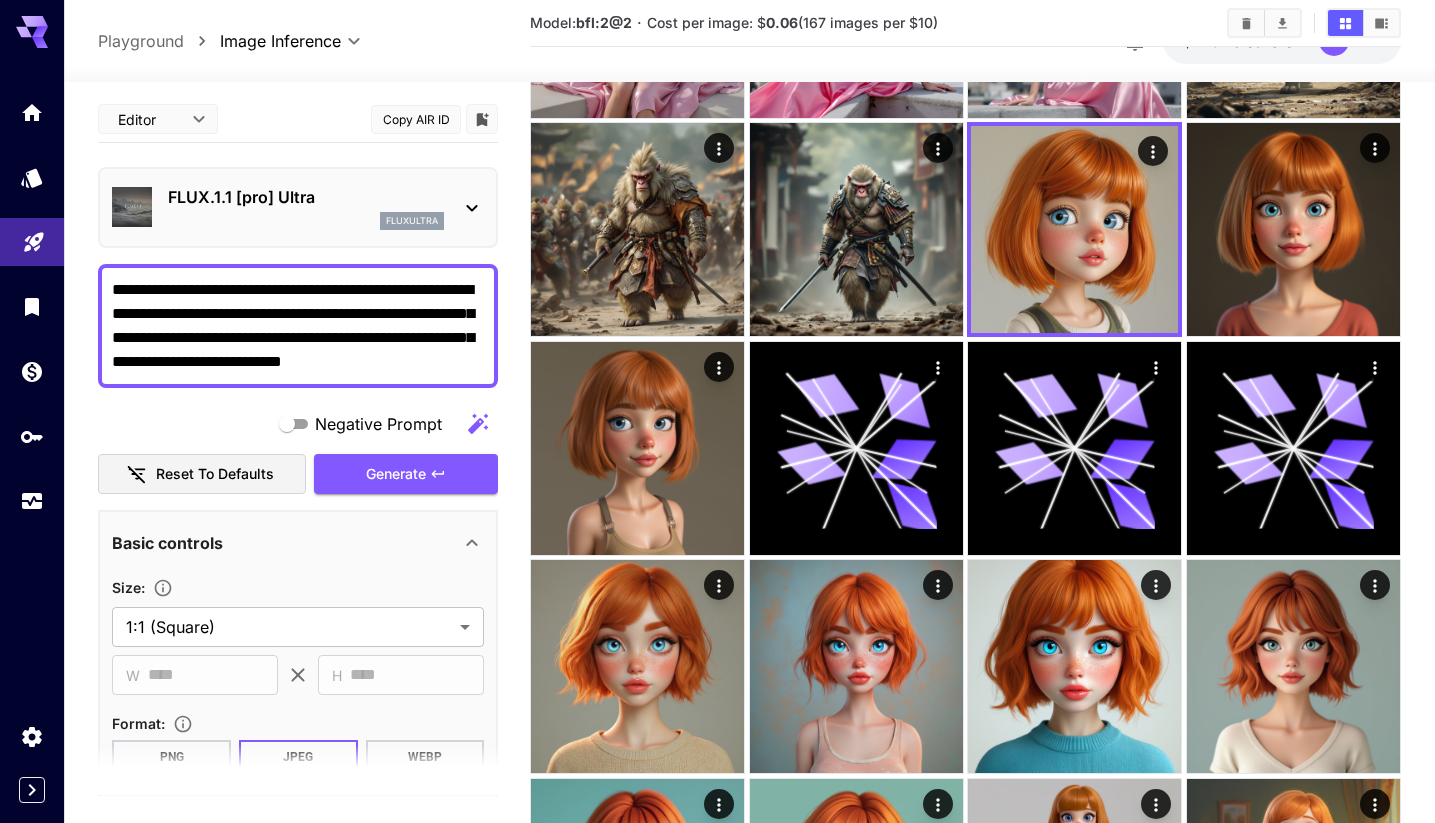 scroll, scrollTop: 211, scrollLeft: 0, axis: vertical 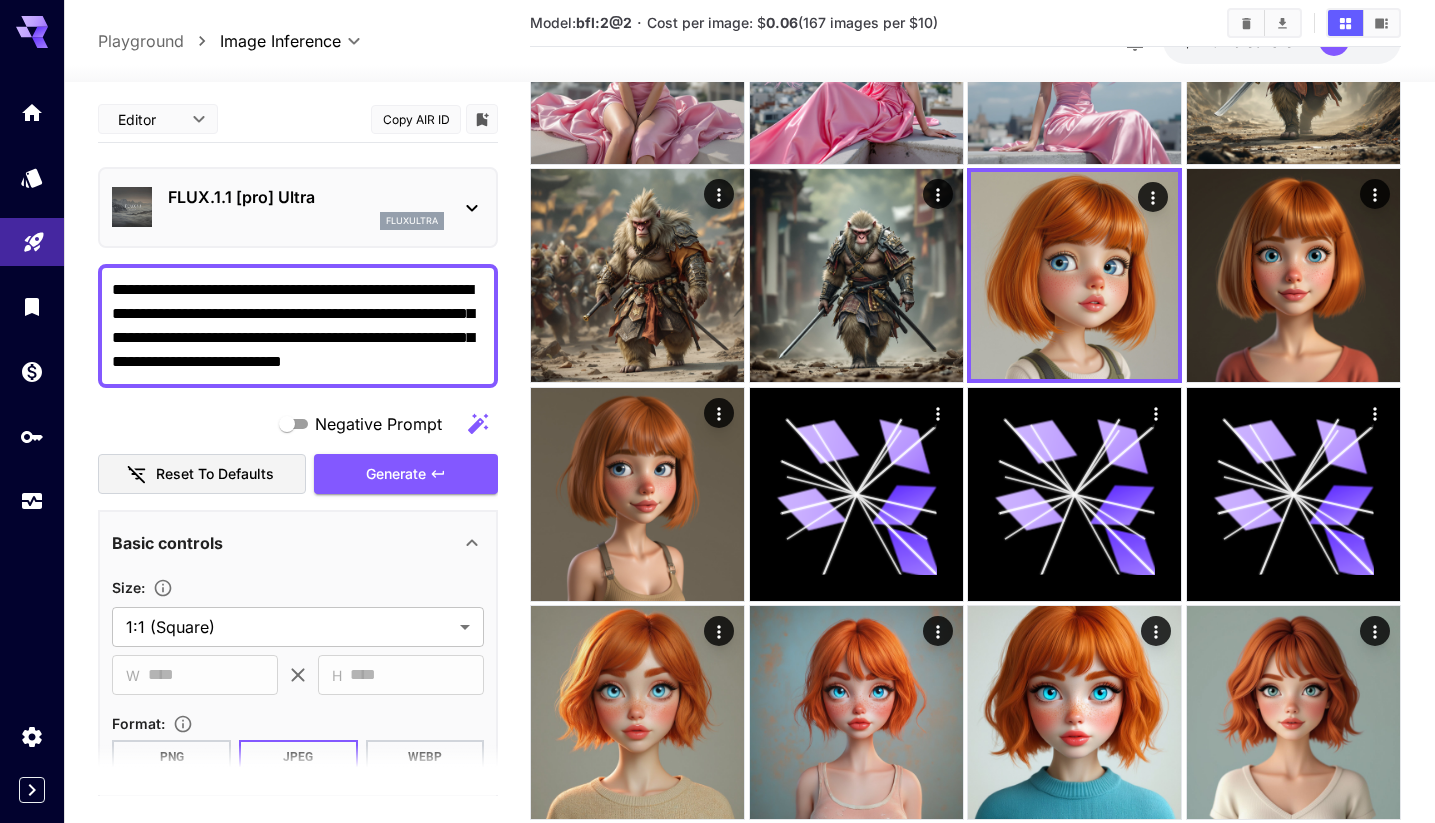 type on "**********" 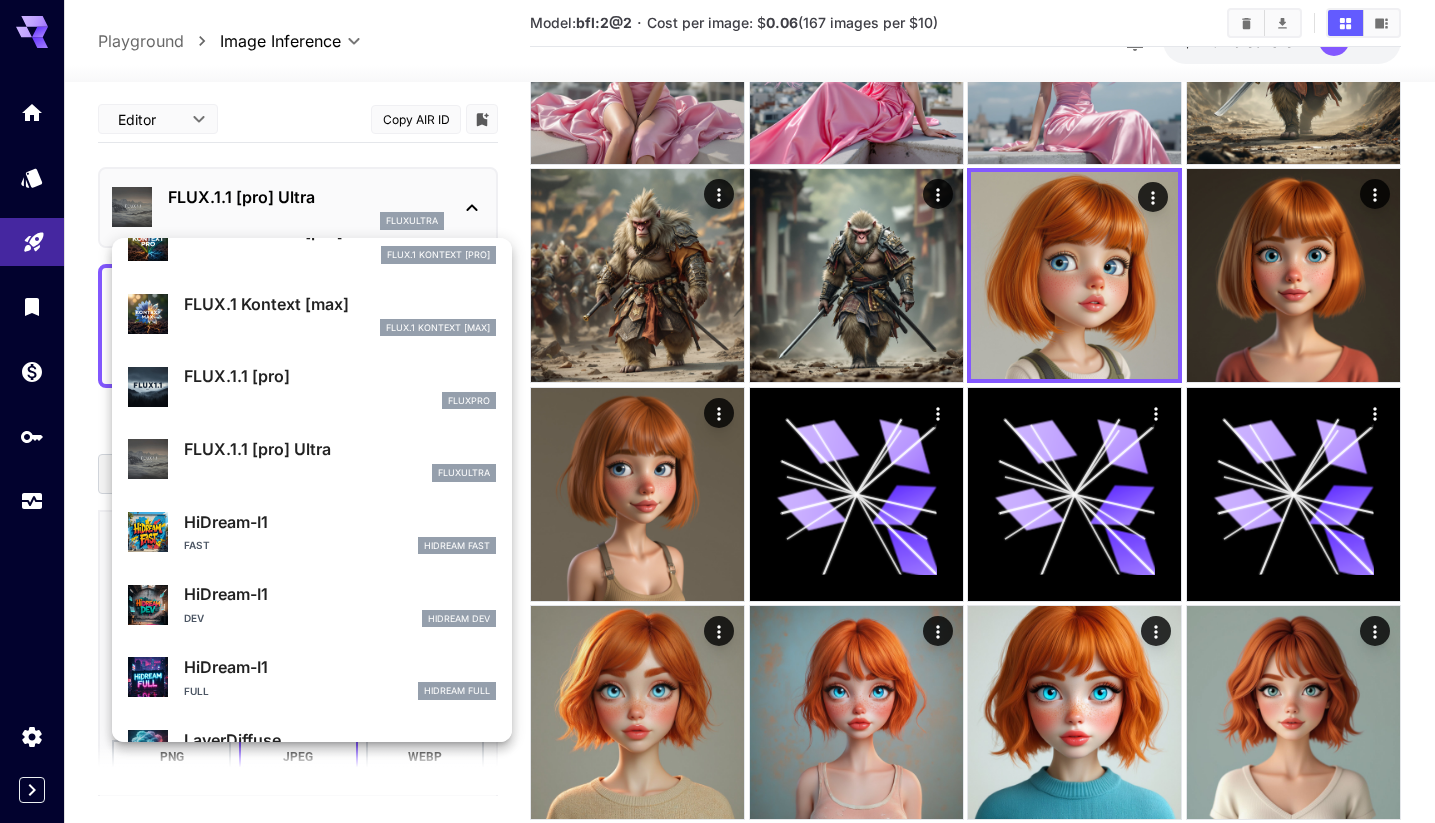 scroll, scrollTop: 377, scrollLeft: 0, axis: vertical 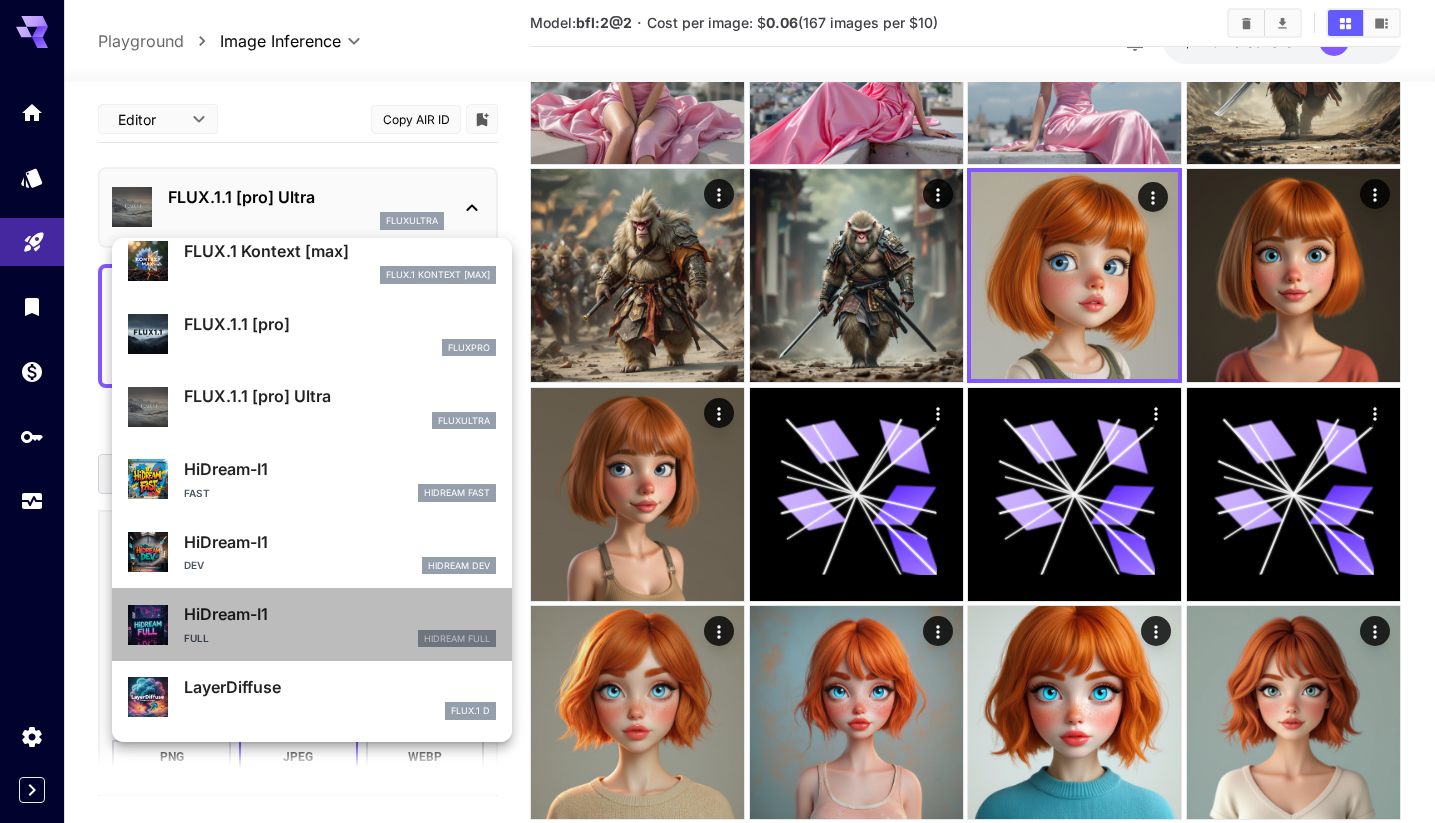 click on "HiDream-I1" at bounding box center (340, 614) 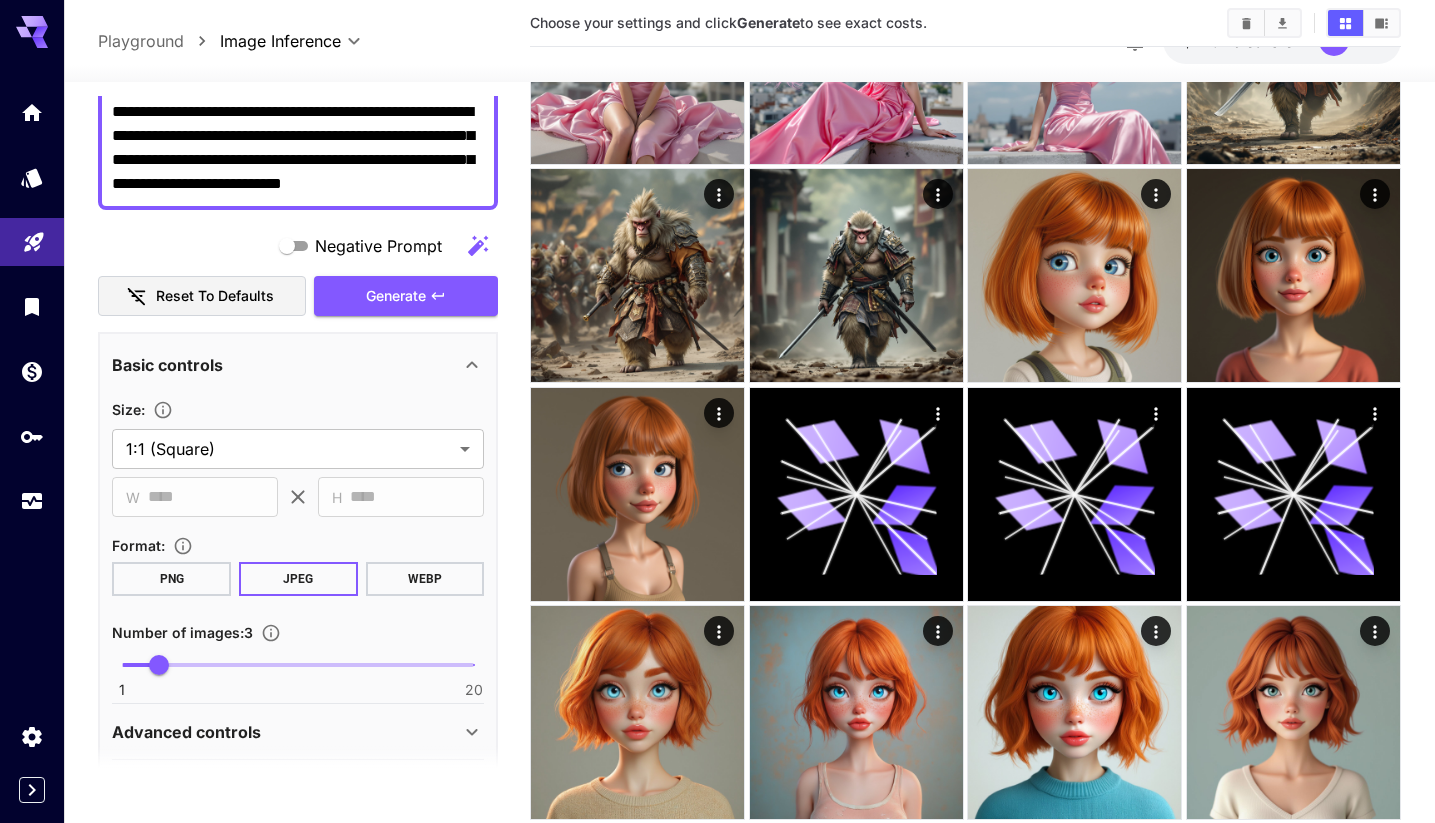 scroll, scrollTop: 174, scrollLeft: 0, axis: vertical 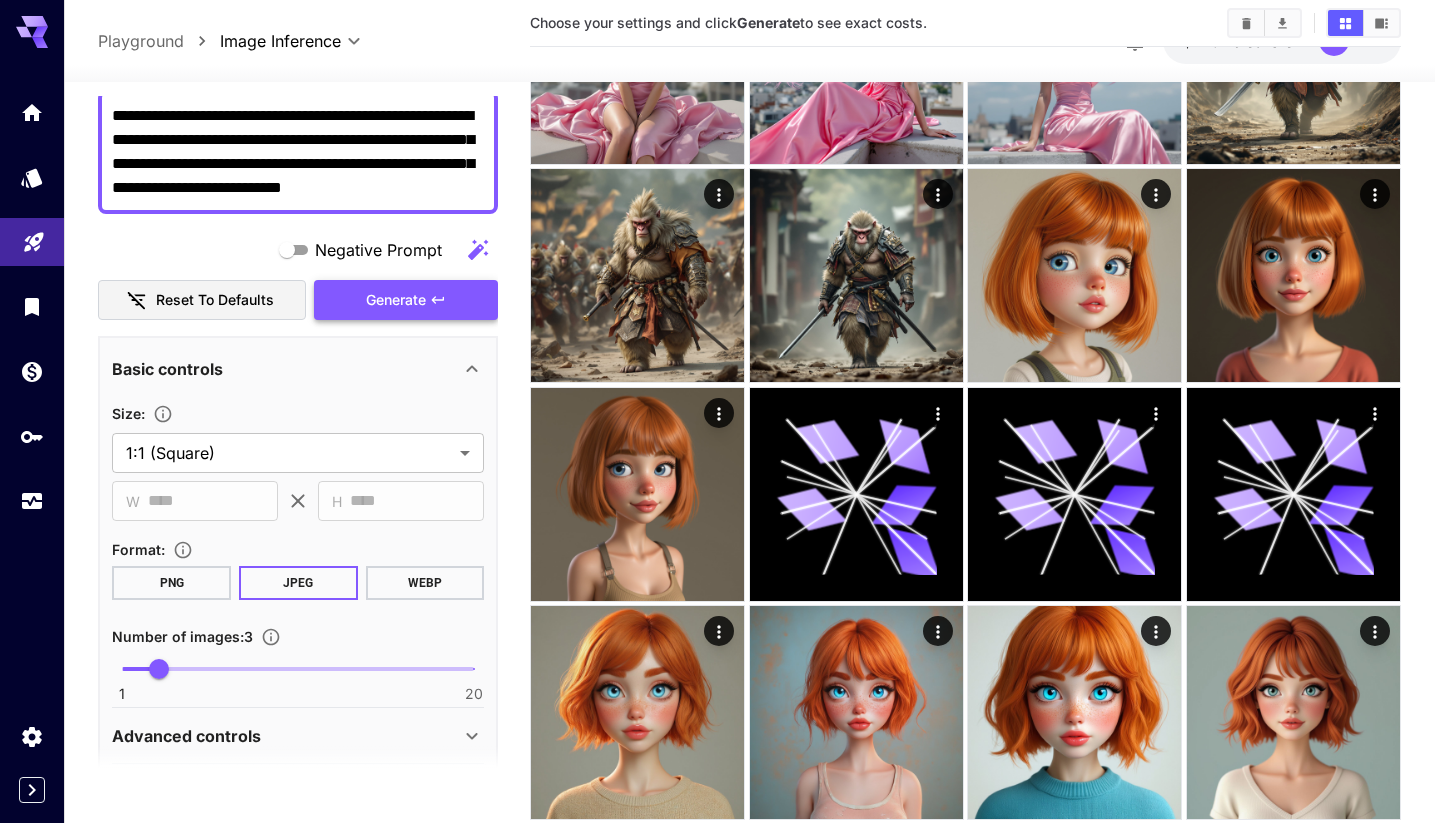 click on "Generate" at bounding box center (406, 300) 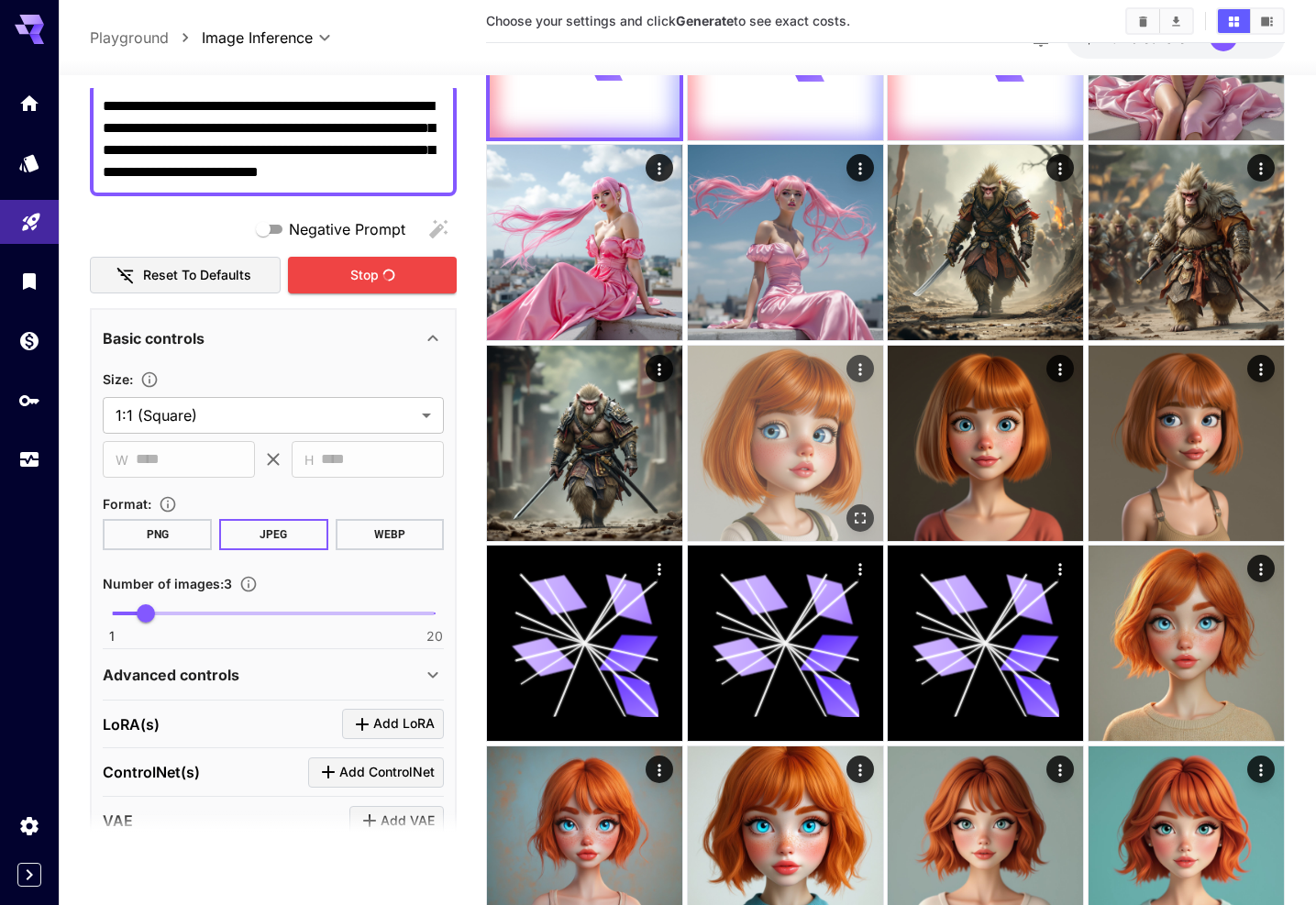 scroll, scrollTop: 0, scrollLeft: 0, axis: both 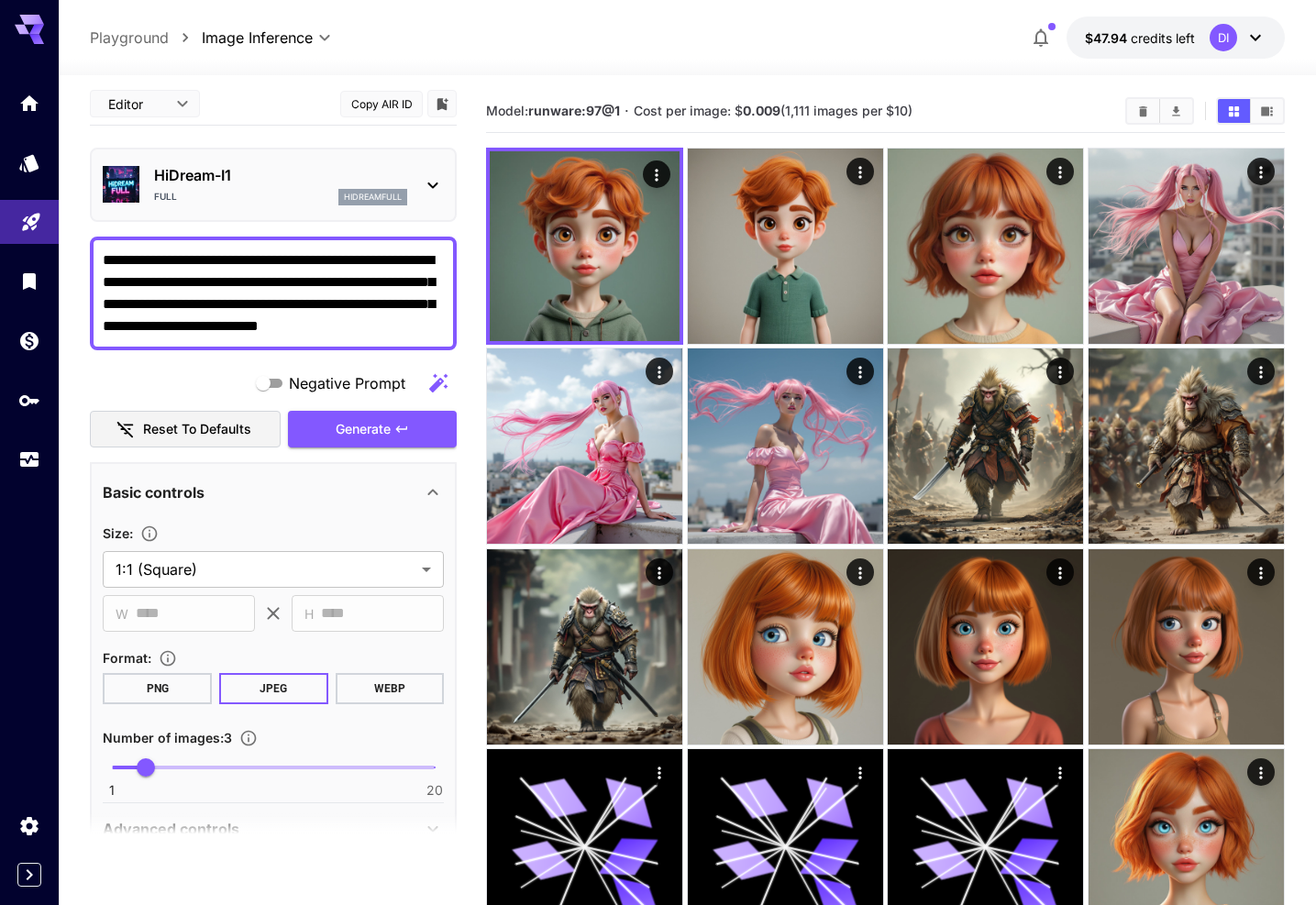 click on "**********" at bounding box center [273, 293] 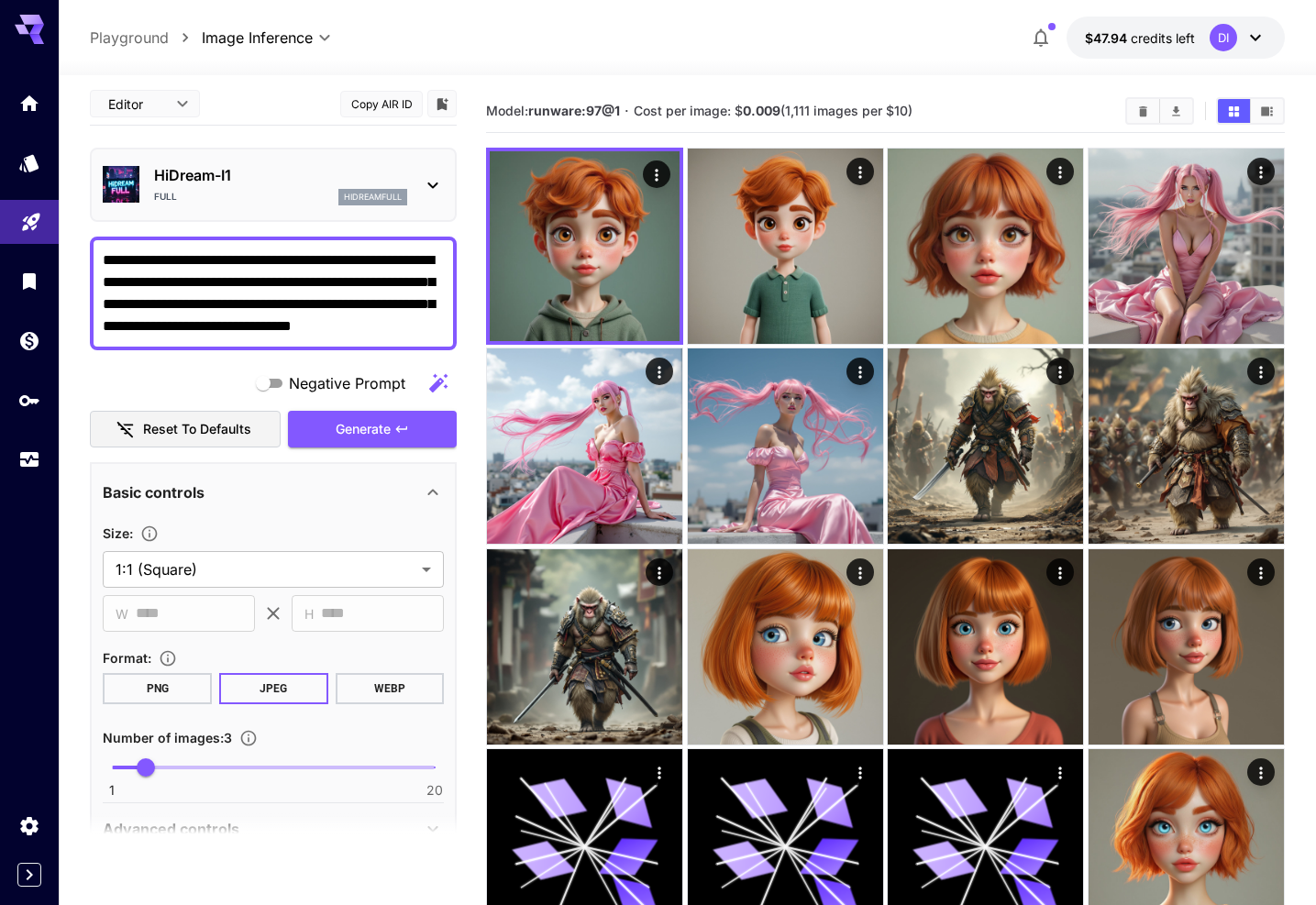 click on "**********" at bounding box center [273, 293] 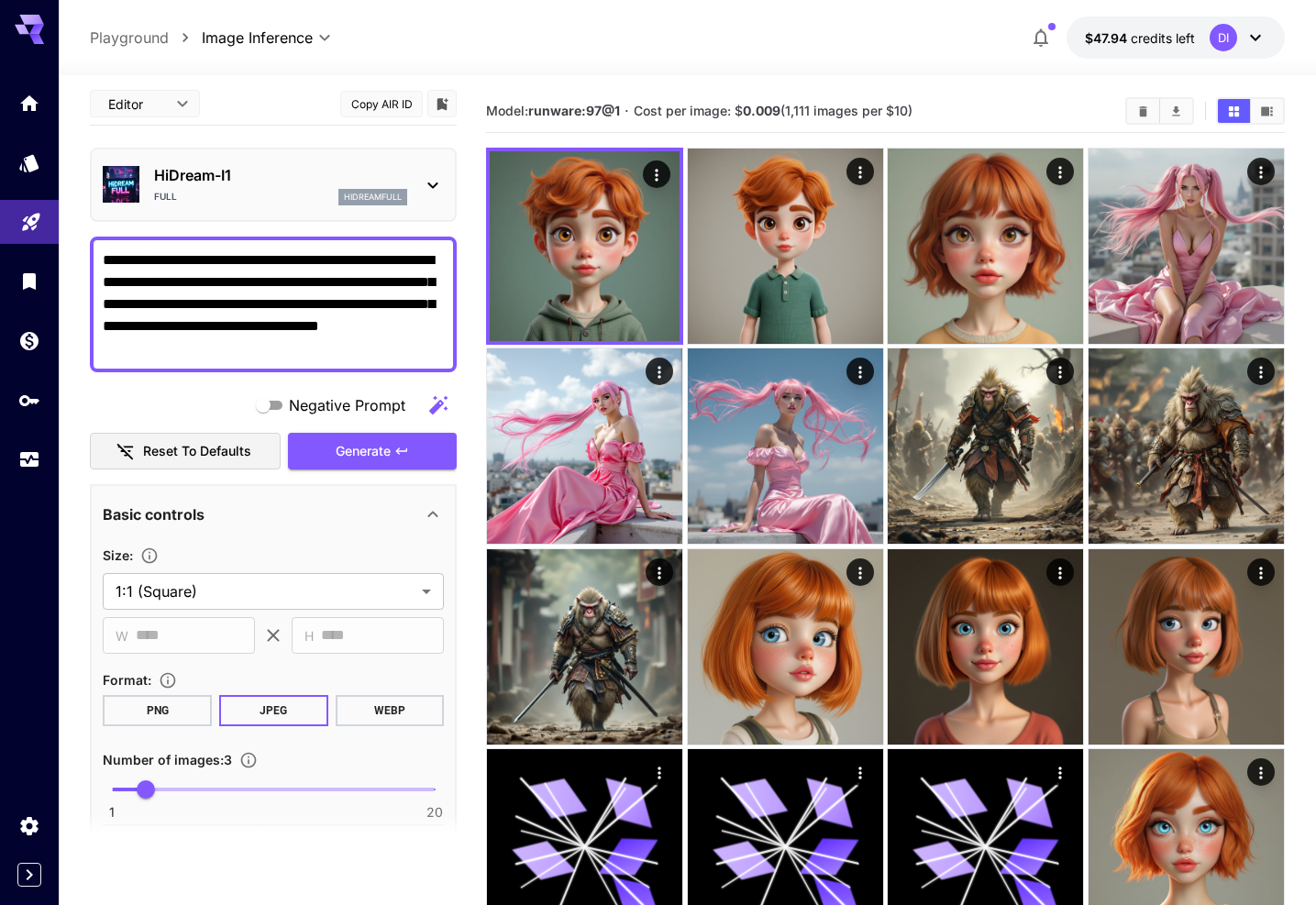 click on "**********" at bounding box center (273, 304) 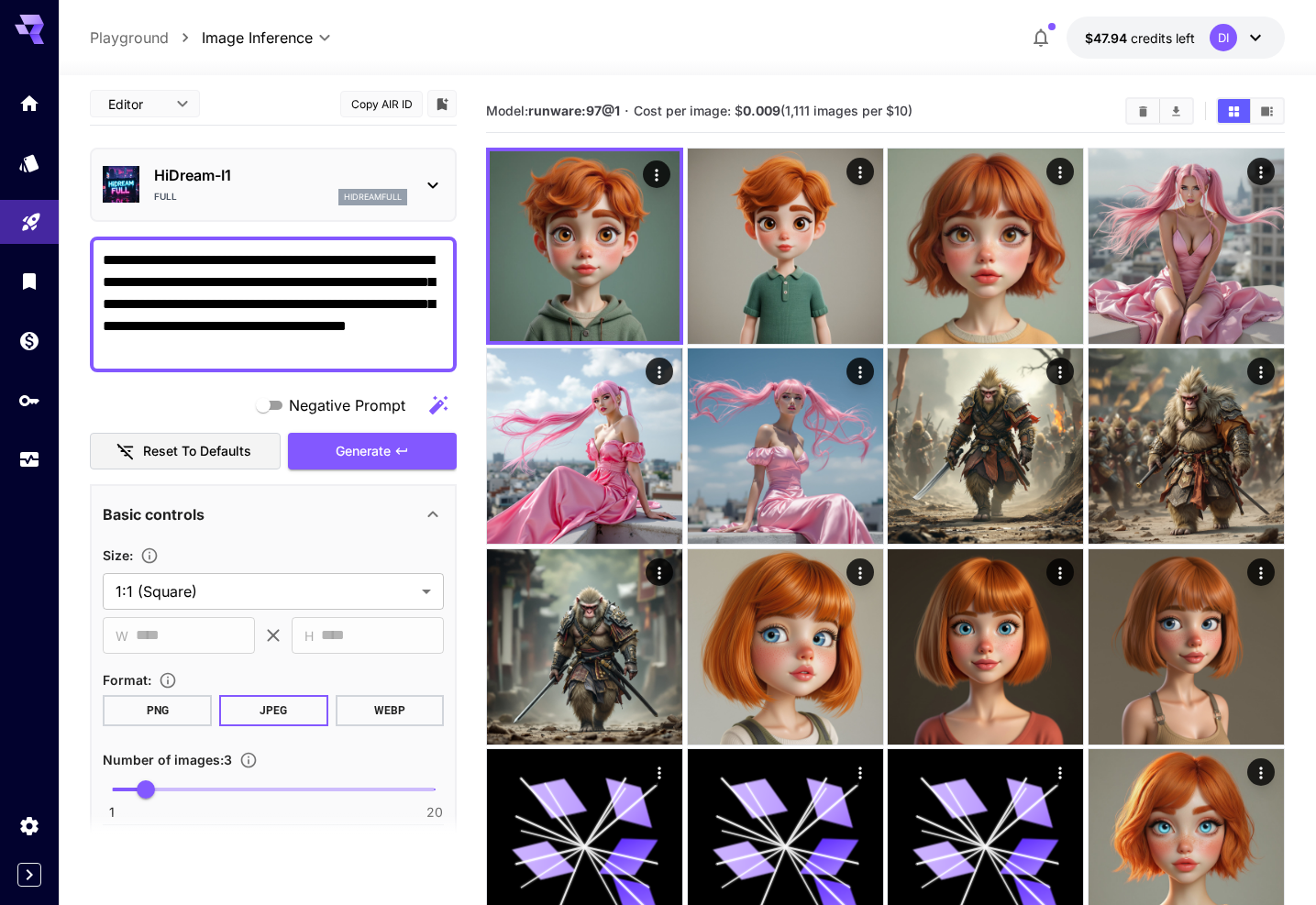 drag, startPoint x: 369, startPoint y: 305, endPoint x: 173, endPoint y: 309, distance: 196.04081 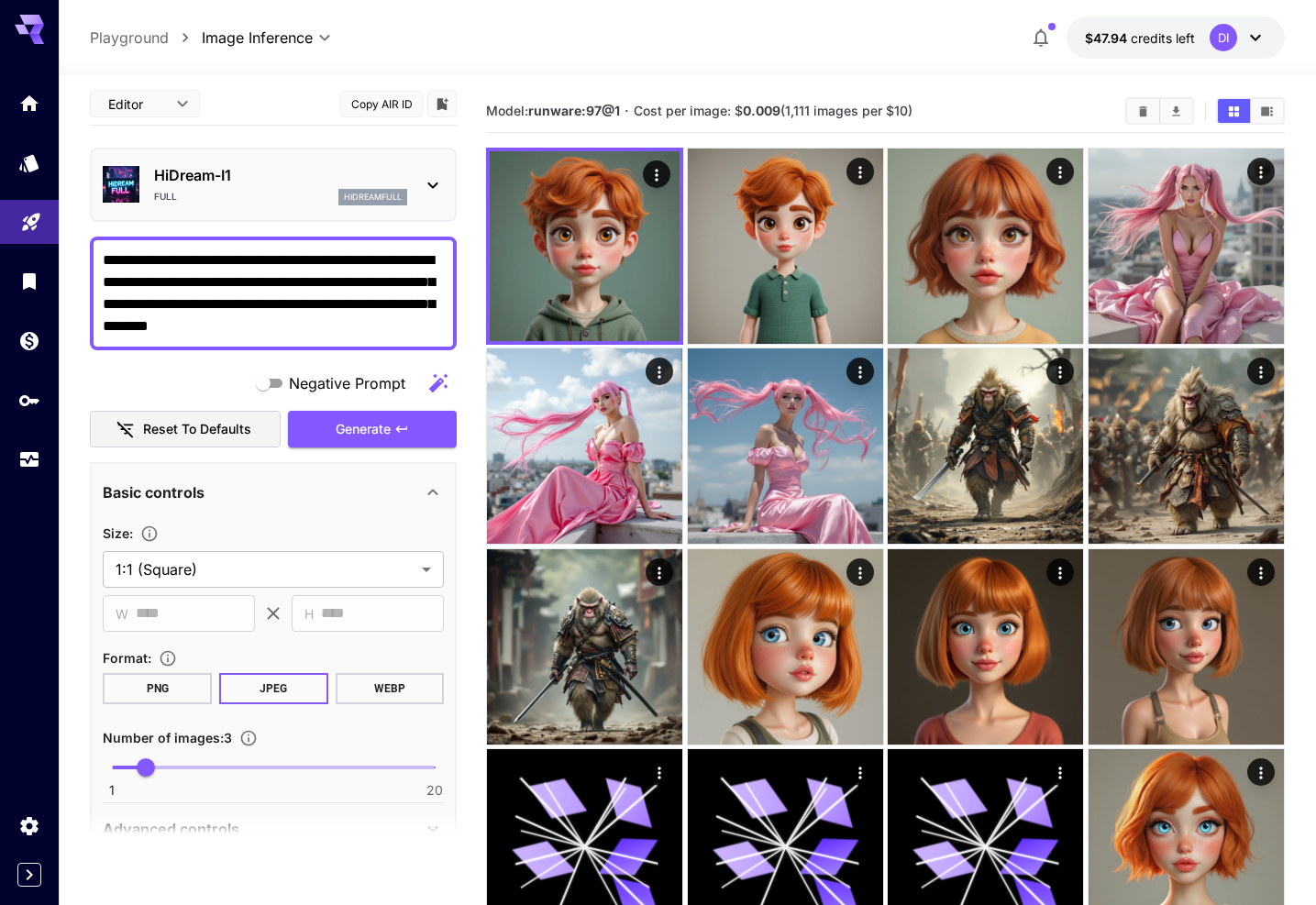 click on "**********" at bounding box center (273, 293) 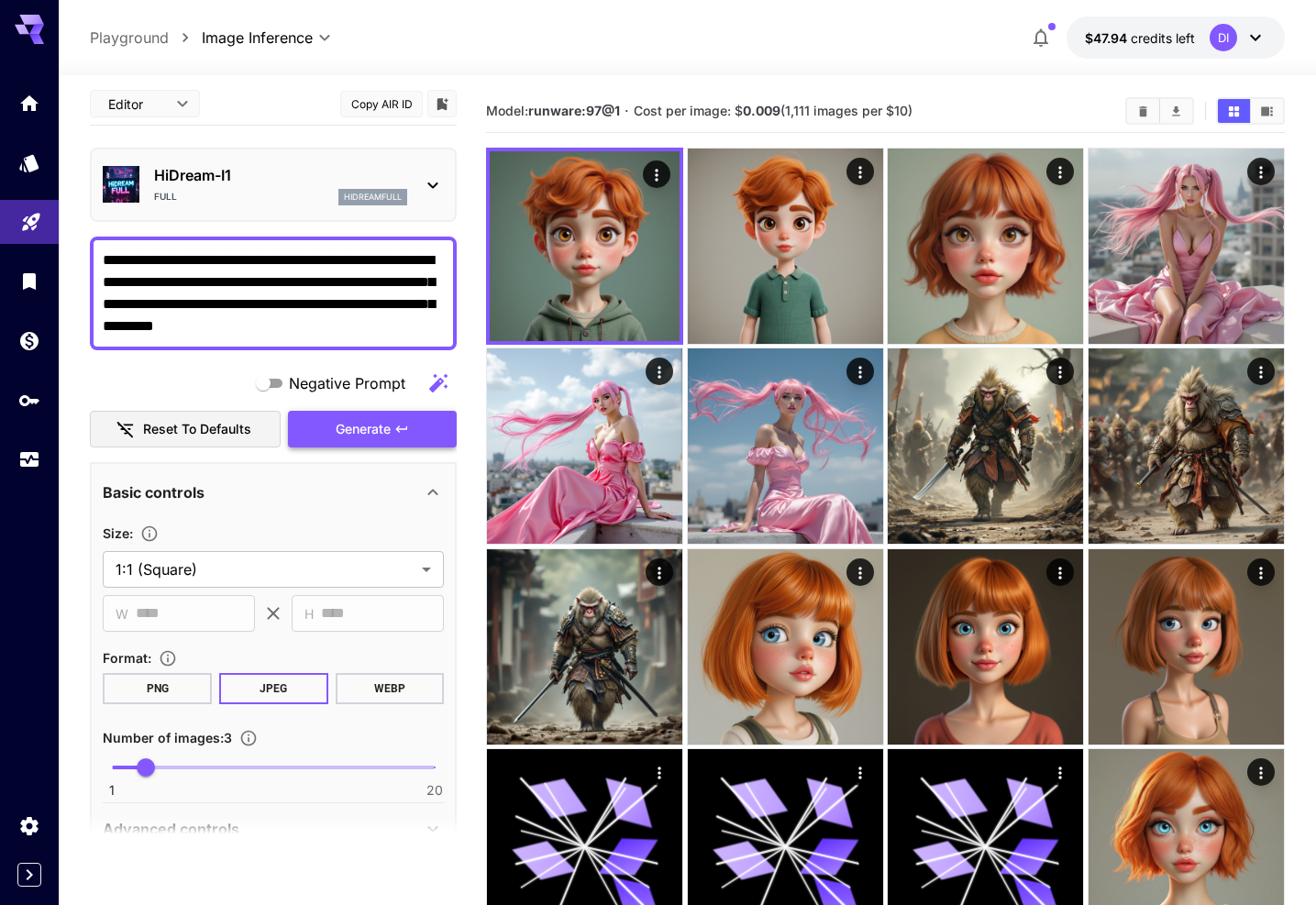 type on "**********" 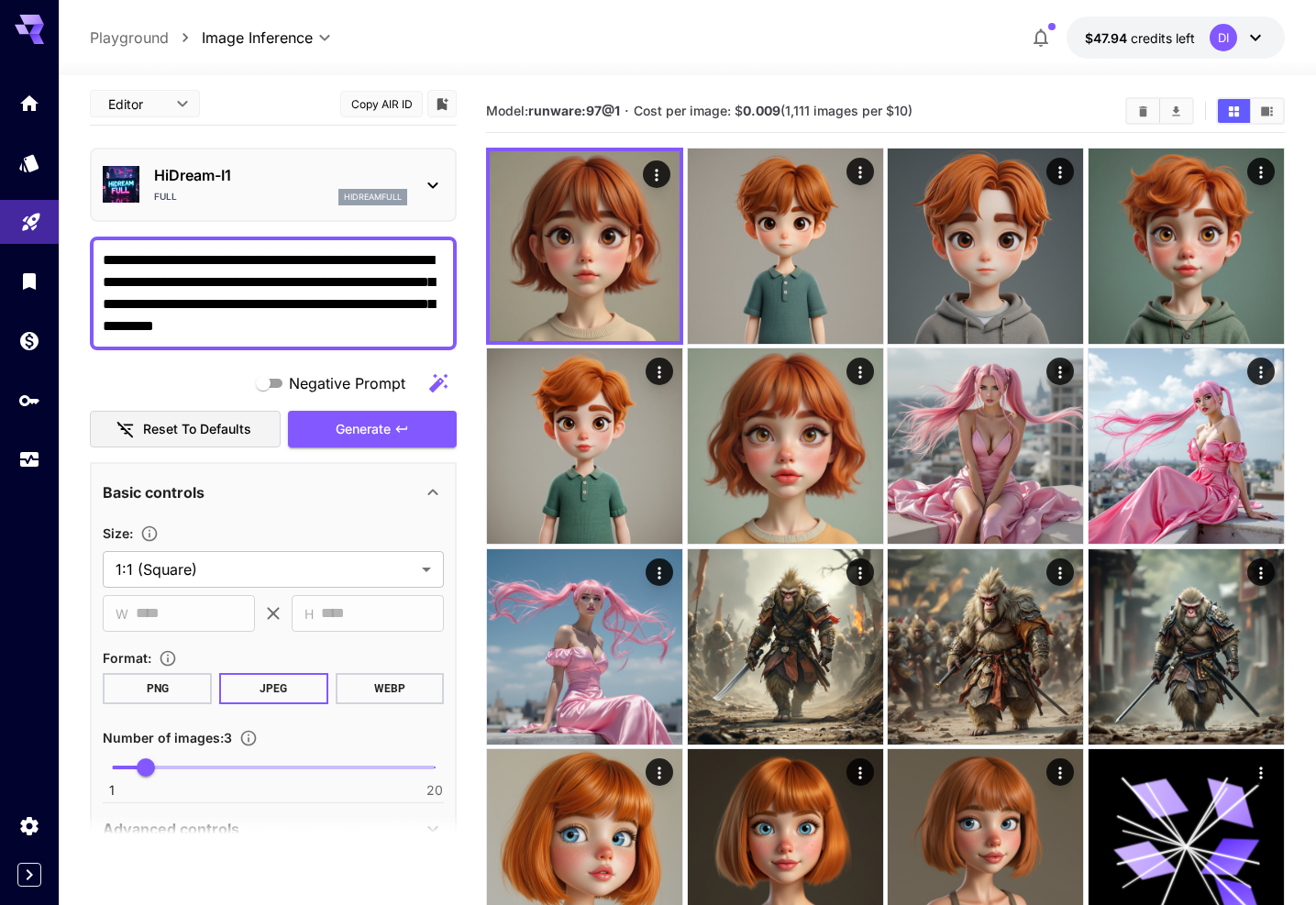 click 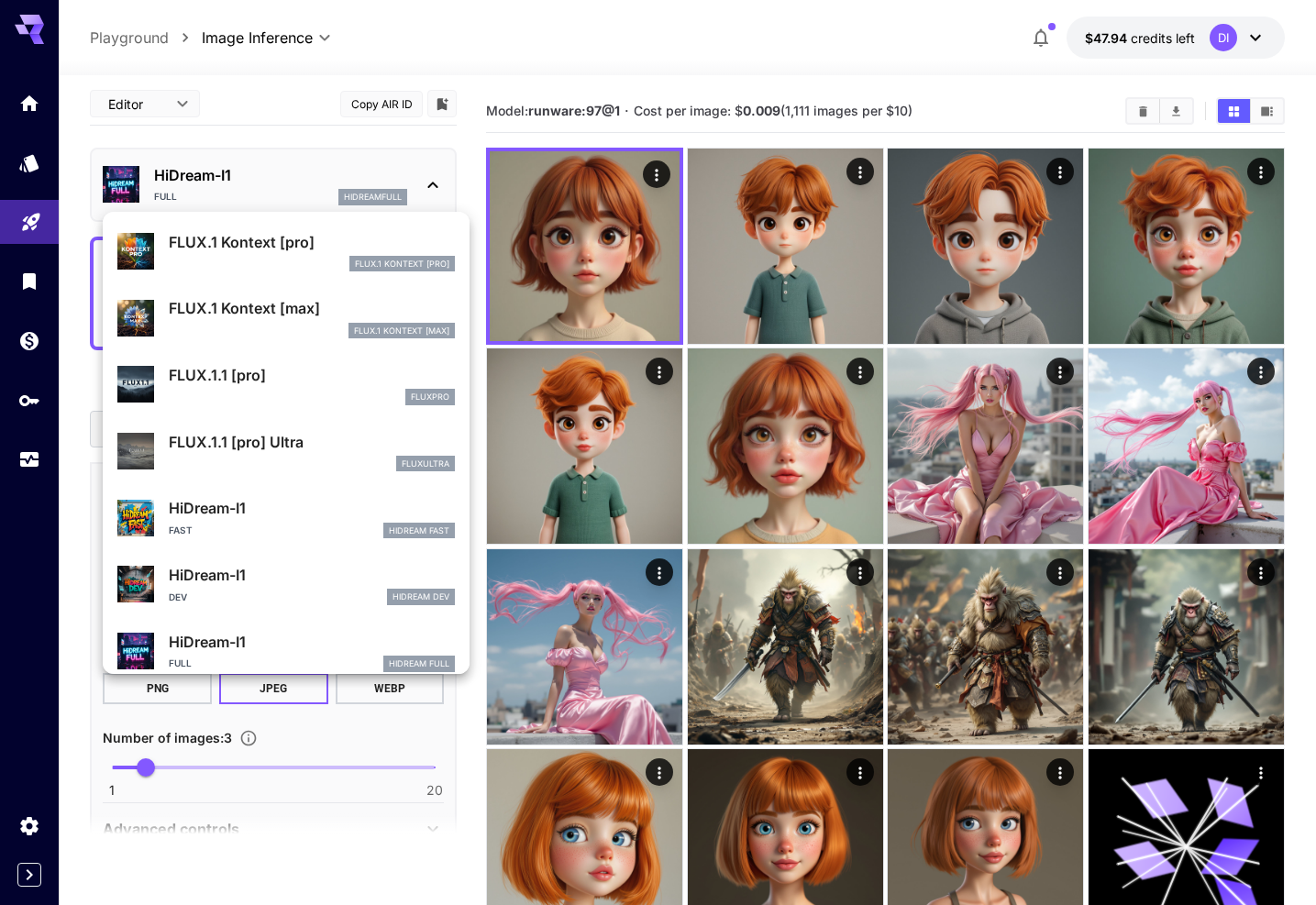 scroll, scrollTop: 270, scrollLeft: 0, axis: vertical 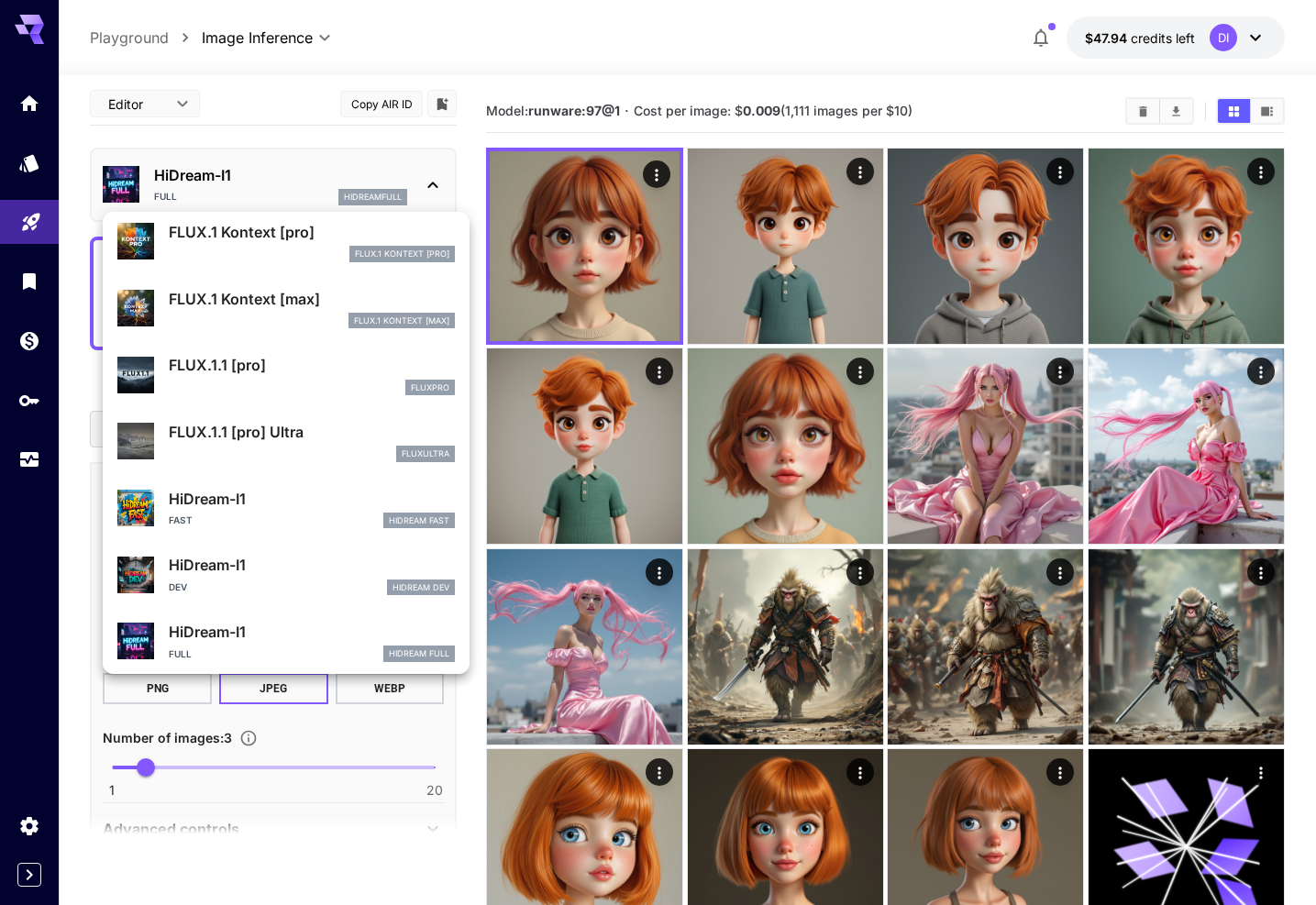 click on "Fast HiDream Fast" at bounding box center (312, 521) 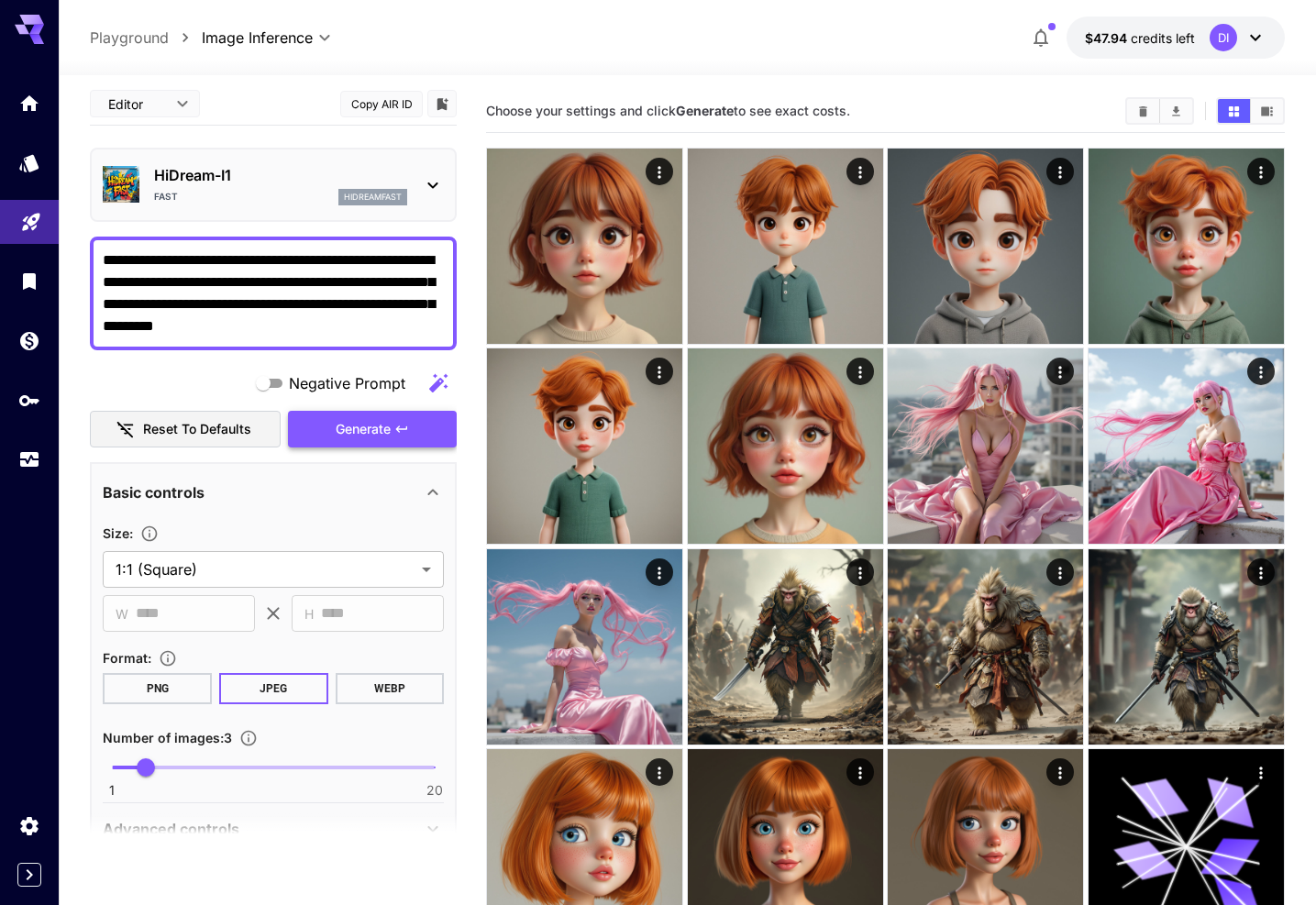 click on "Generate" at bounding box center [372, 429] 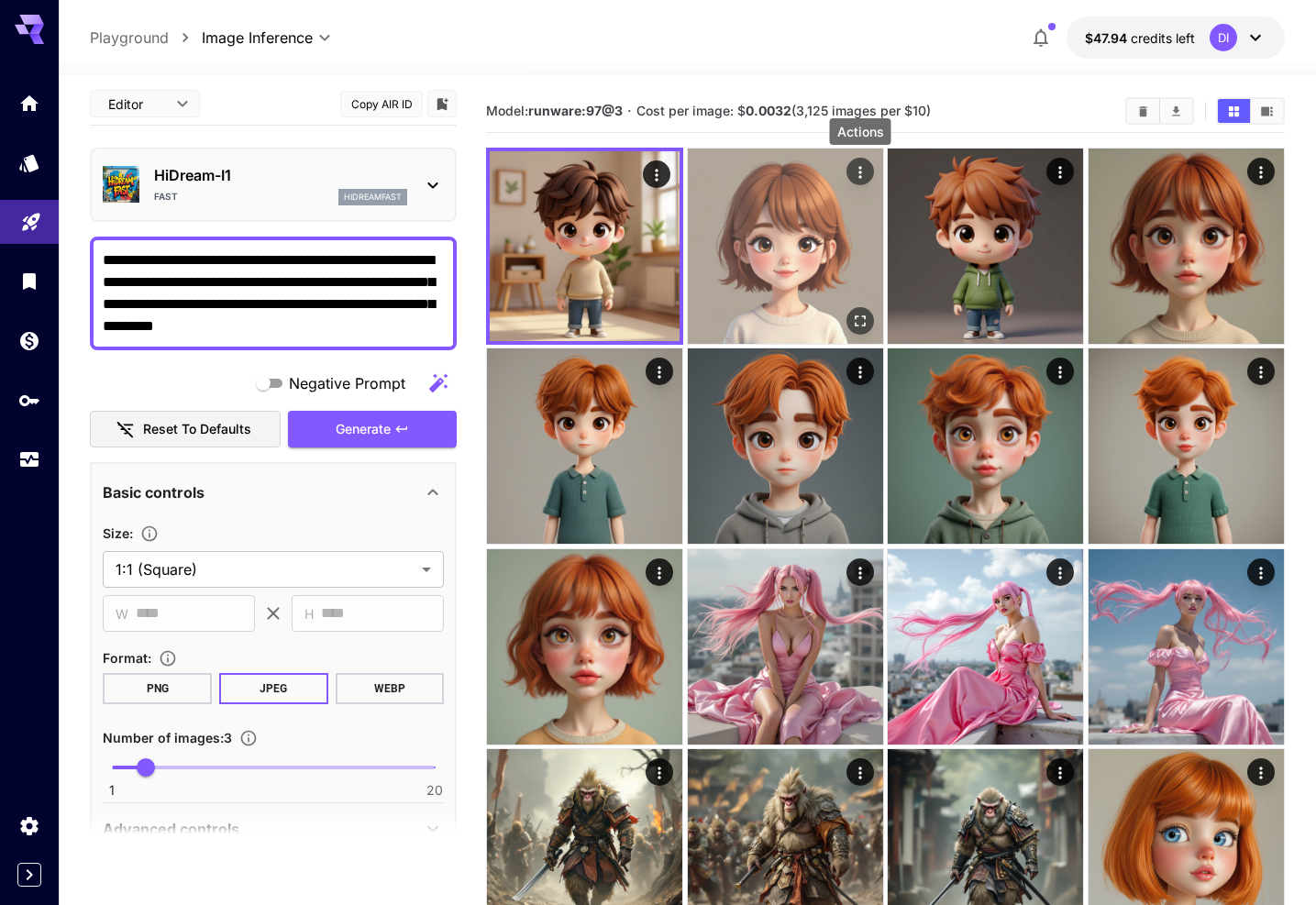click 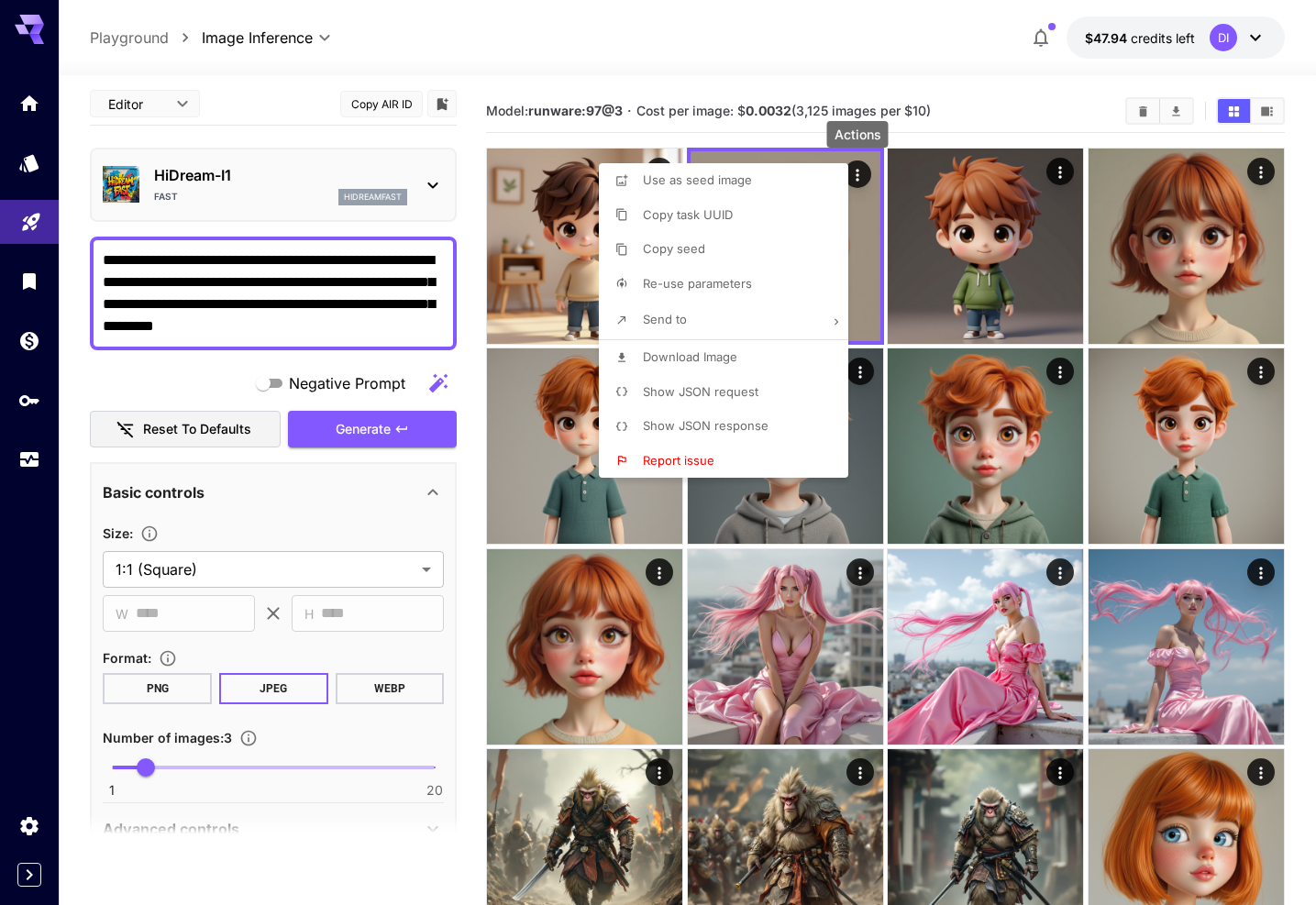 click on "Download Image" at bounding box center (690, 357) 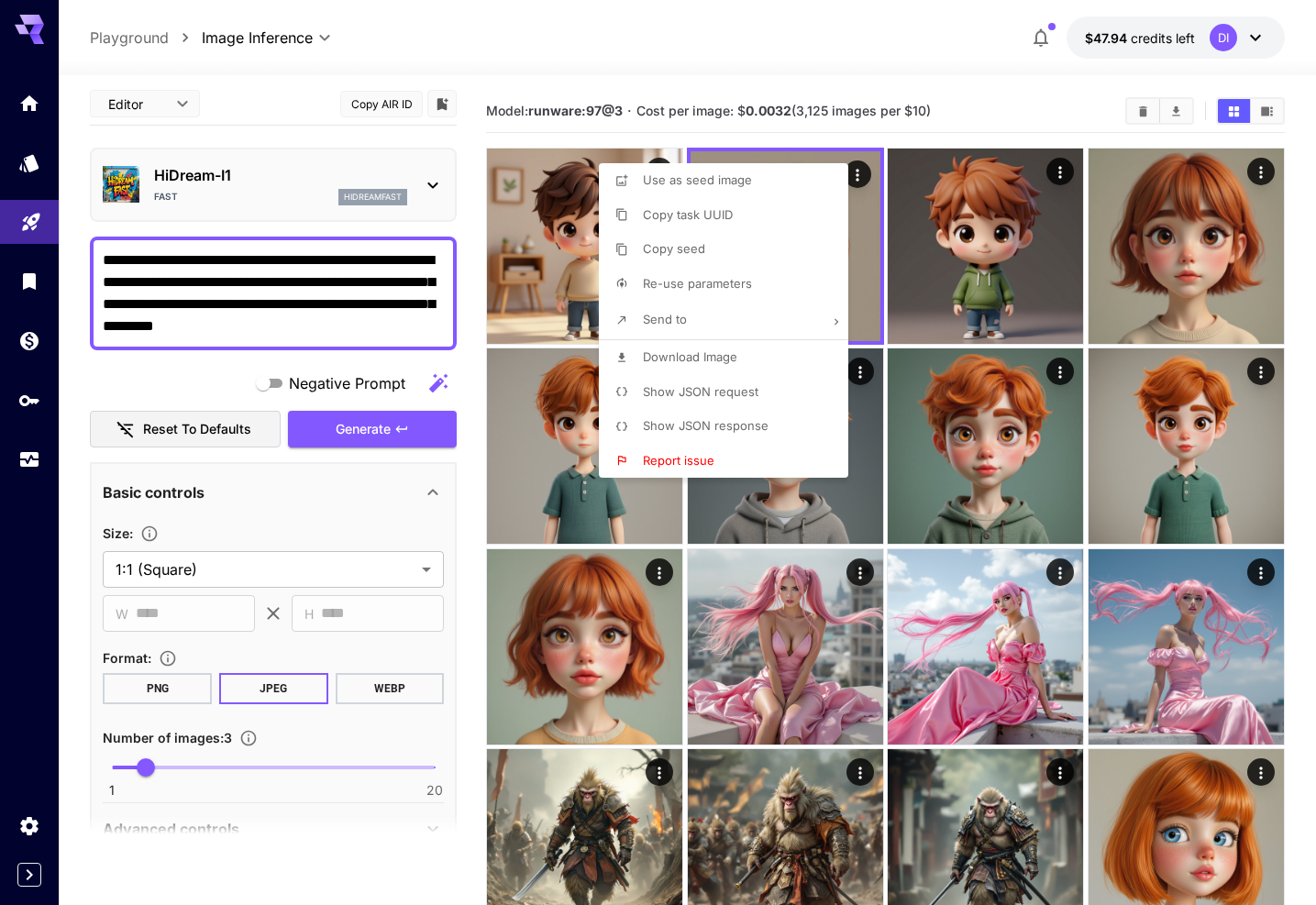 click at bounding box center (658, 452) 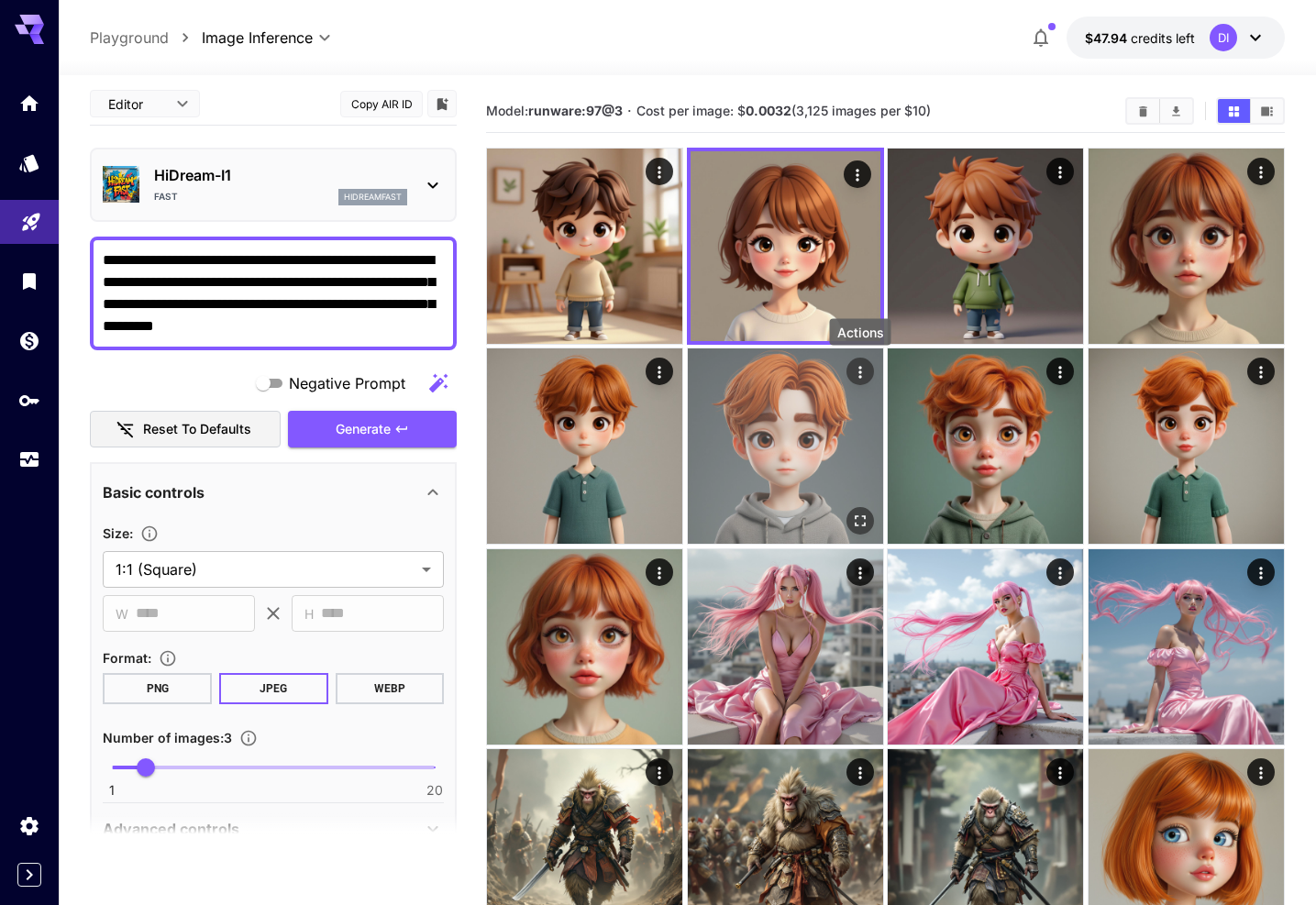 click 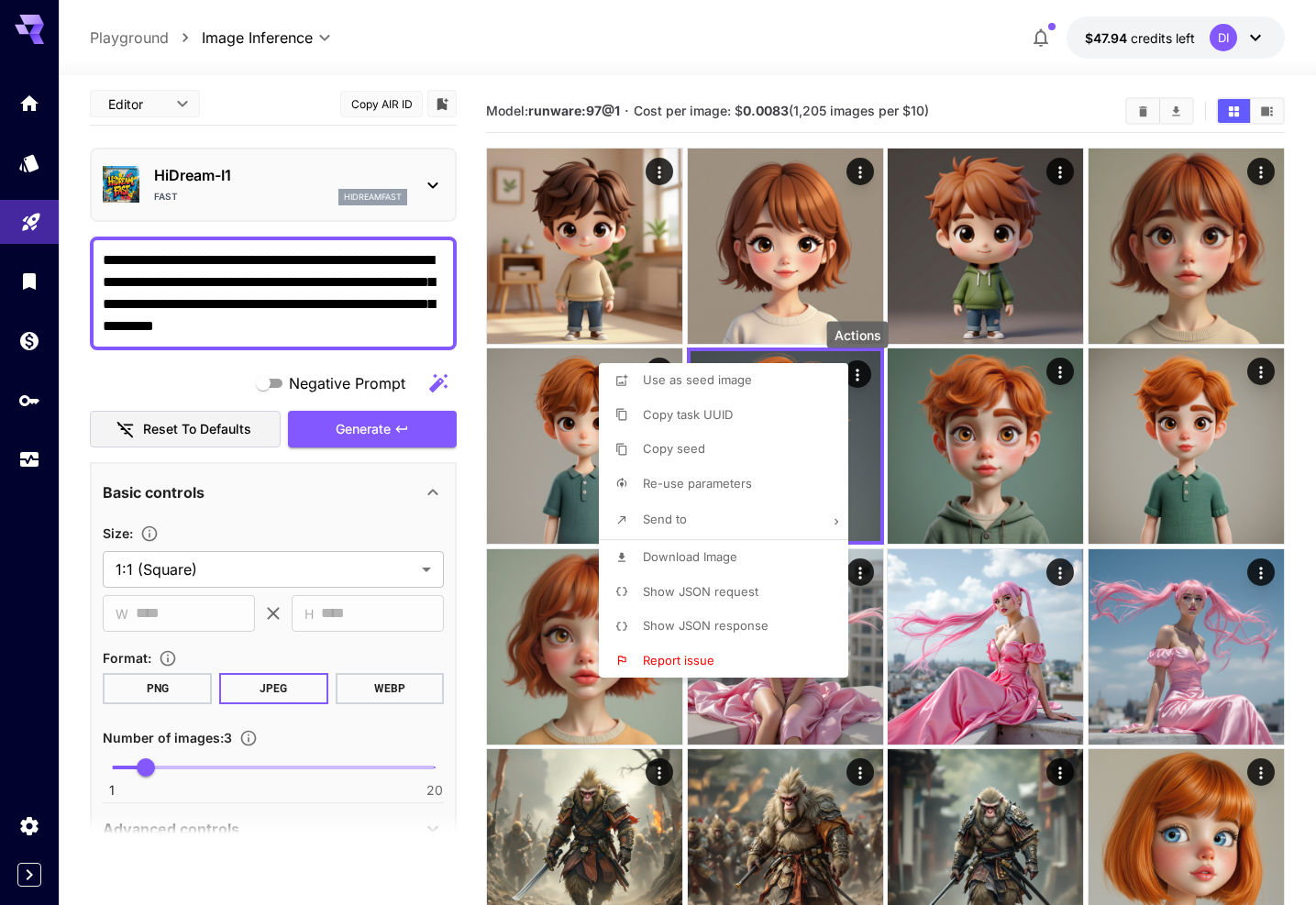 click at bounding box center [658, 452] 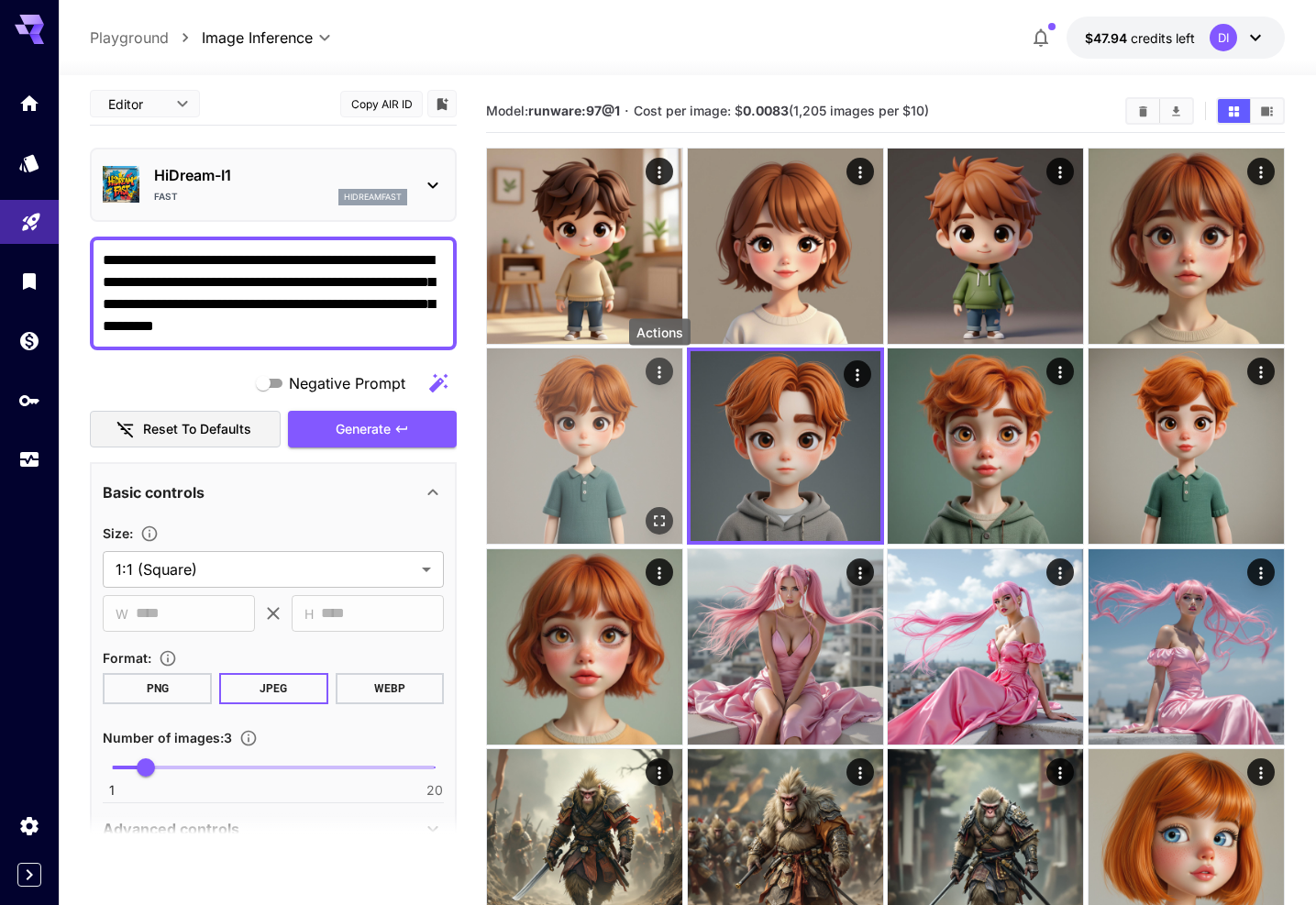 click 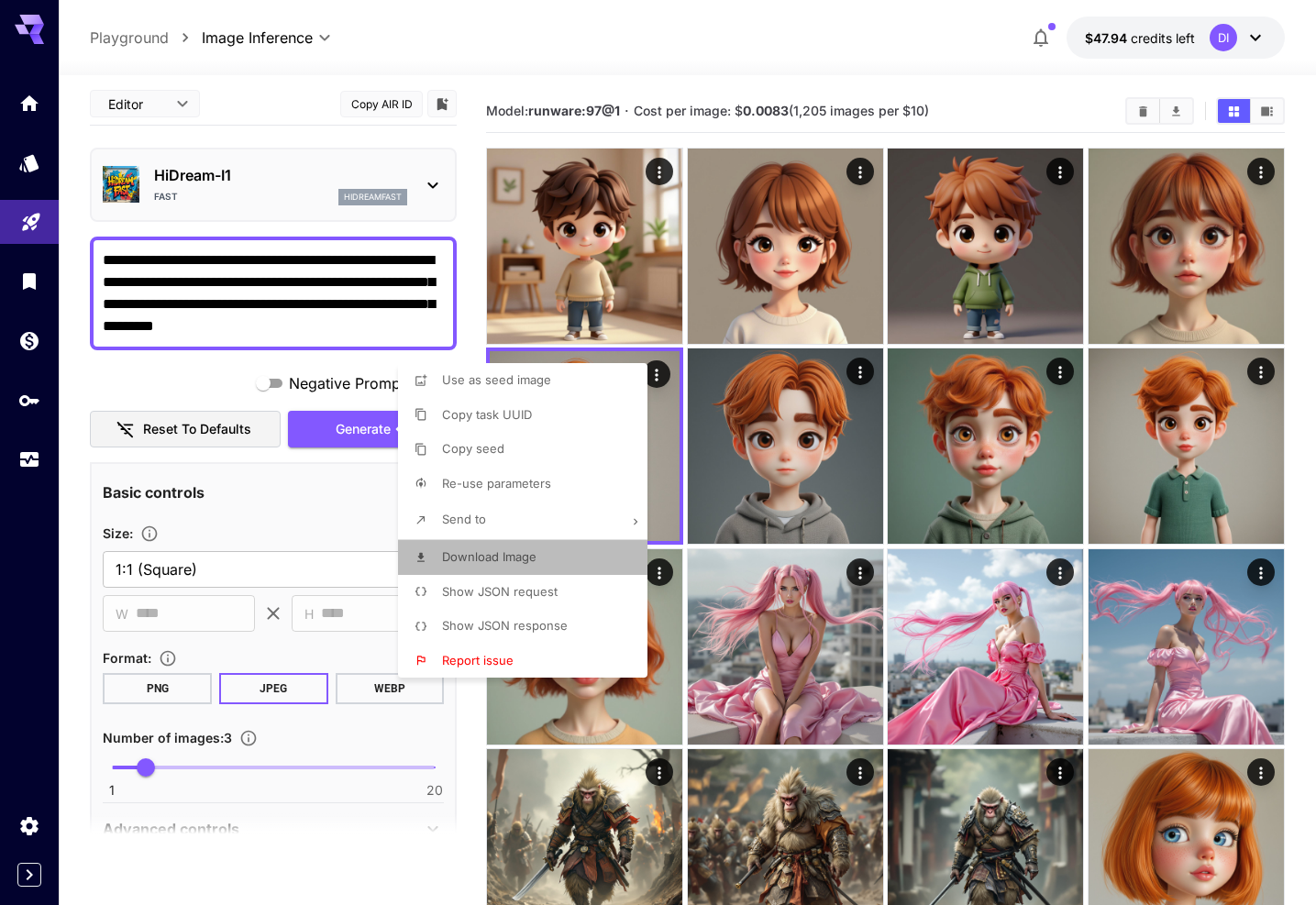 click on "Download Image" at bounding box center (528, 557) 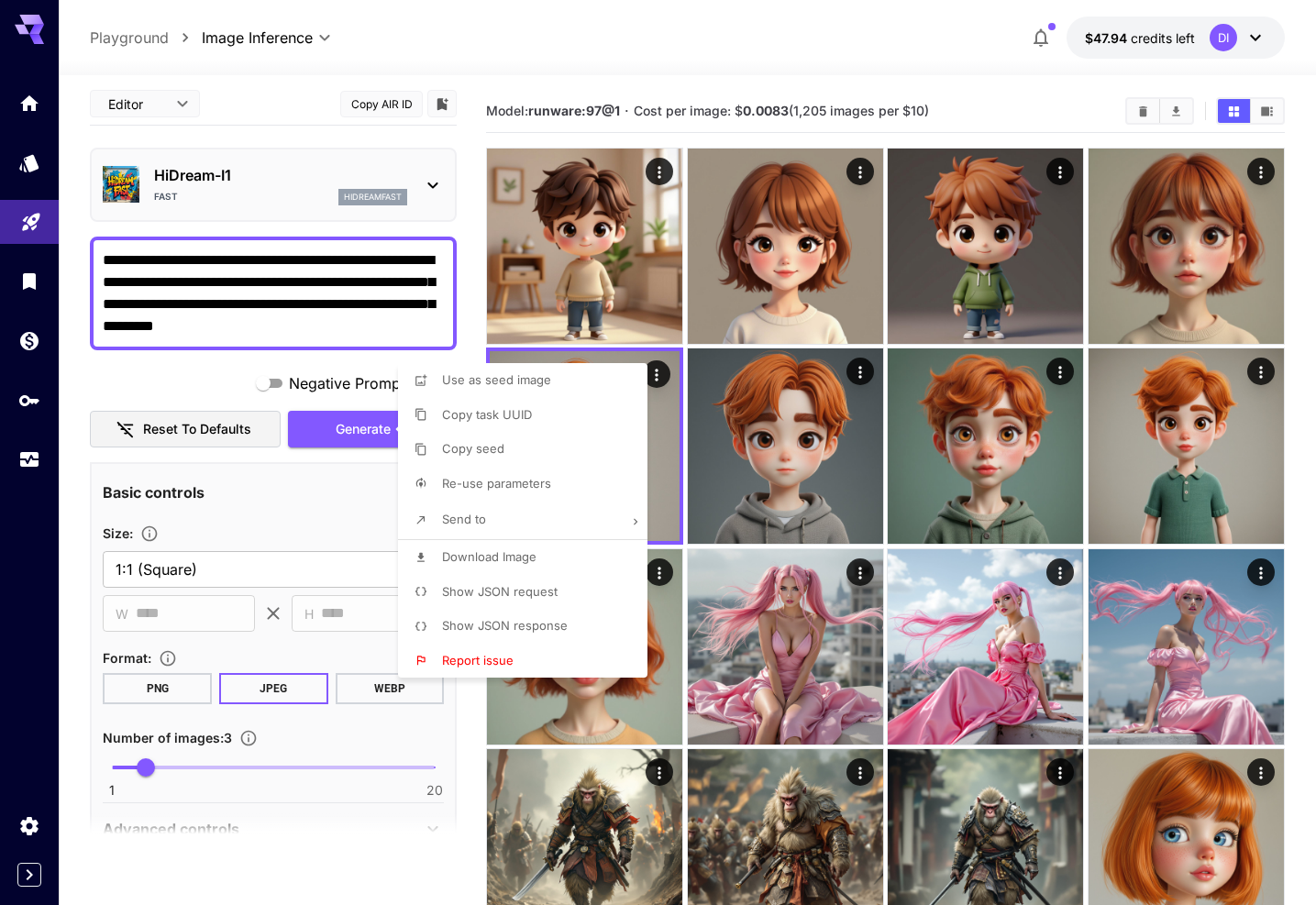 click at bounding box center [658, 452] 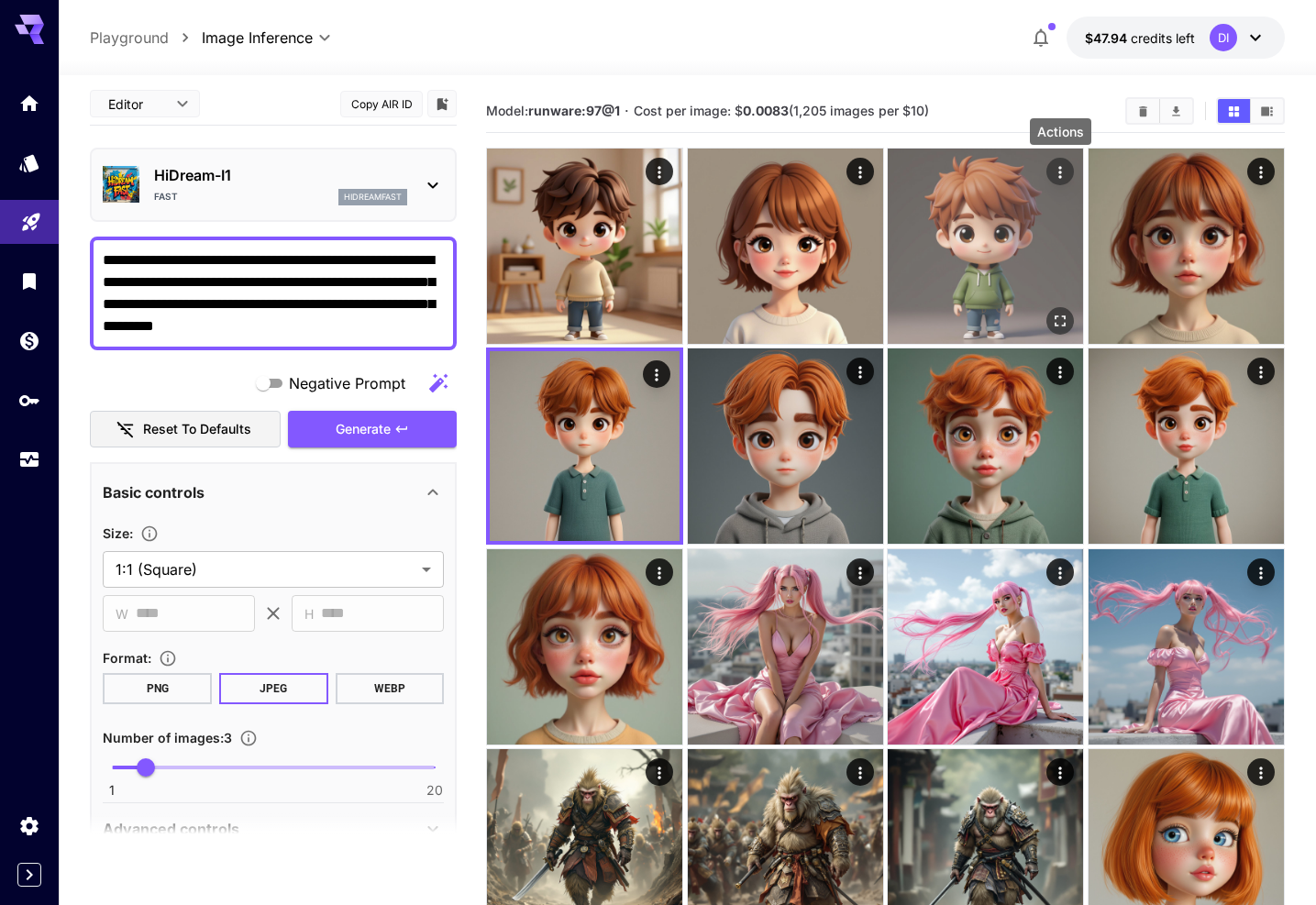 click 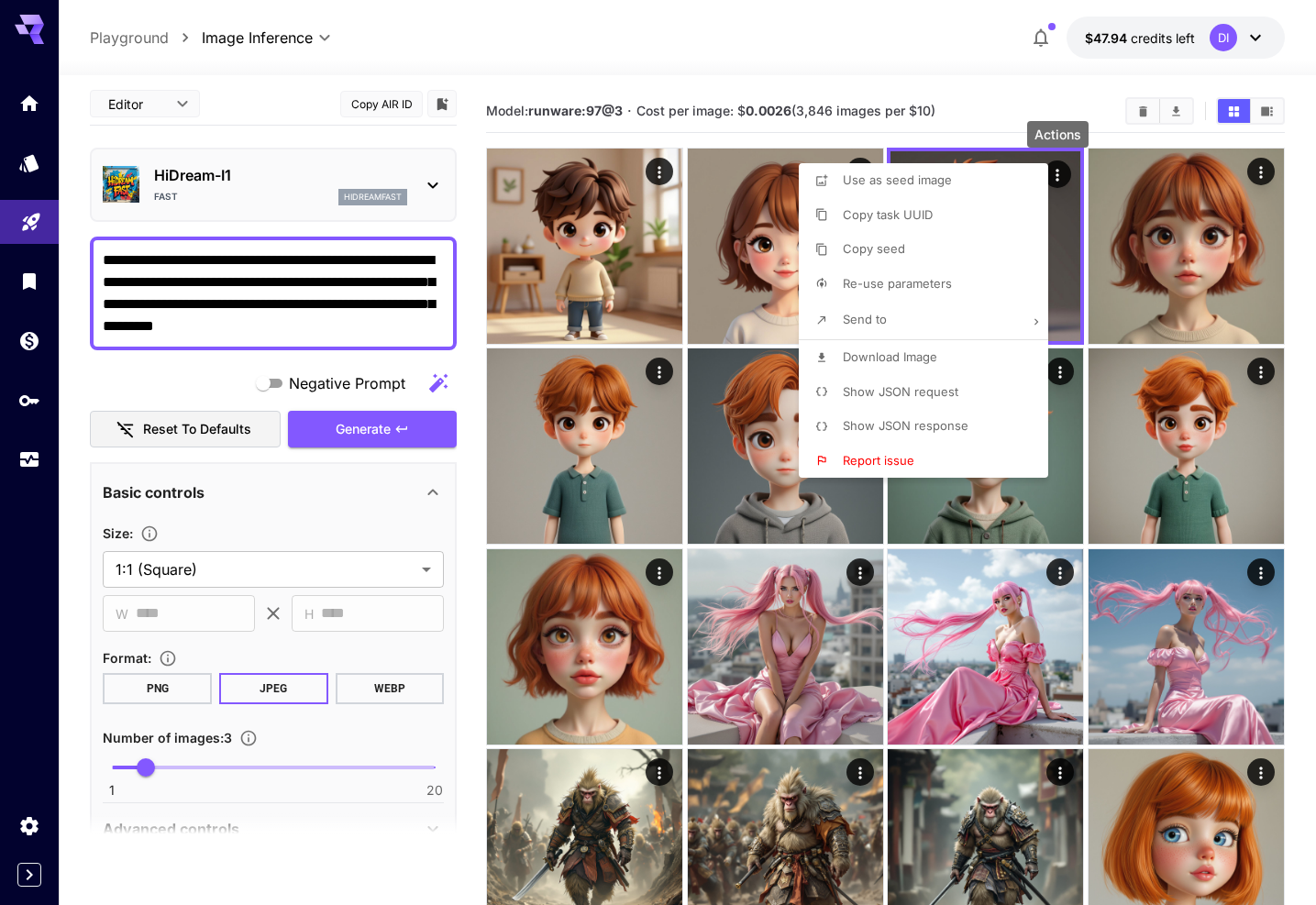 click on "Download Image" at bounding box center [929, 358] 